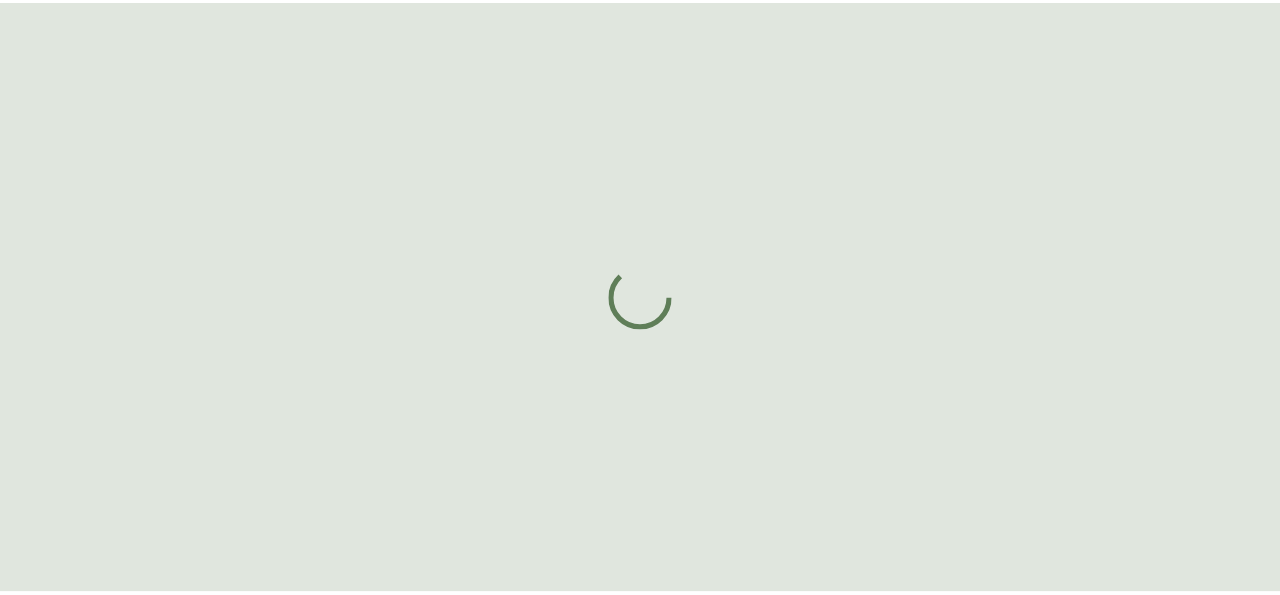 scroll, scrollTop: 0, scrollLeft: 0, axis: both 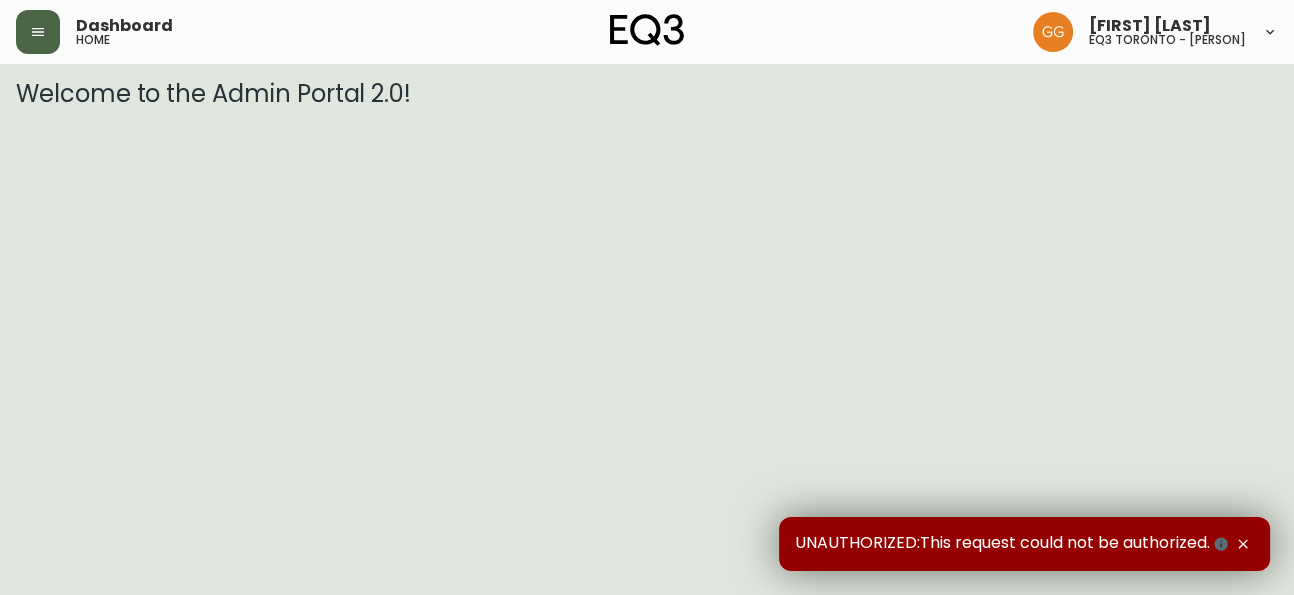 click 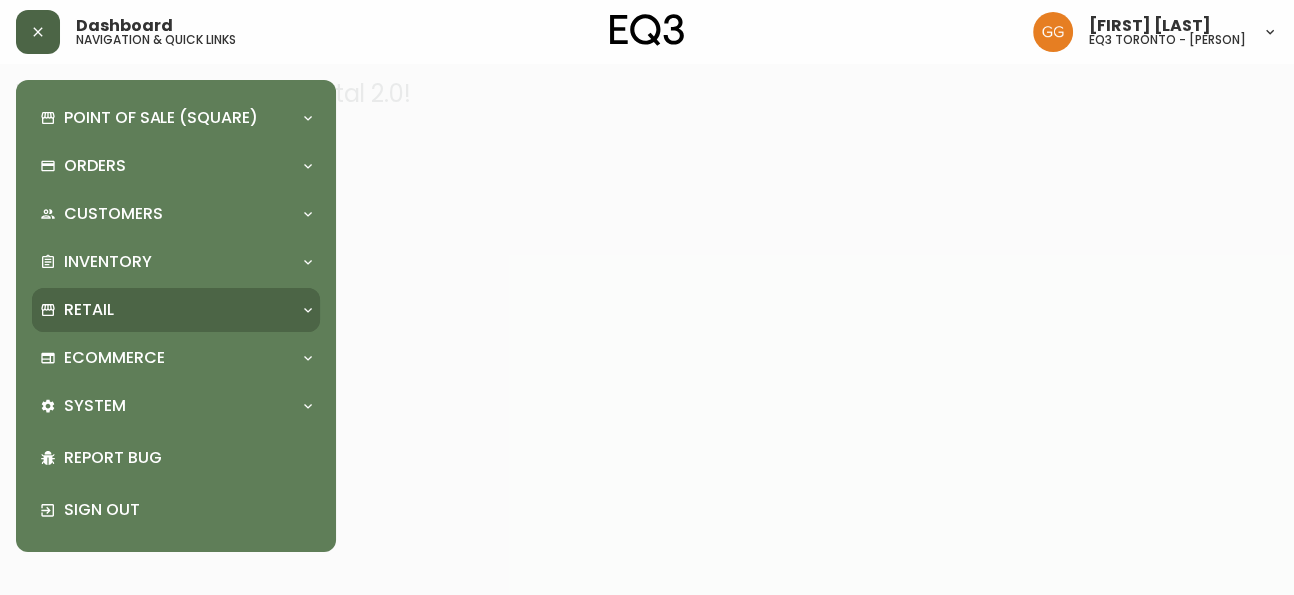 click on "Retail" at bounding box center [166, 310] 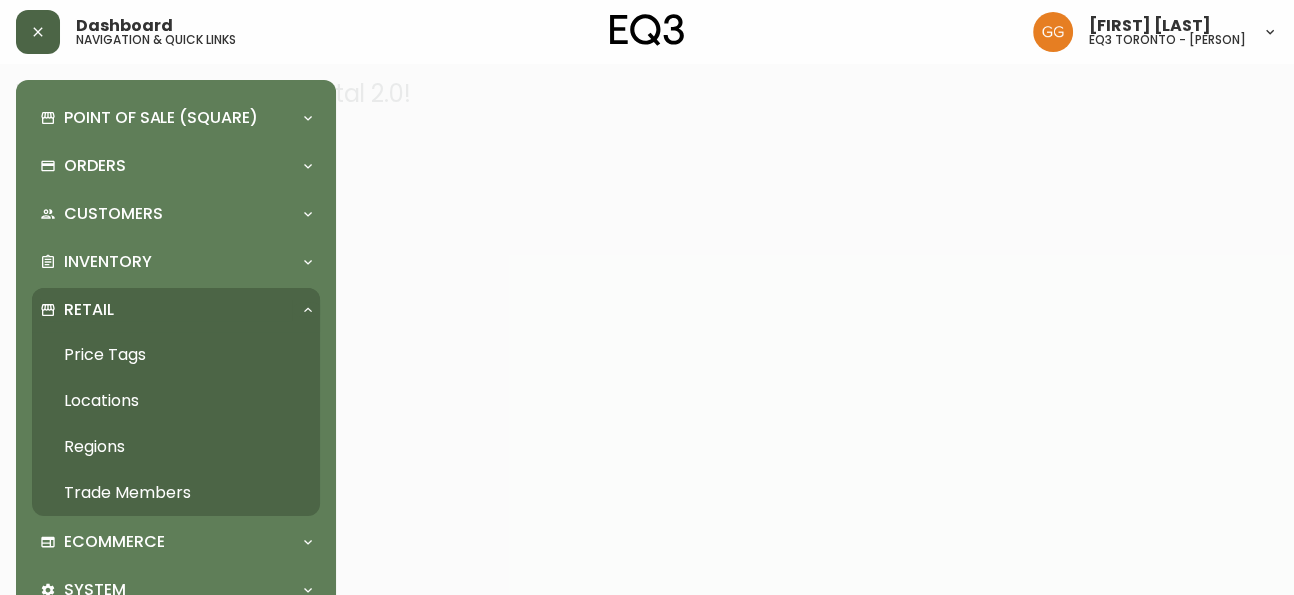 click on "Price Tags" at bounding box center [176, 355] 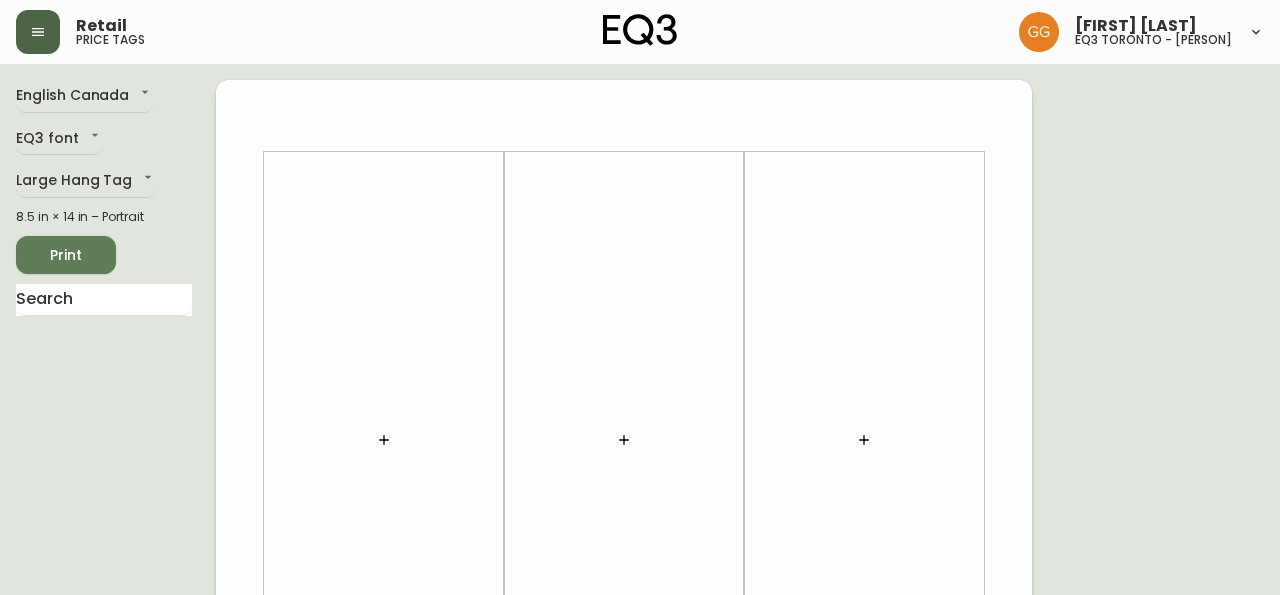 click 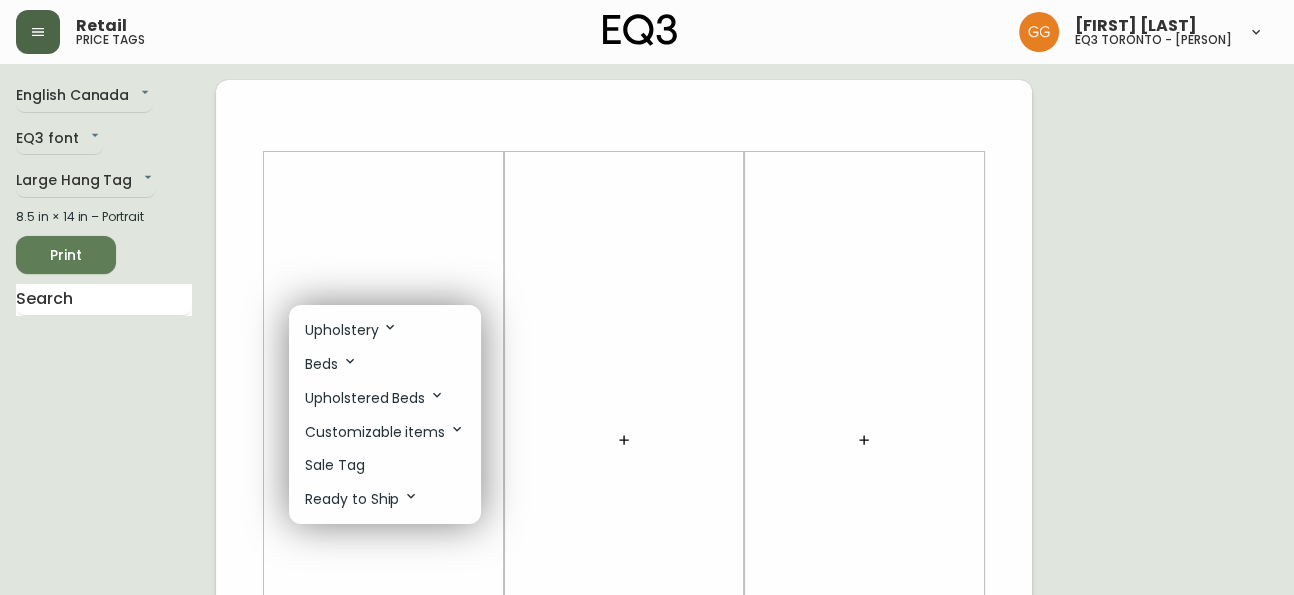 click on "Sale Tag" at bounding box center [335, 465] 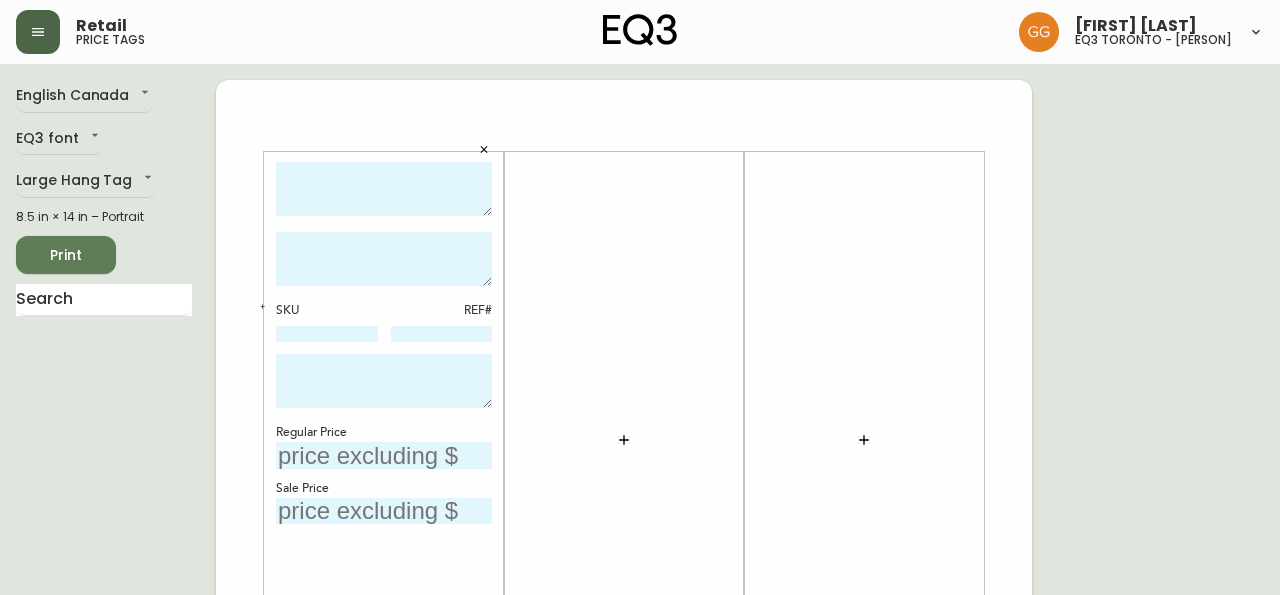 click at bounding box center [624, 440] 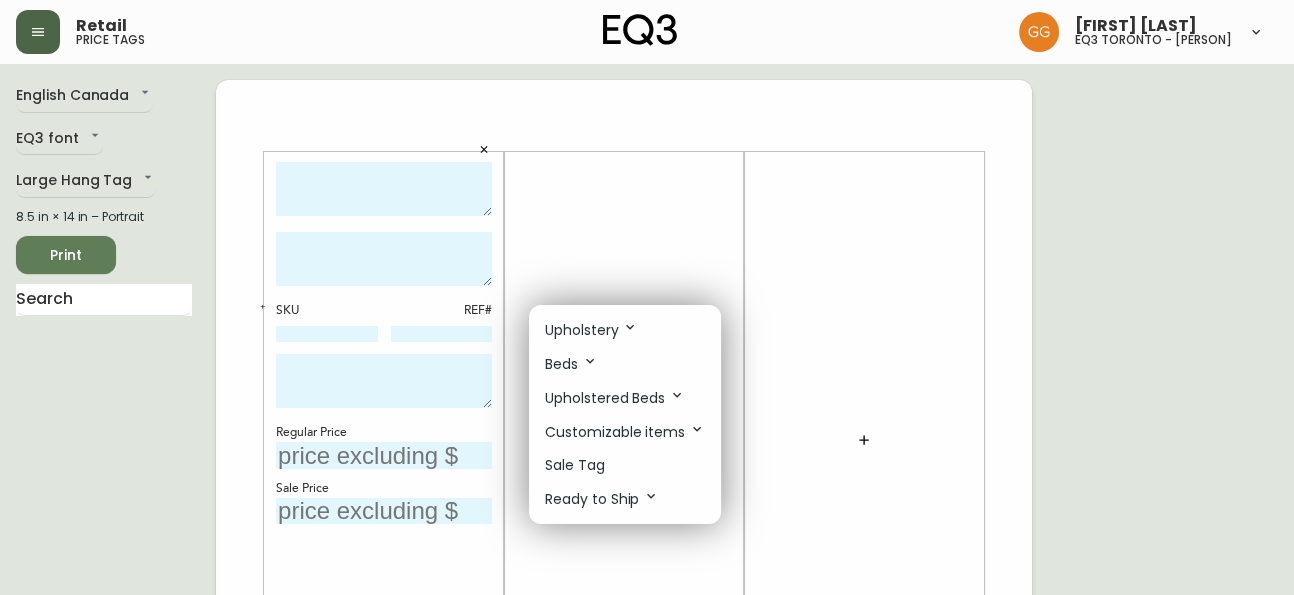 click on "Sale Tag" at bounding box center [575, 465] 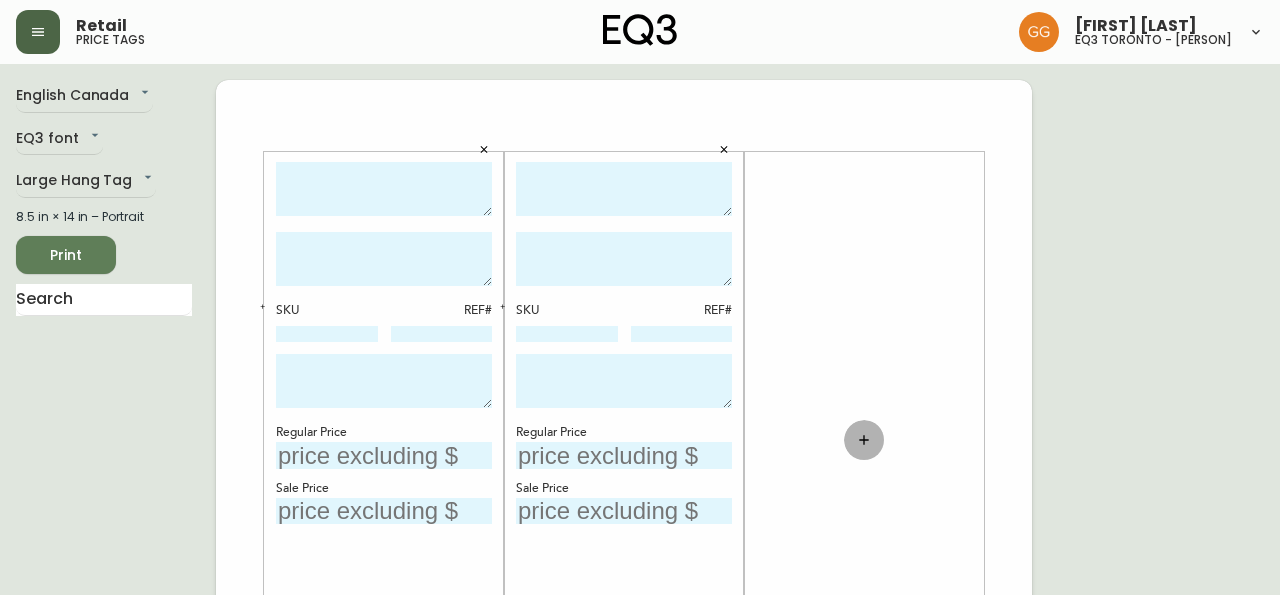 click 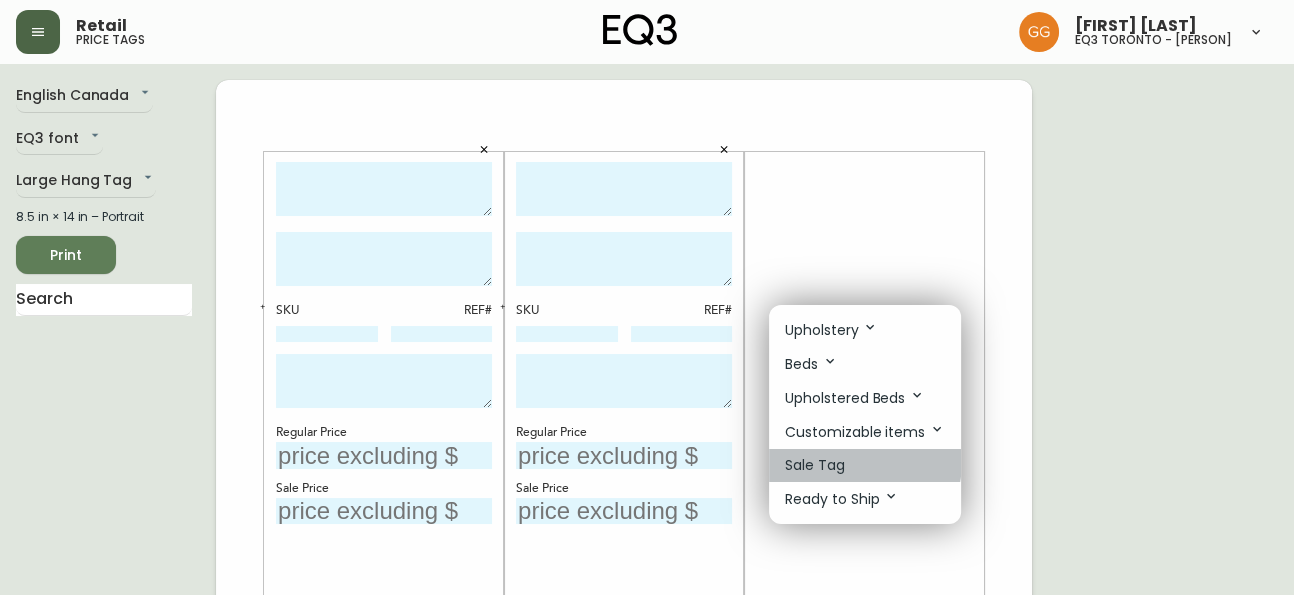 click on "Sale Tag" at bounding box center (815, 465) 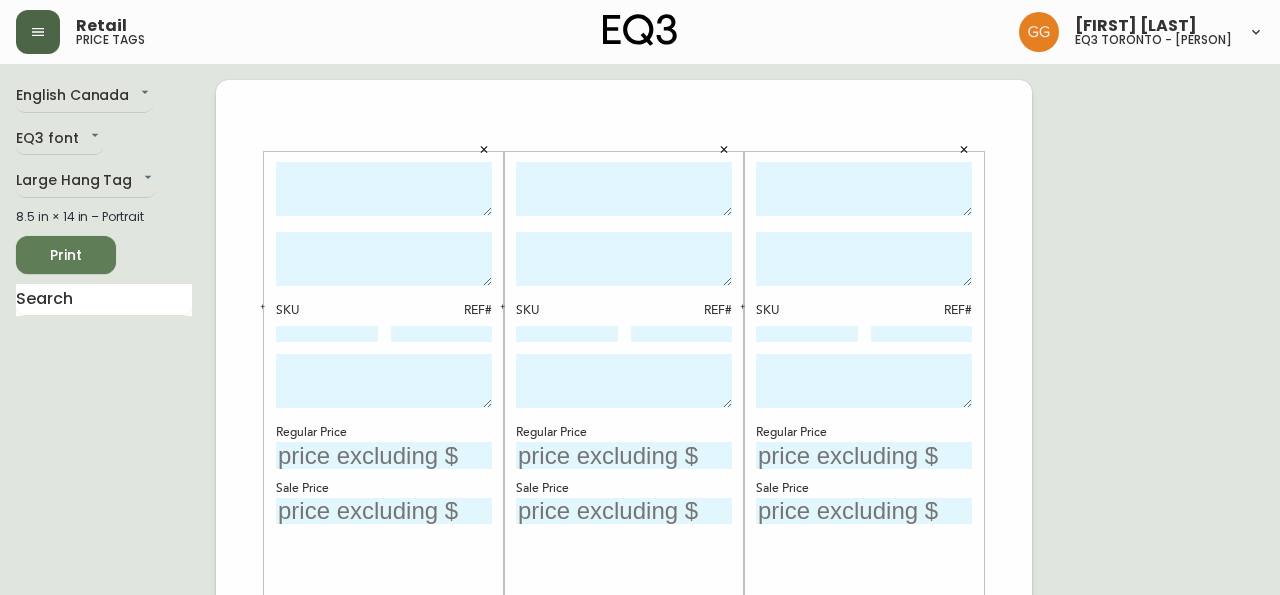 drag, startPoint x: 1192, startPoint y: 183, endPoint x: 1191, endPoint y: 162, distance: 21.023796 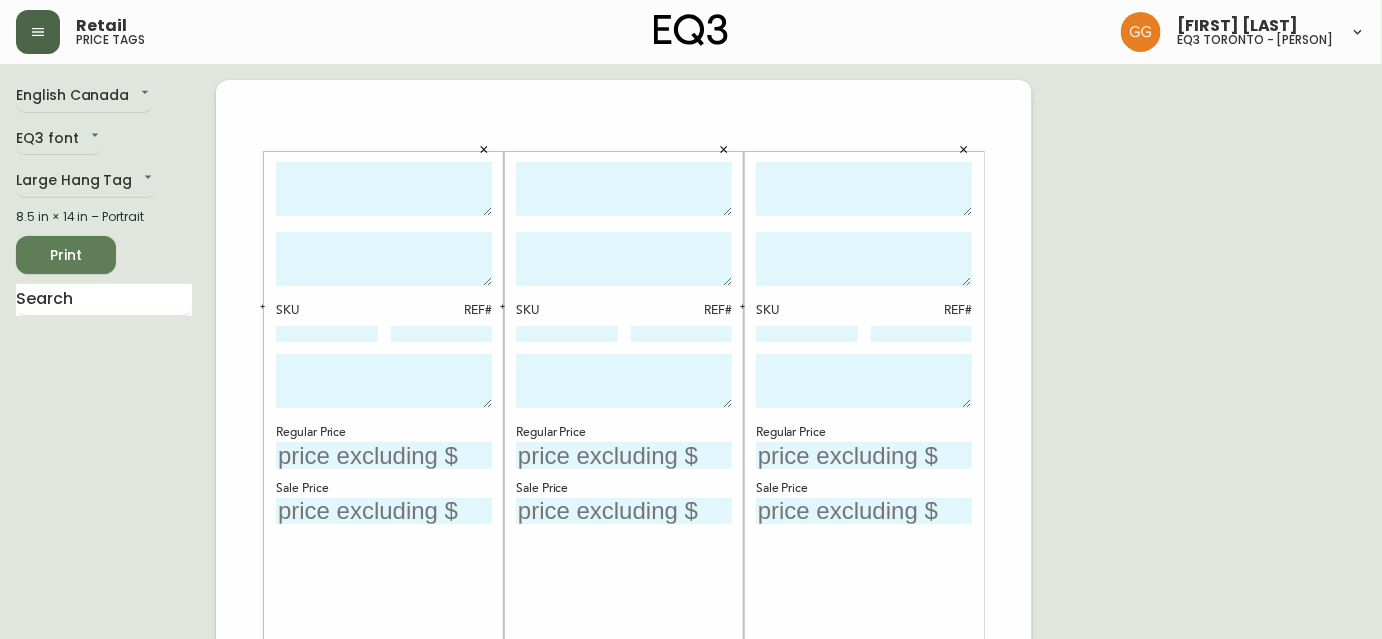 click at bounding box center [384, 189] 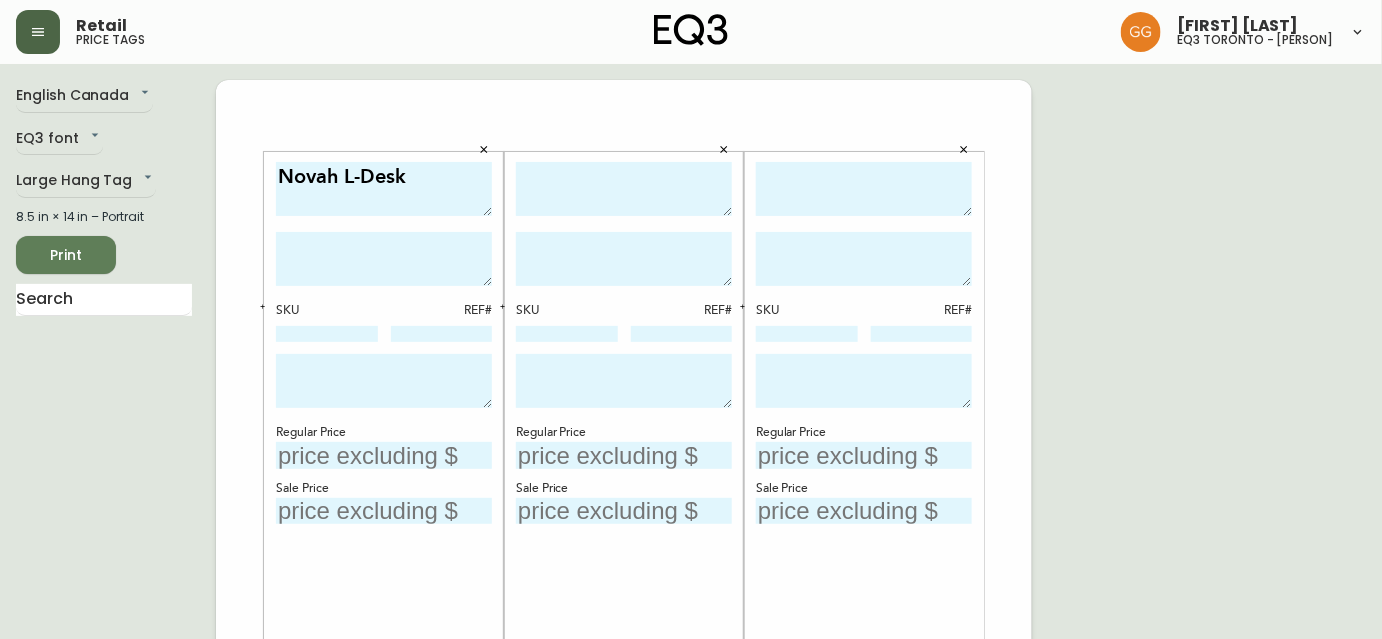 type on "Novah L-Desk" 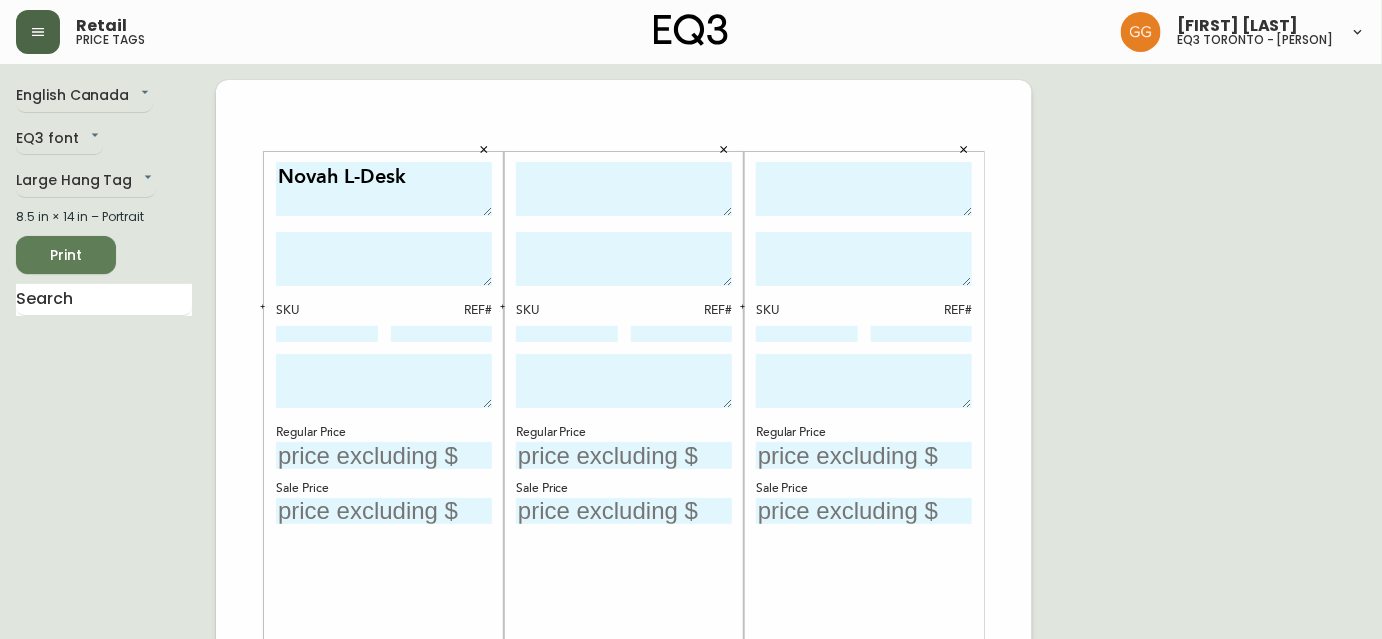 click at bounding box center (384, 259) 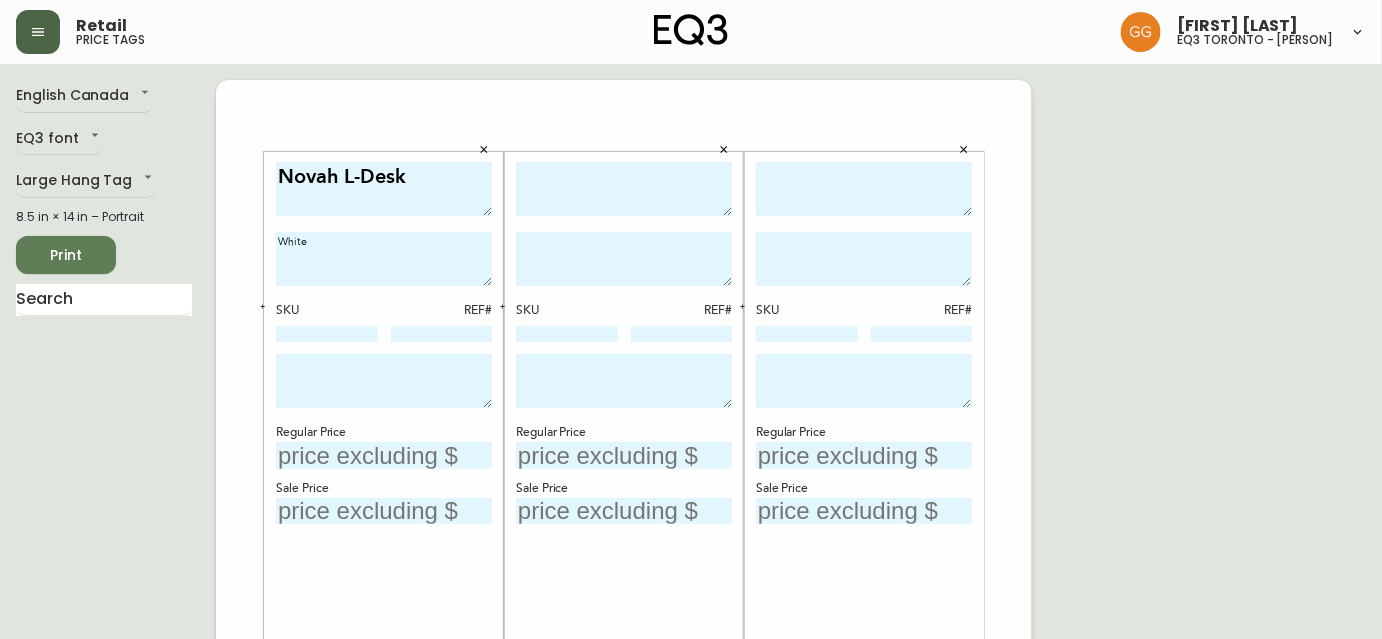 type on "White" 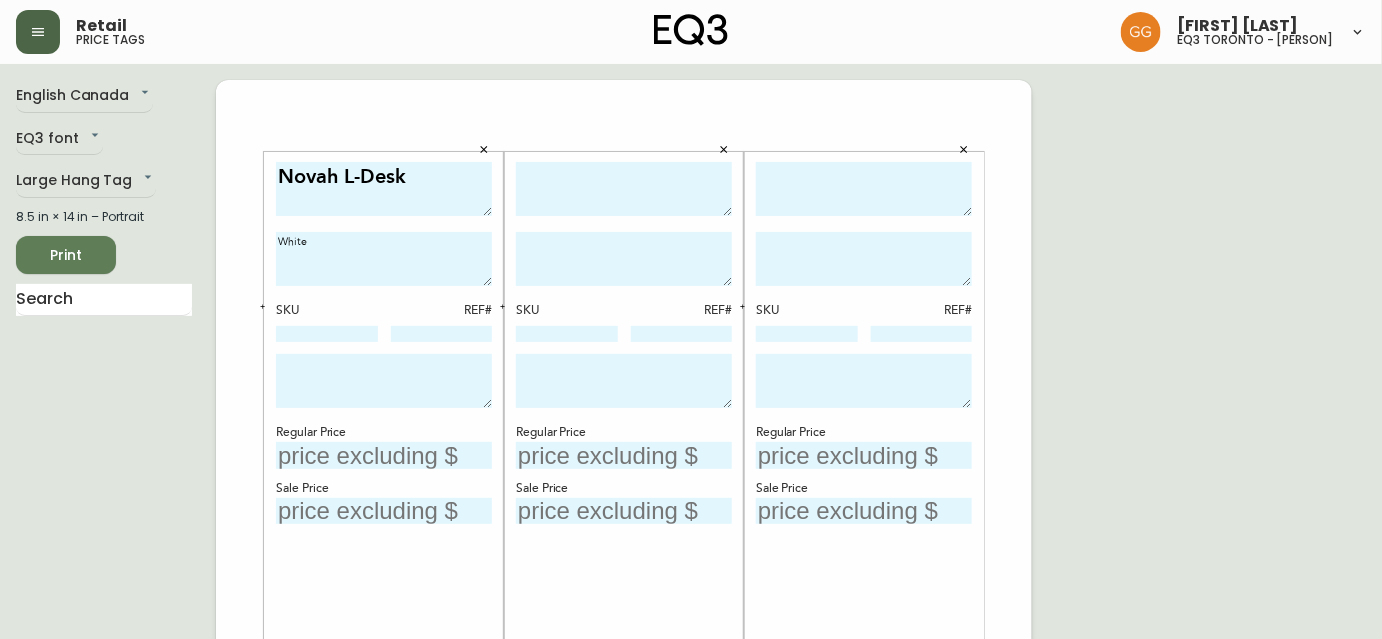 click on "Novah L-Desk White SKU REF# Regular Price Sale Price" at bounding box center [384, 440] 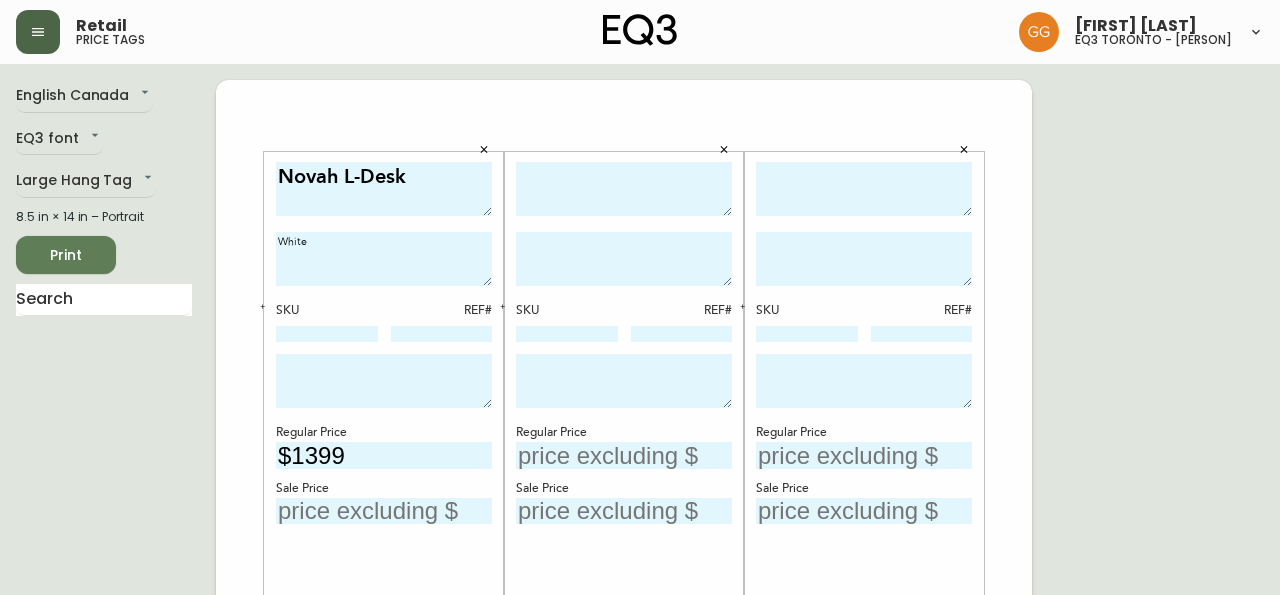 type on "$1399" 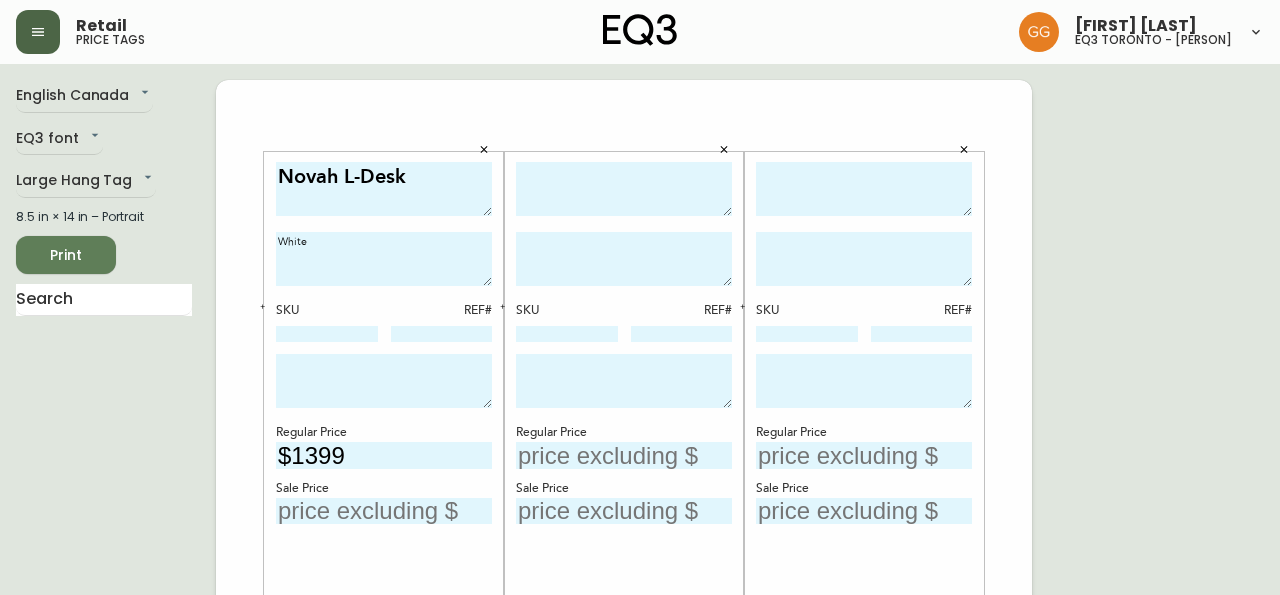 click on "Novah L-Desk White SKU REF# Regular Price $1399 Sale Price SKU REF# Regular Price Sale Price SKU REF# Regular Price Sale Price" at bounding box center [624, 752] 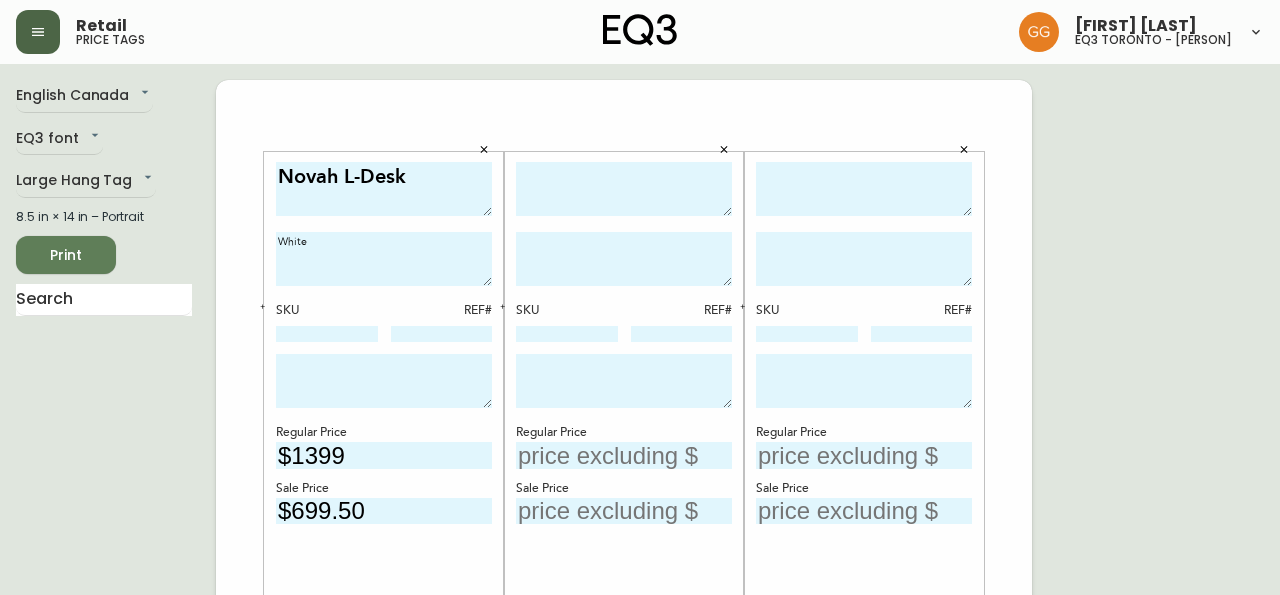 type on "$699.50" 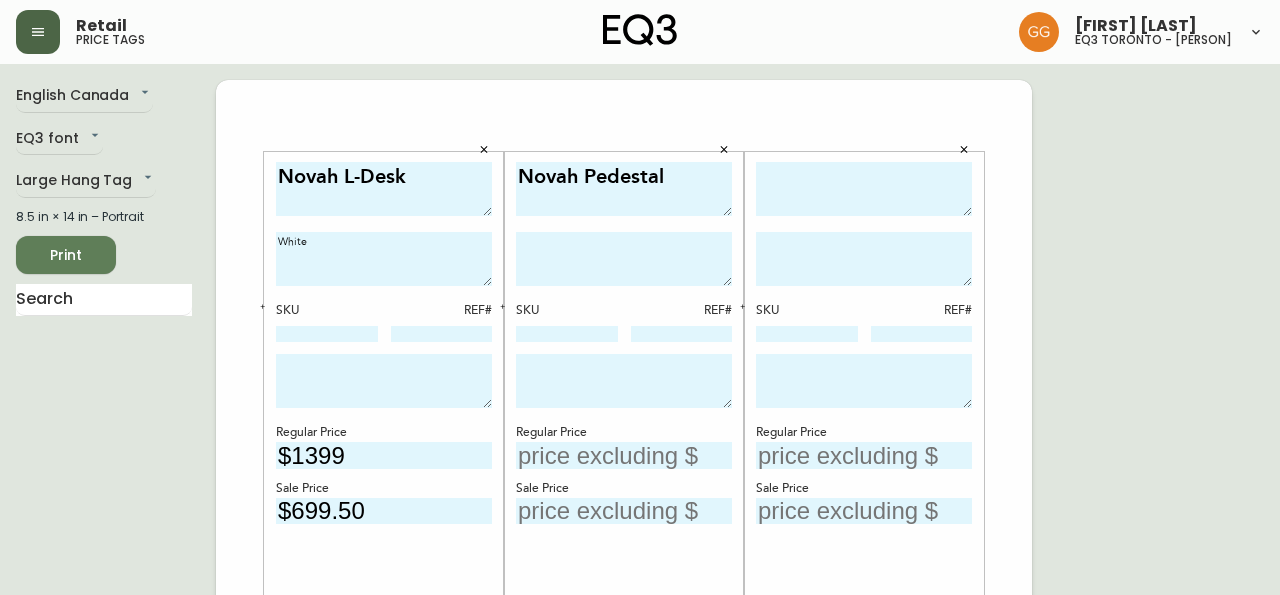 type on "Novah Pedestal" 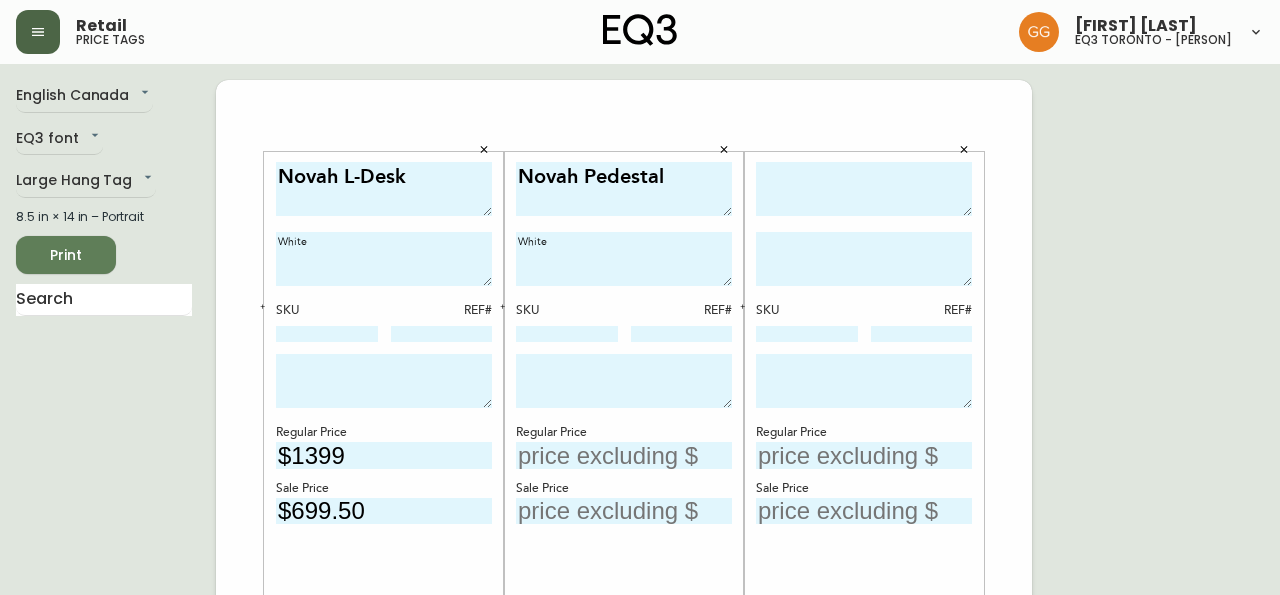 type on "White" 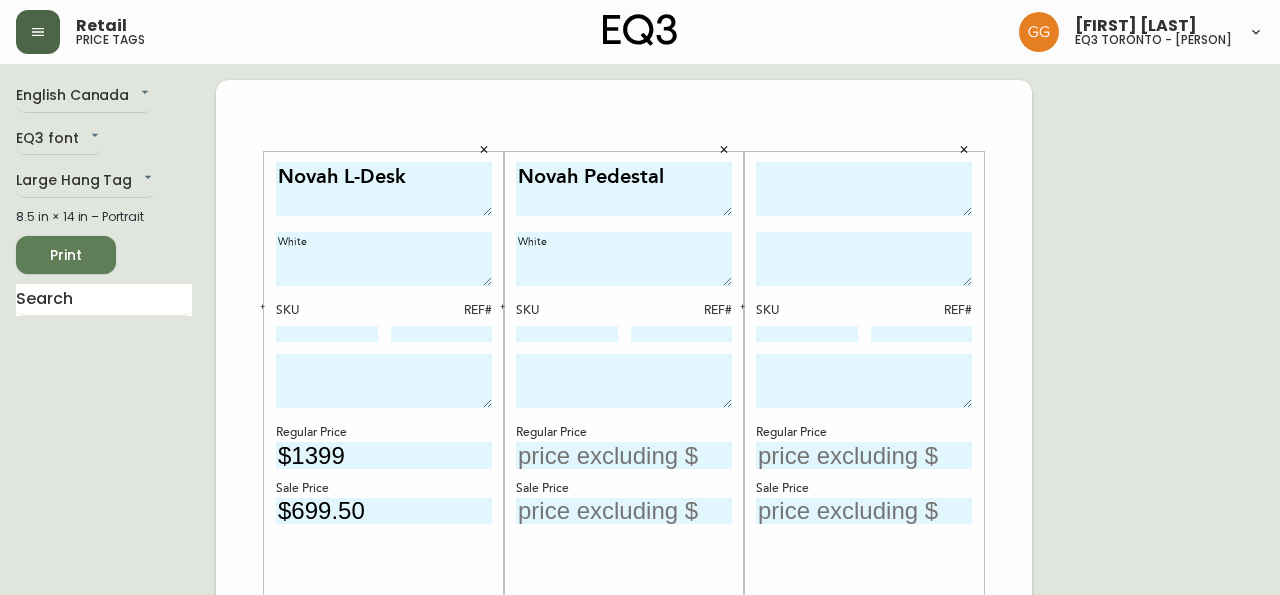 click on "English Canada en_CA EQ3 font EQ3 Large Hang Tag large 8.5 in × 14 in – Portrait Print" at bounding box center [116, 752] 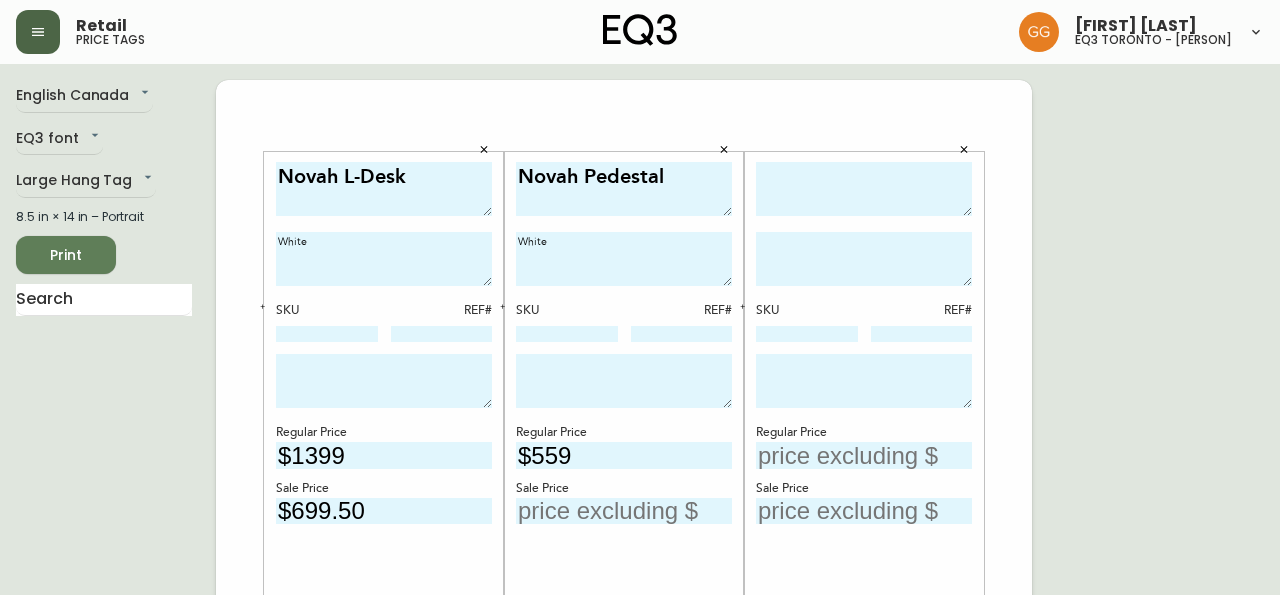 type on "$559" 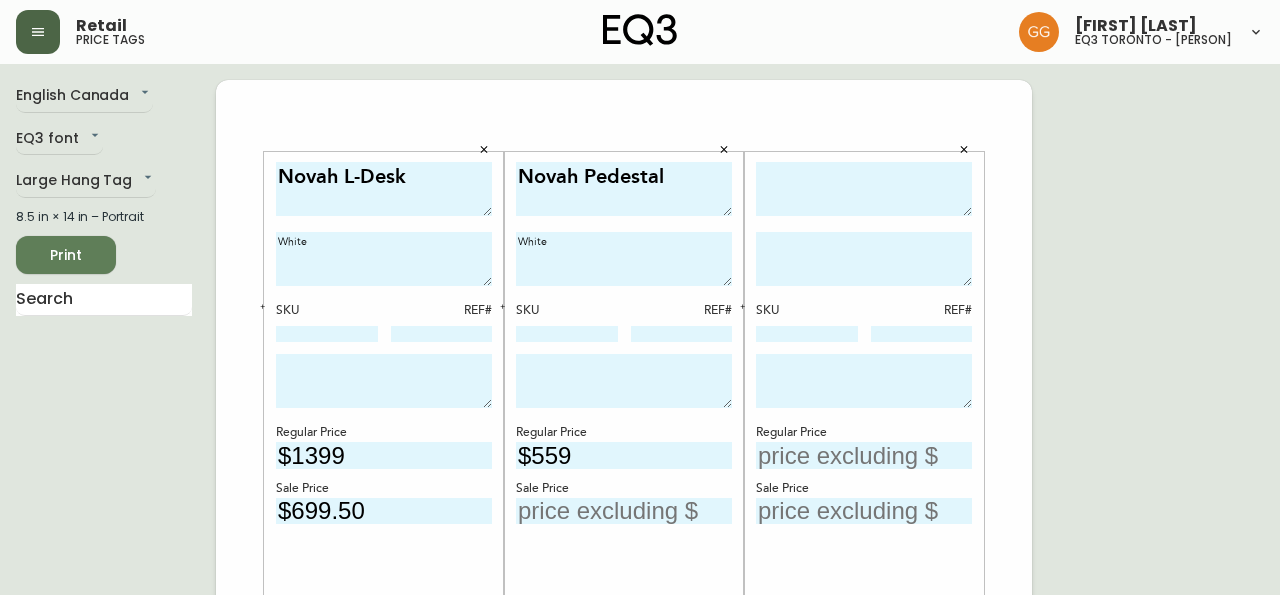 click on "Novah L-Desk White SKU REF# Regular Price $1399 Sale Price $699.50 Novah Pedestal White SKU REF# Regular Price $559 Sale Price SKU REF# Regular Price Sale Price" at bounding box center (624, 752) 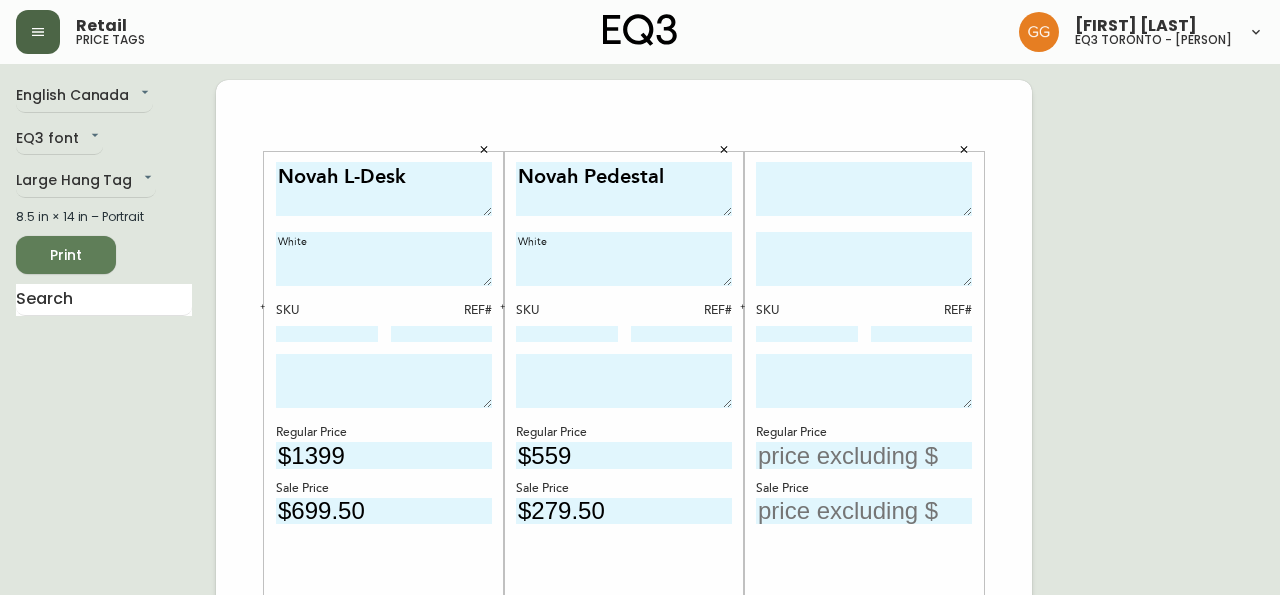 type on "$279.50" 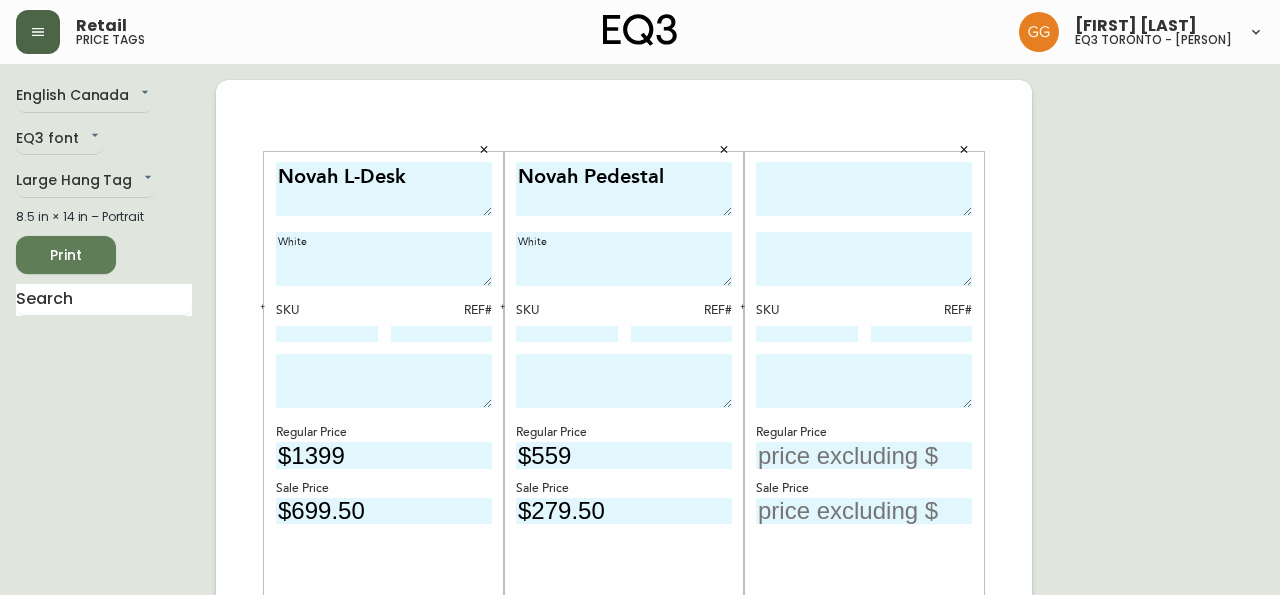drag, startPoint x: 146, startPoint y: 469, endPoint x: 247, endPoint y: 457, distance: 101.71037 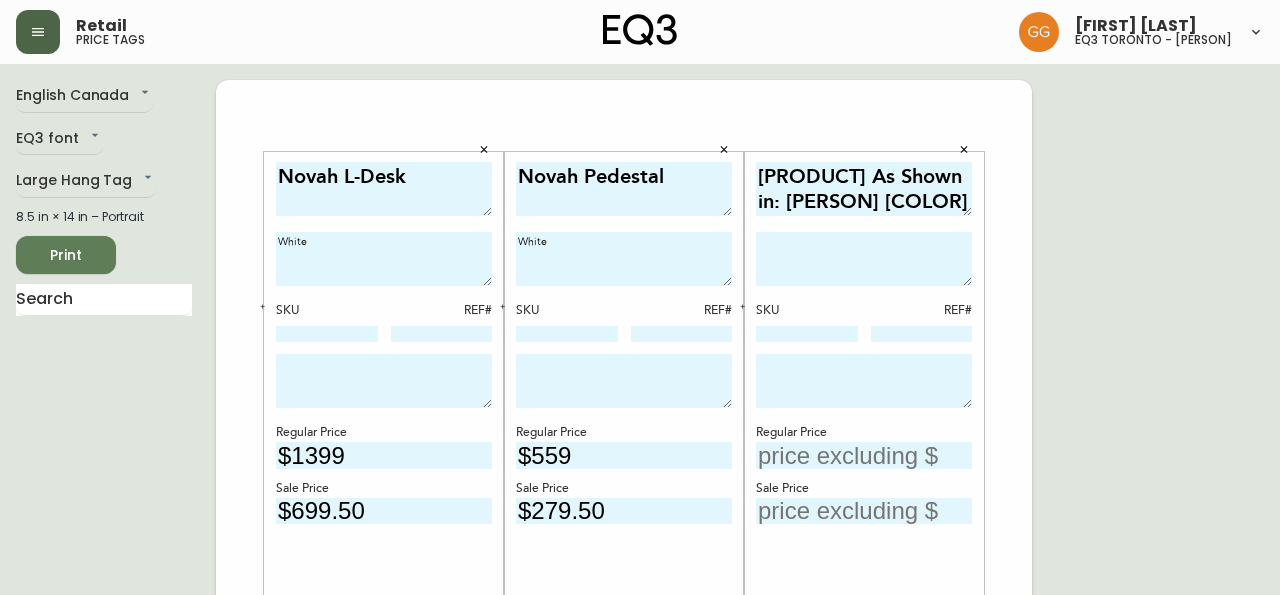 type on "[PRODUCT] As Shown in: [PERSON] [COLOR]" 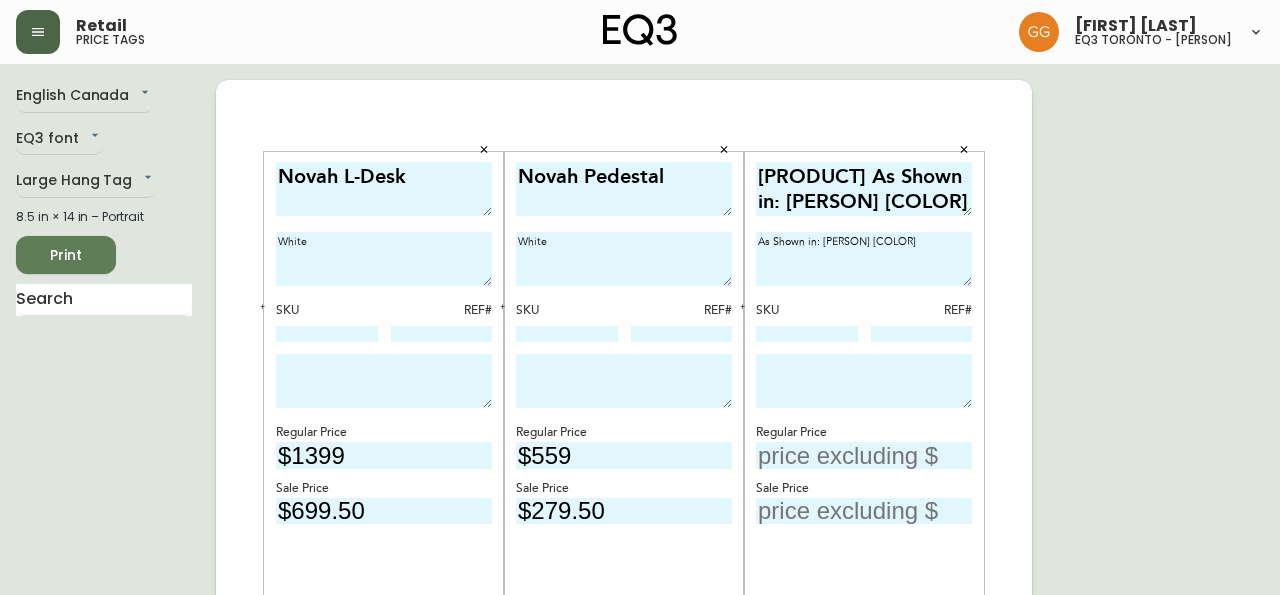 type on "As Shown in: [PERSON] [COLOR]" 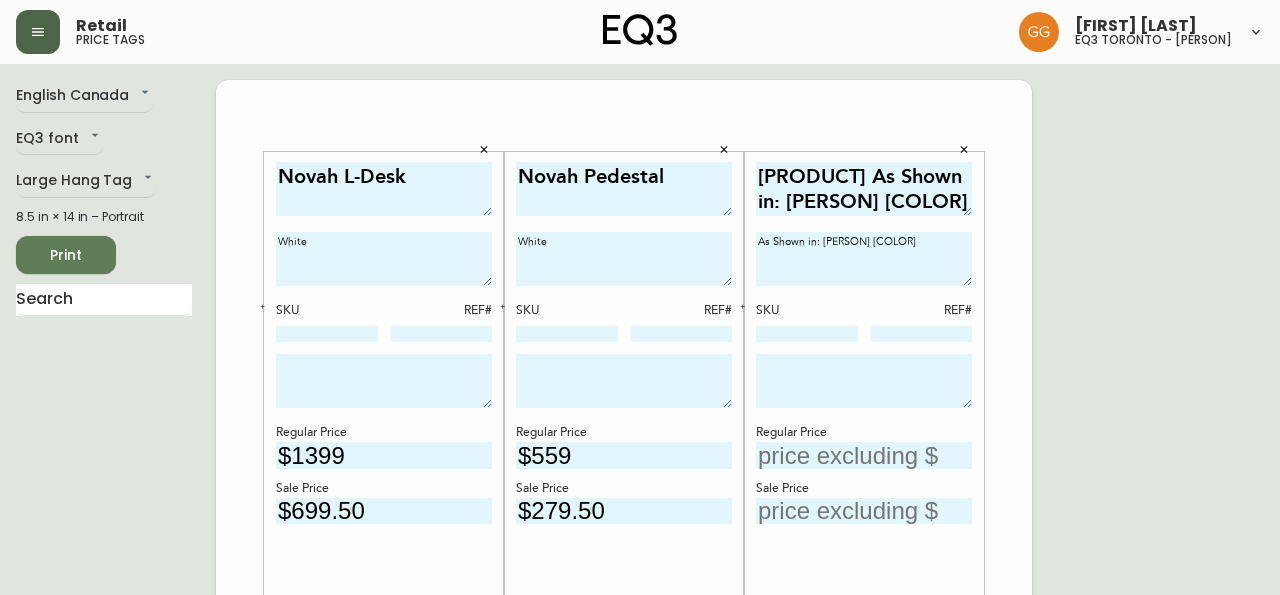 click on "Novah L-Desk White SKU REF# Regular Price $[PRICE] Sale Price $[PRICE] Novah Pedestal White SKU REF# Regular Price $[PRICE] Sale Price $[PRICE] Carefree Sectional As Shown in: [PERSON] Sale Price" at bounding box center [624, 752] 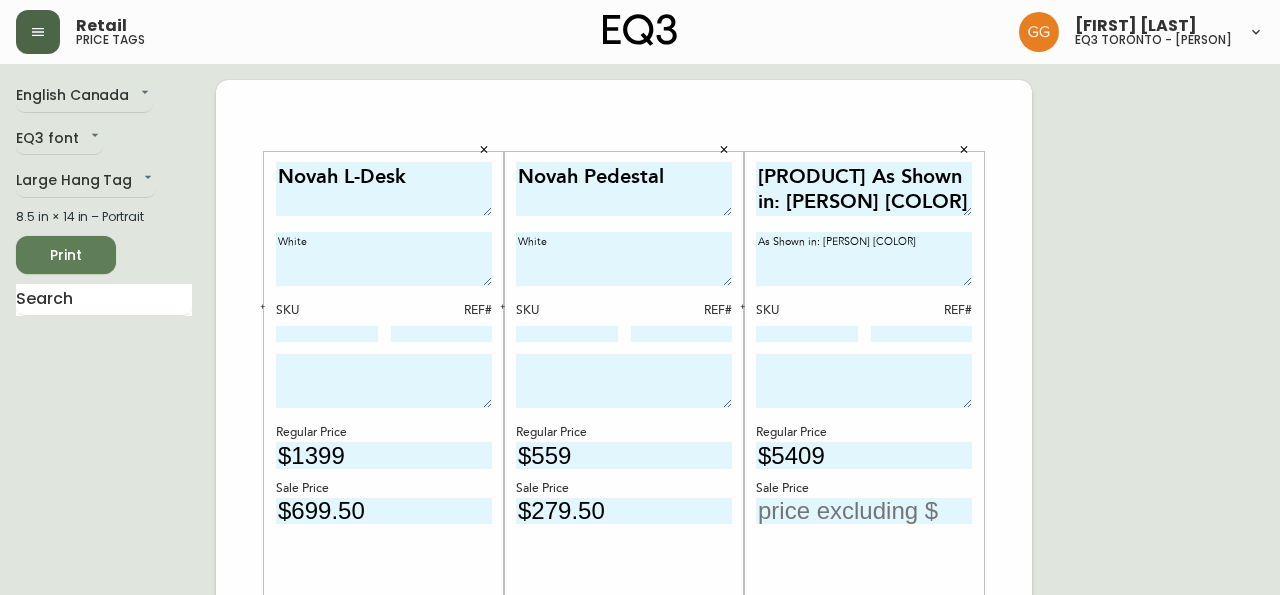 type on "$5409" 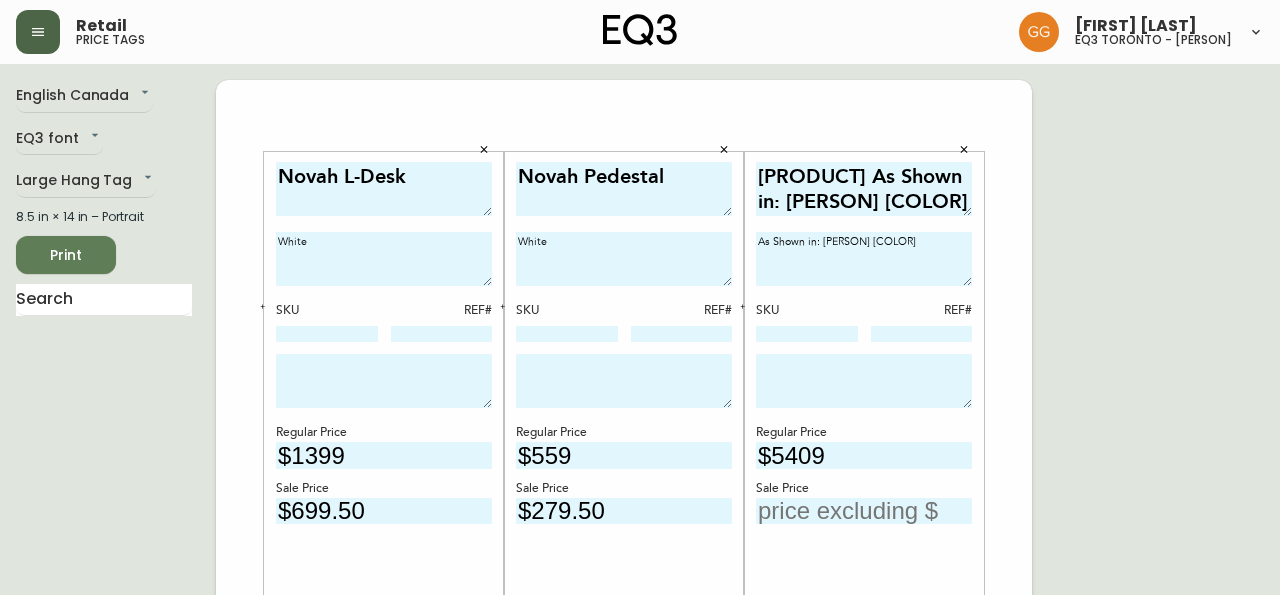 drag, startPoint x: 183, startPoint y: 460, endPoint x: 230, endPoint y: 447, distance: 48.76474 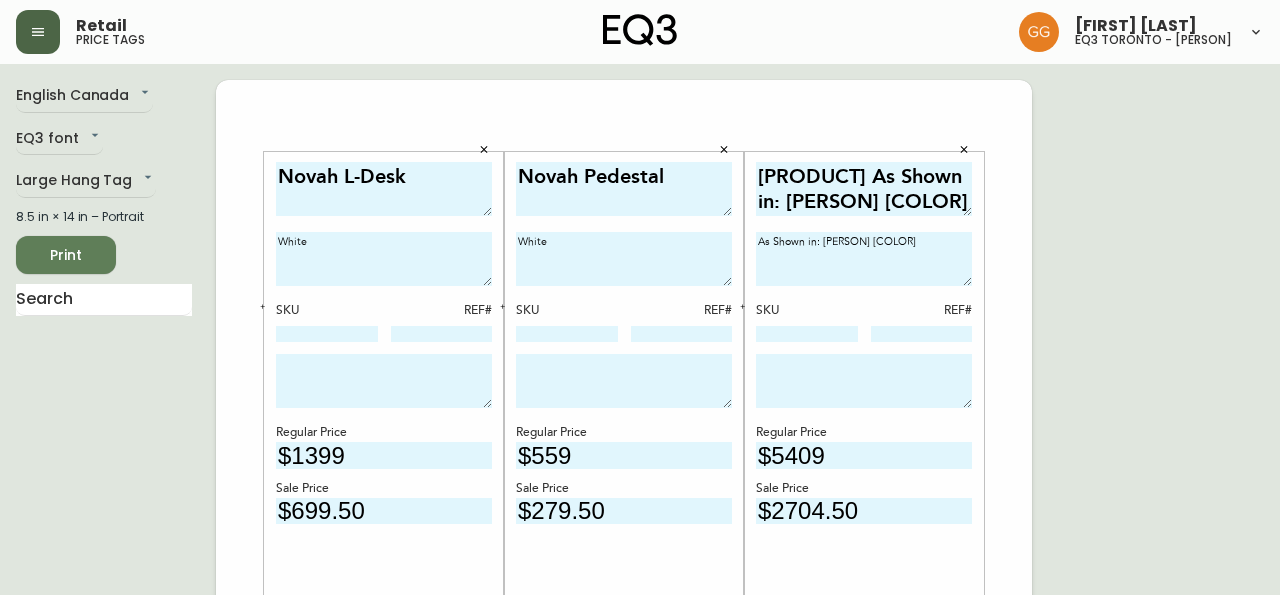 type on "$2704.50" 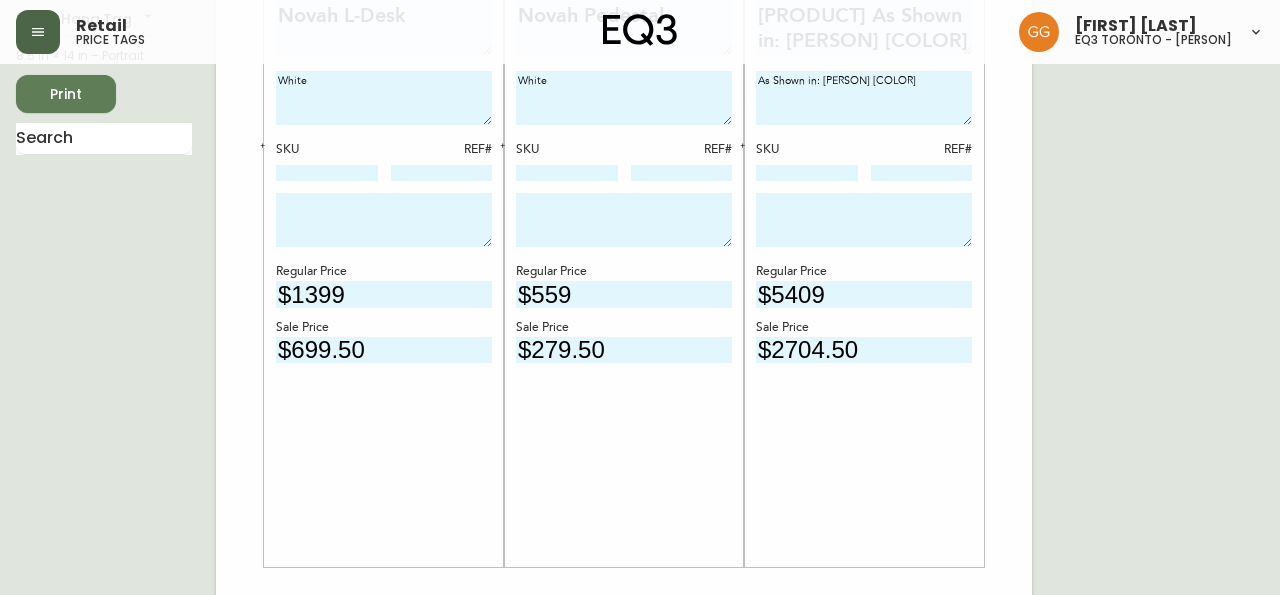 scroll, scrollTop: 272, scrollLeft: 0, axis: vertical 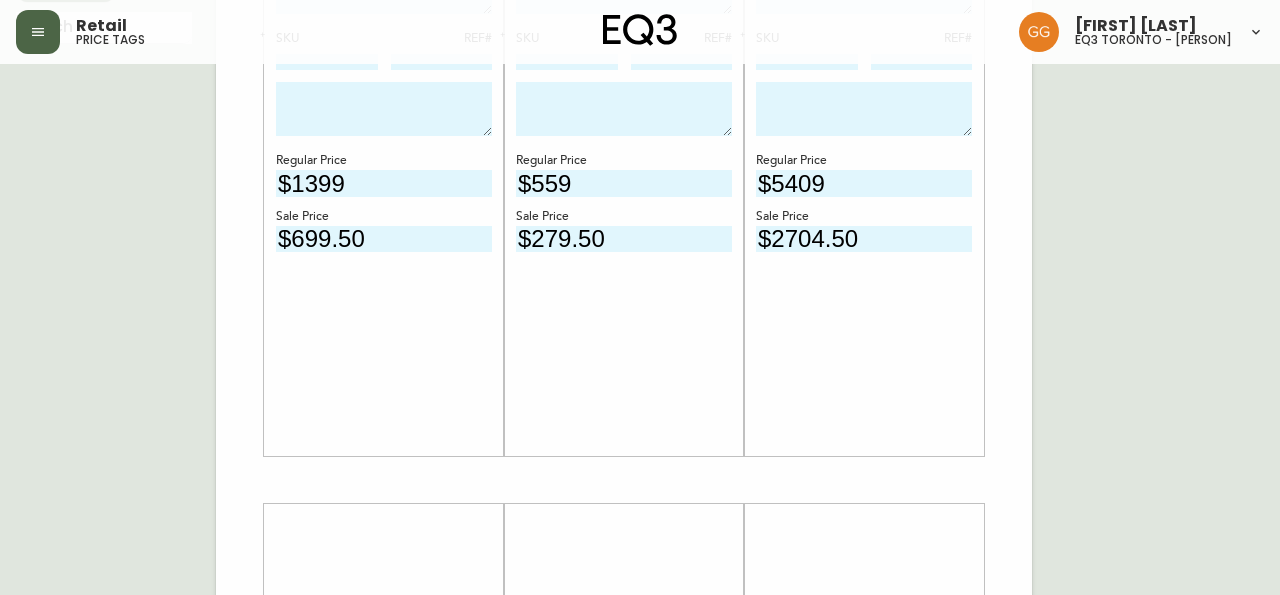 drag, startPoint x: 219, startPoint y: 442, endPoint x: 245, endPoint y: 437, distance: 26.476404 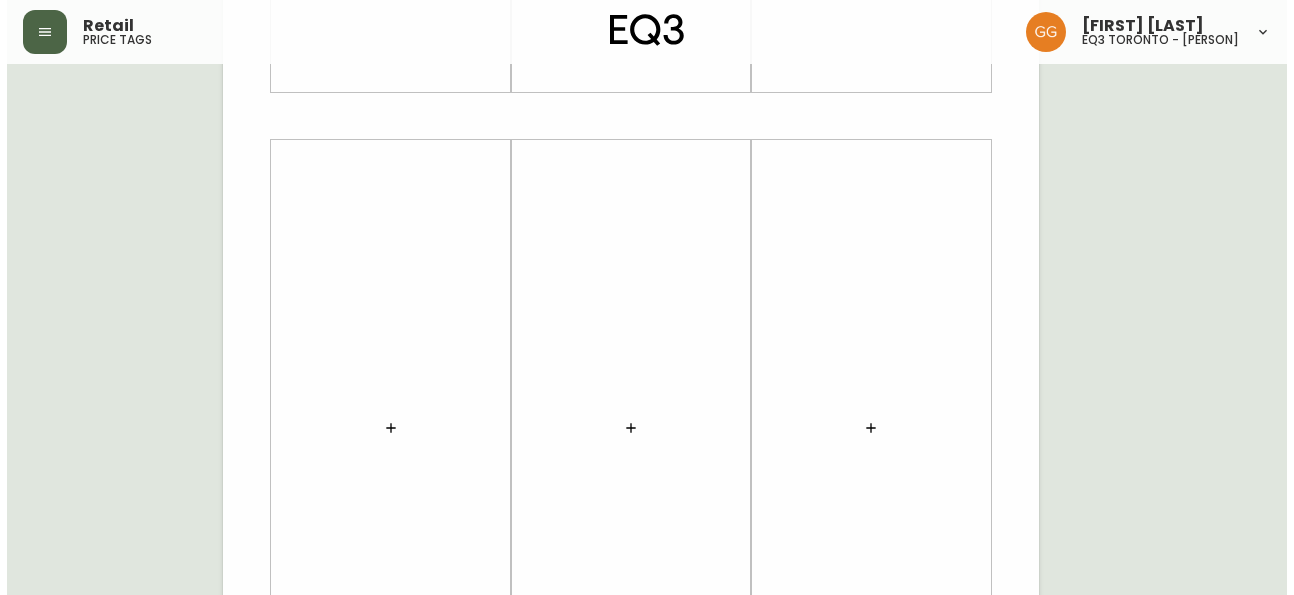 scroll, scrollTop: 829, scrollLeft: 0, axis: vertical 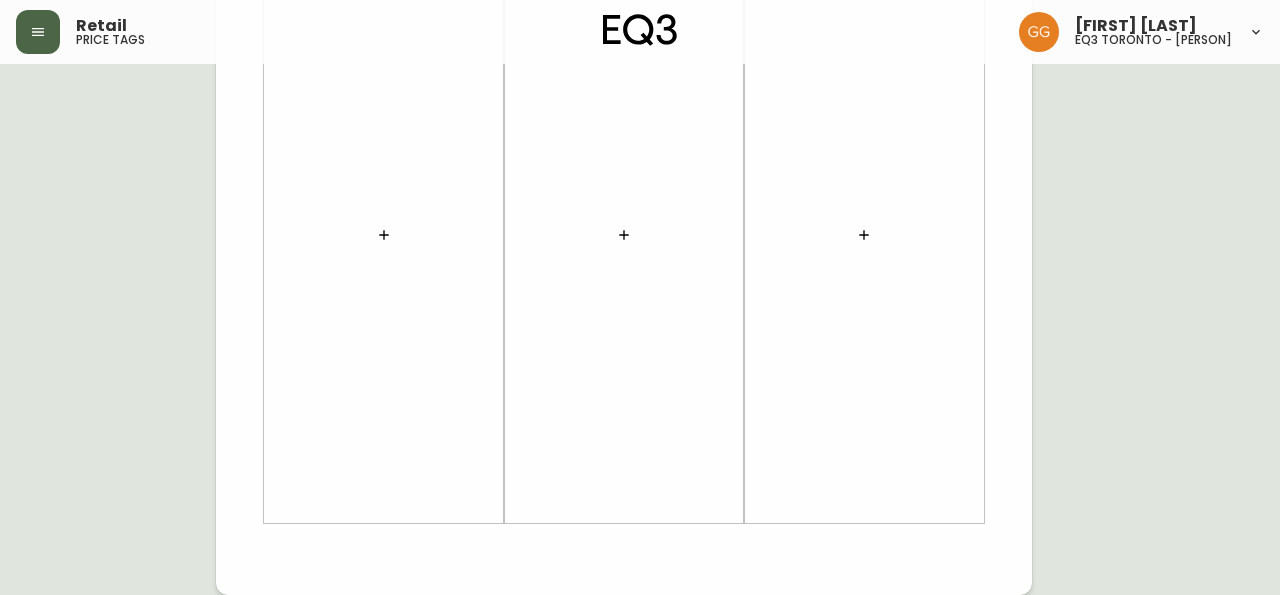 click at bounding box center (384, 235) 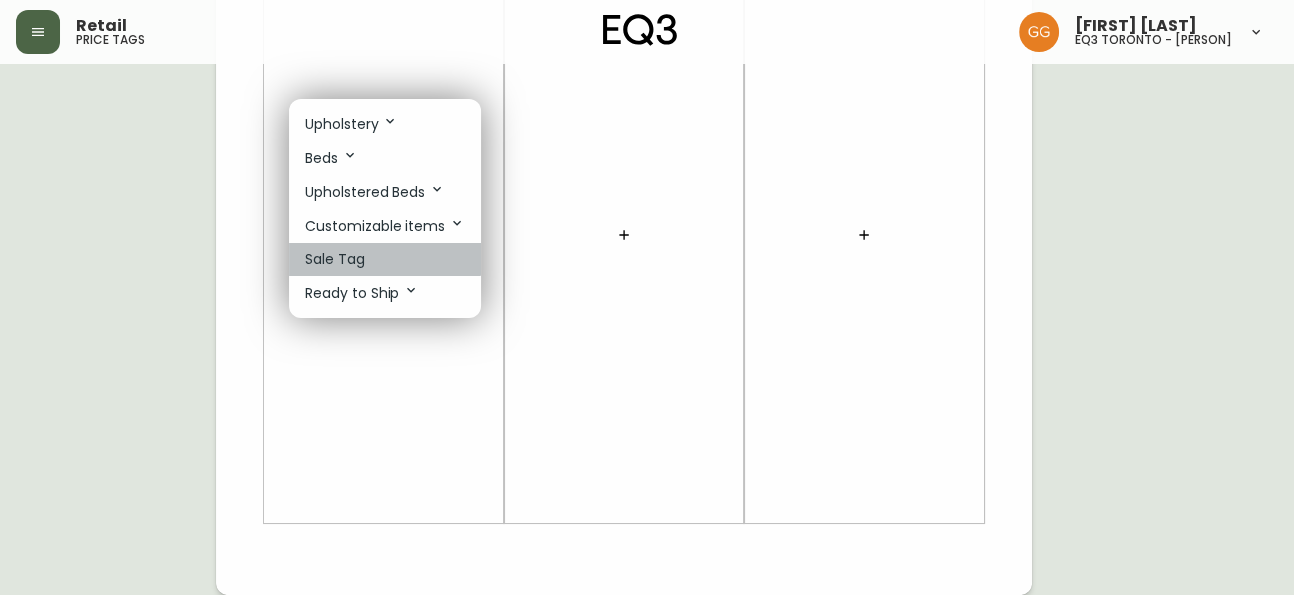 click on "Sale Tag" at bounding box center [385, 259] 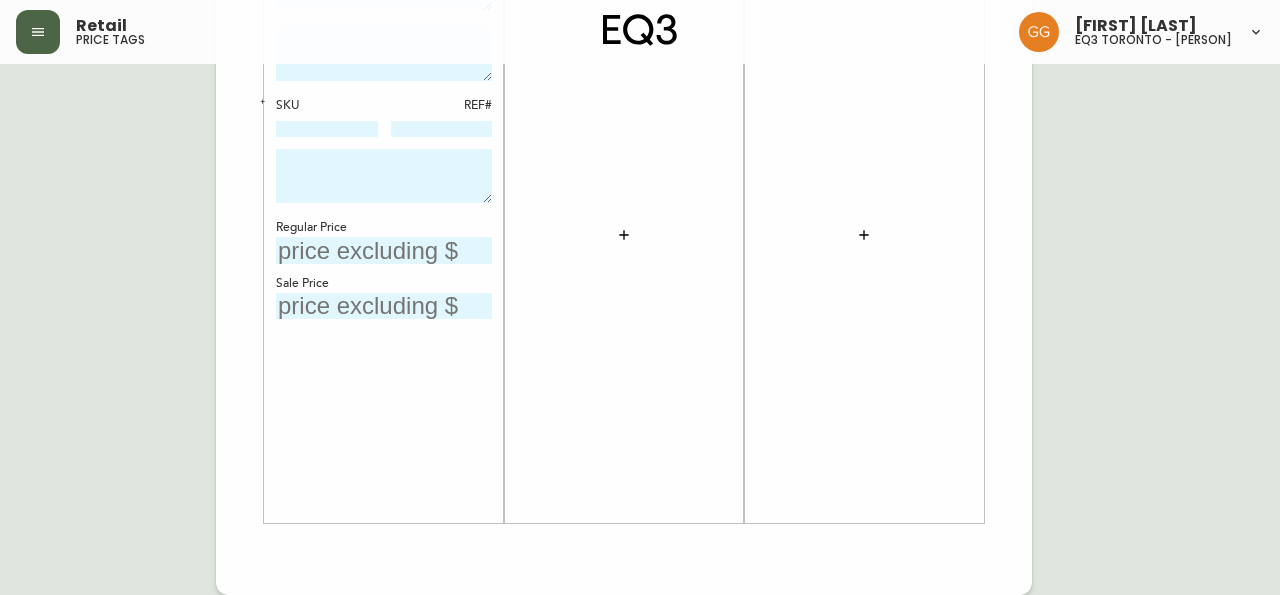 click 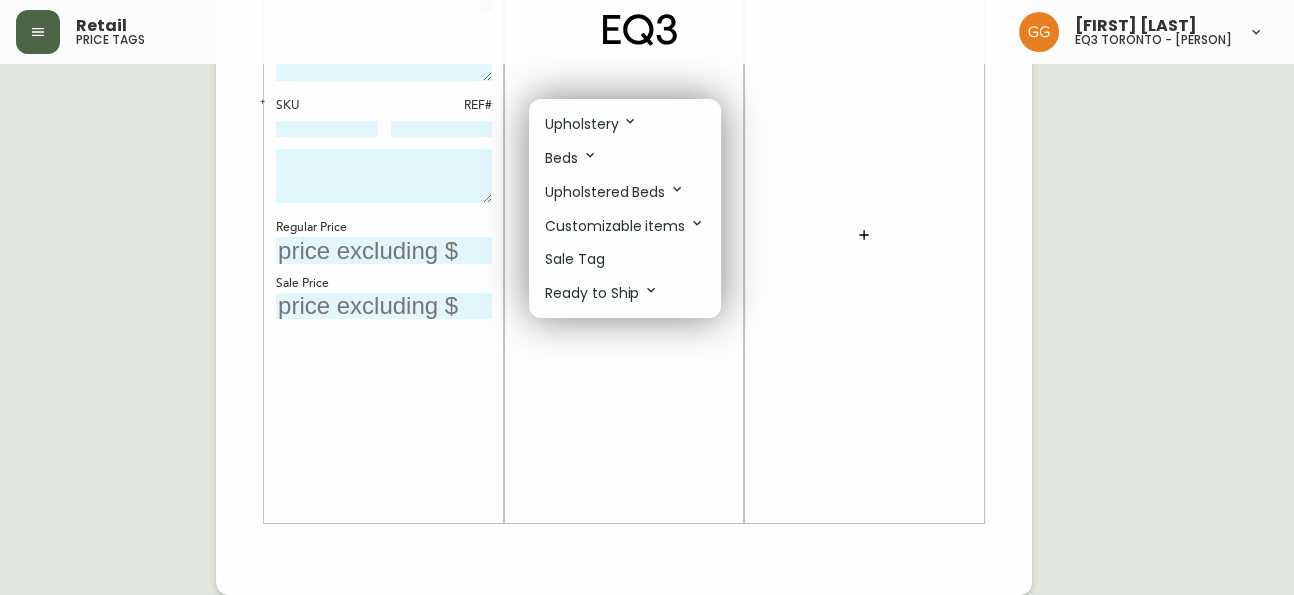 click on "Sale Tag" at bounding box center (575, 259) 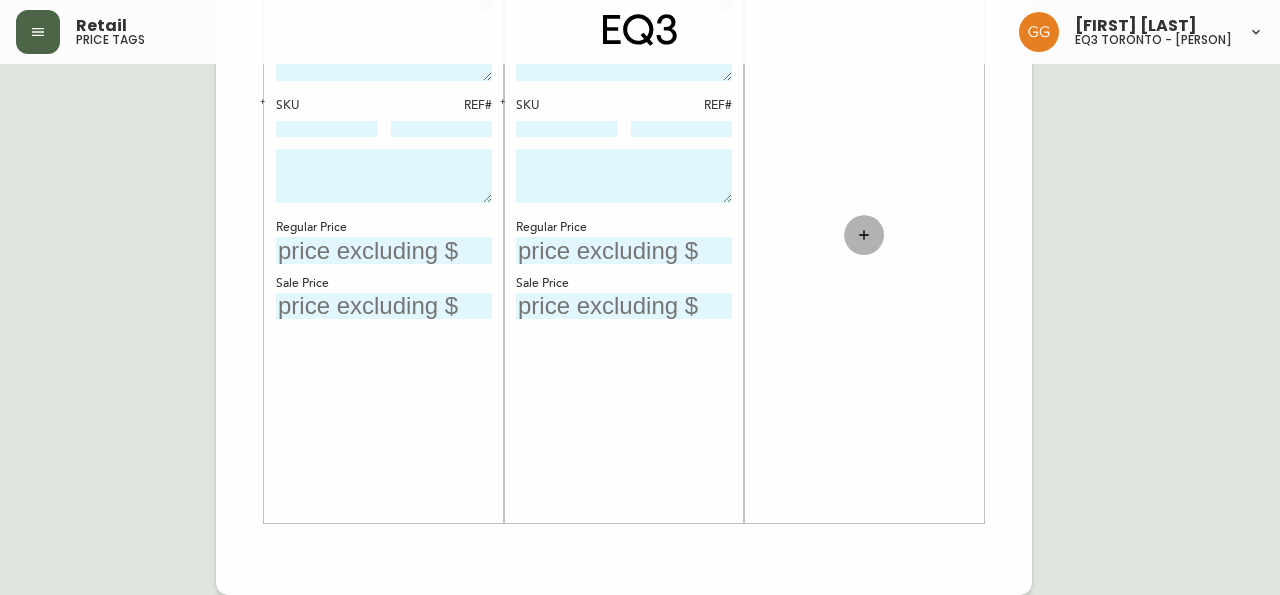 click at bounding box center [864, 235] 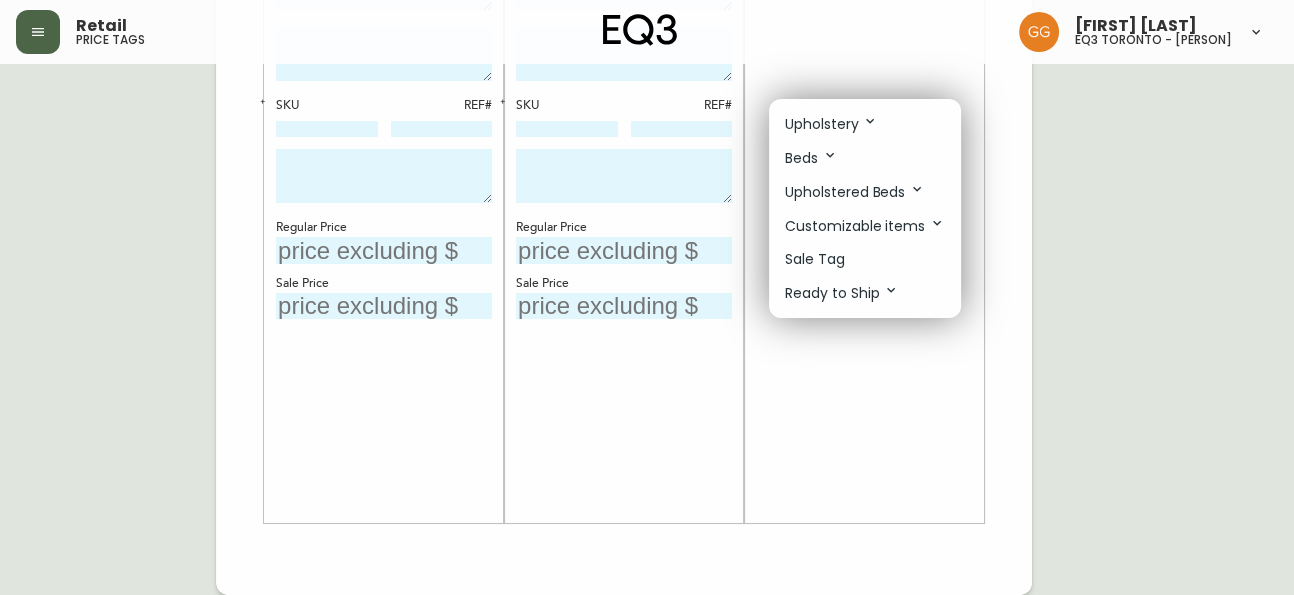 click on "Sale Tag" at bounding box center [815, 259] 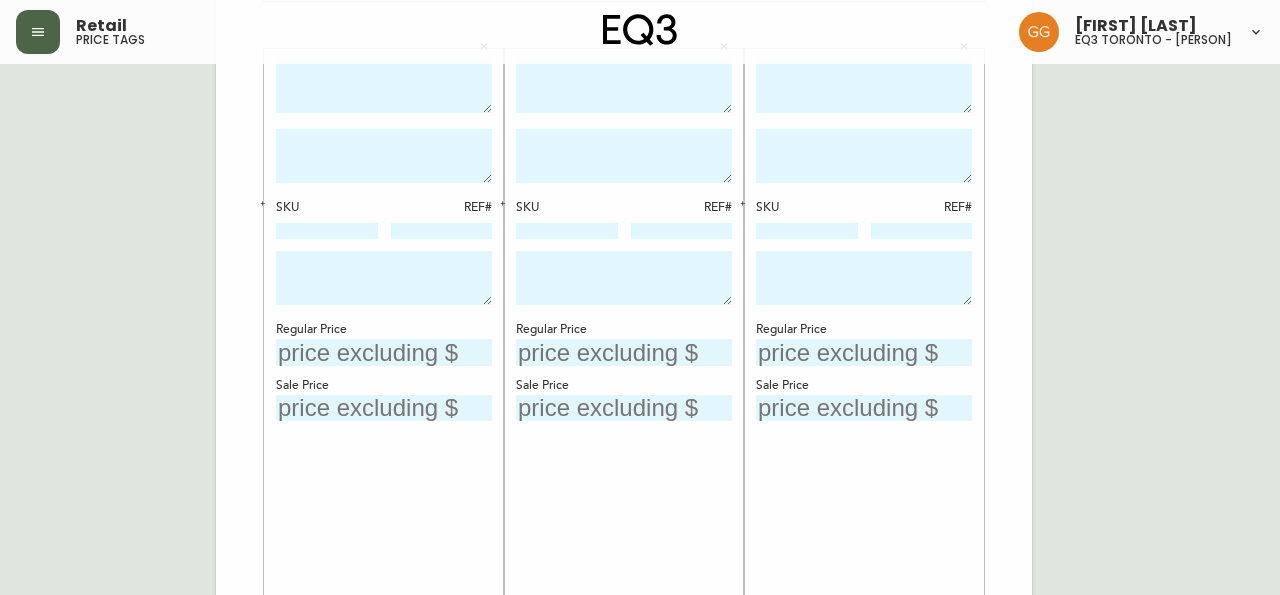 scroll, scrollTop: 545, scrollLeft: 0, axis: vertical 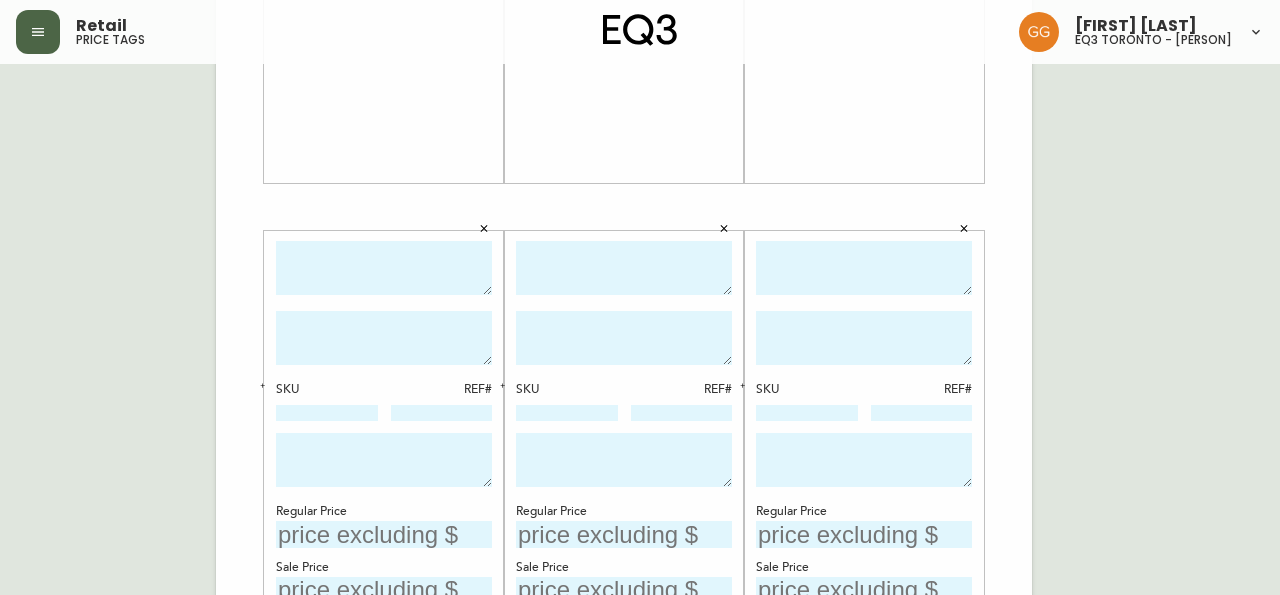 click at bounding box center (384, 268) 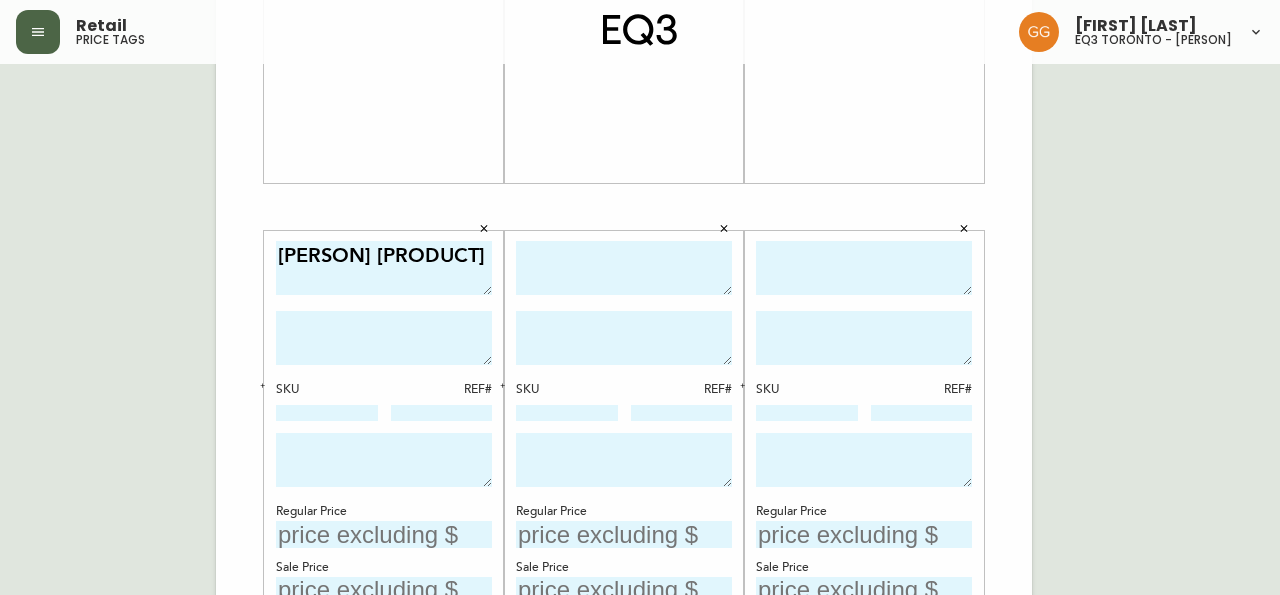 type on "[PERSON] [PRODUCT]" 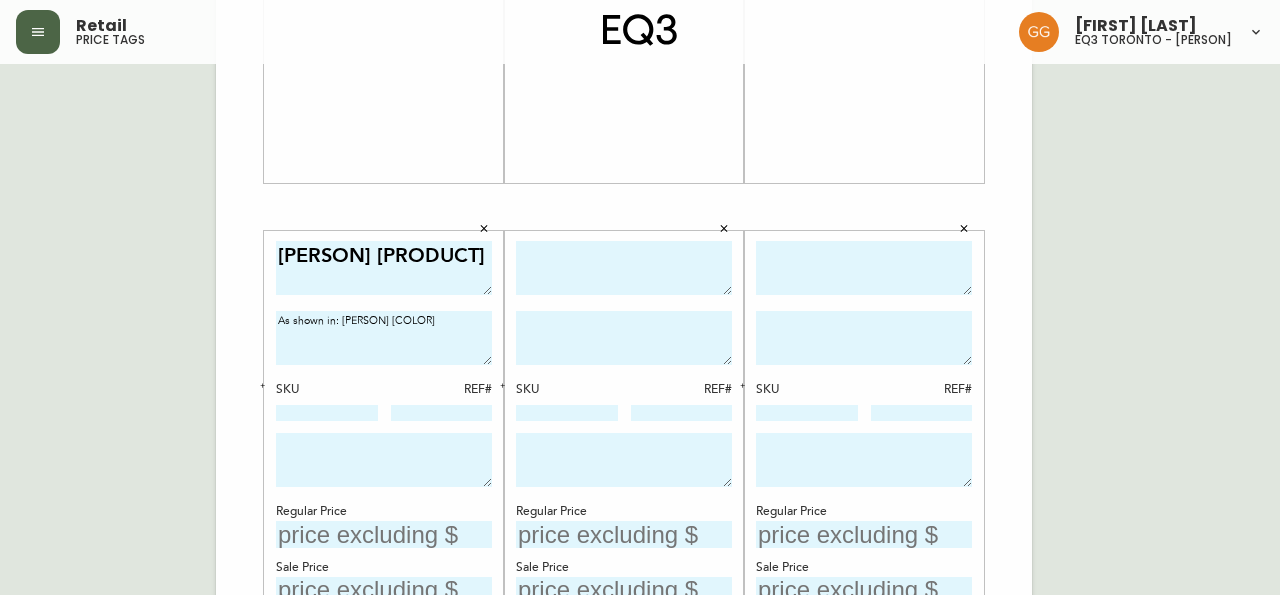type on "As shown in: [PERSON] [COLOR]" 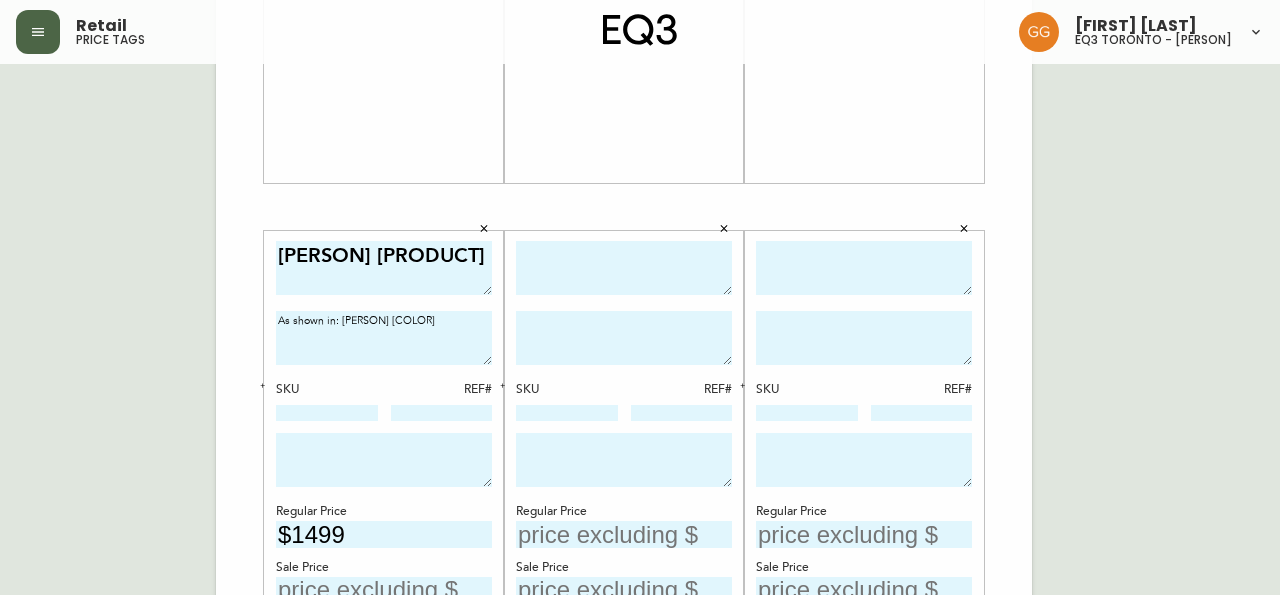 type on "$1499" 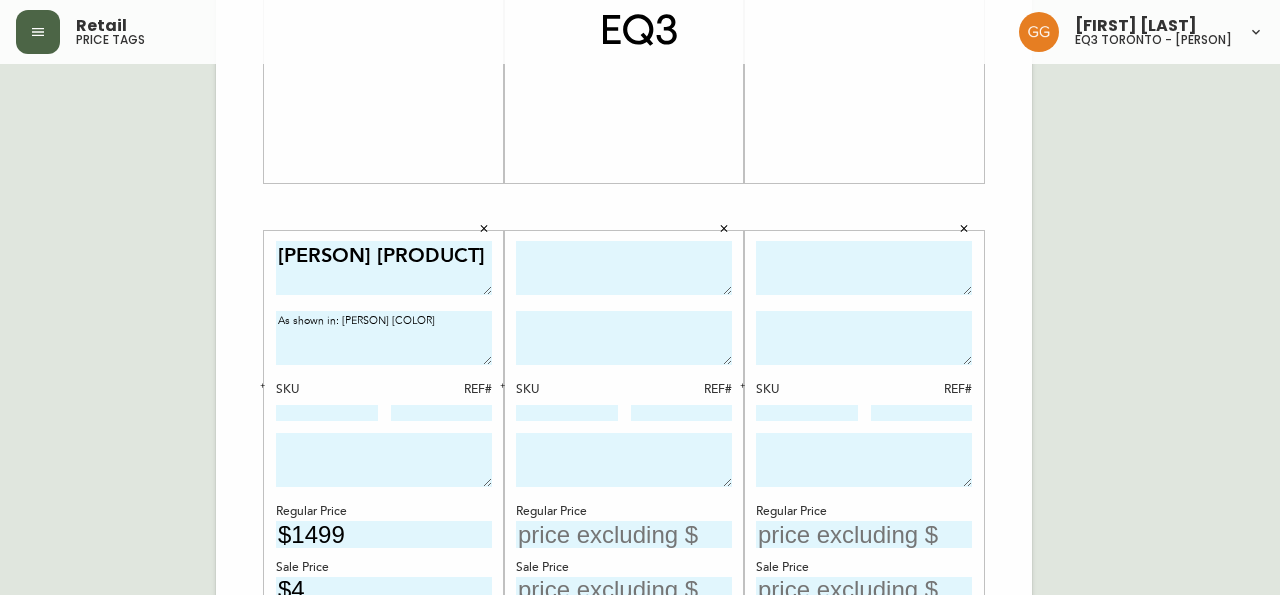 scroll, scrollTop: 552, scrollLeft: 0, axis: vertical 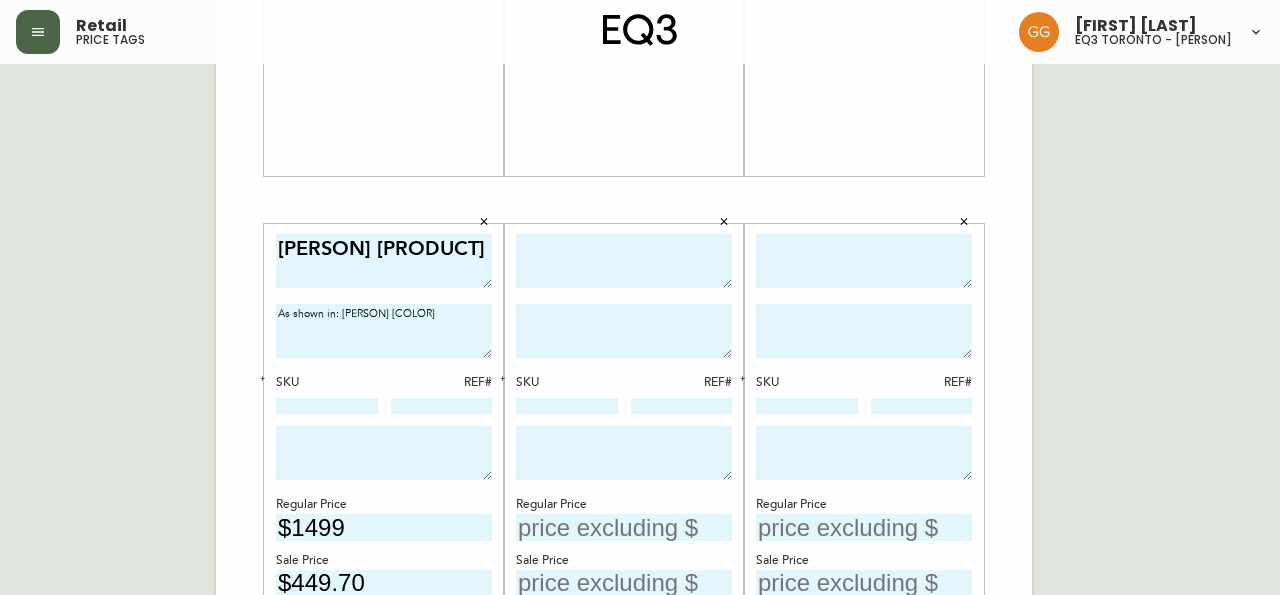 type on "$449.70" 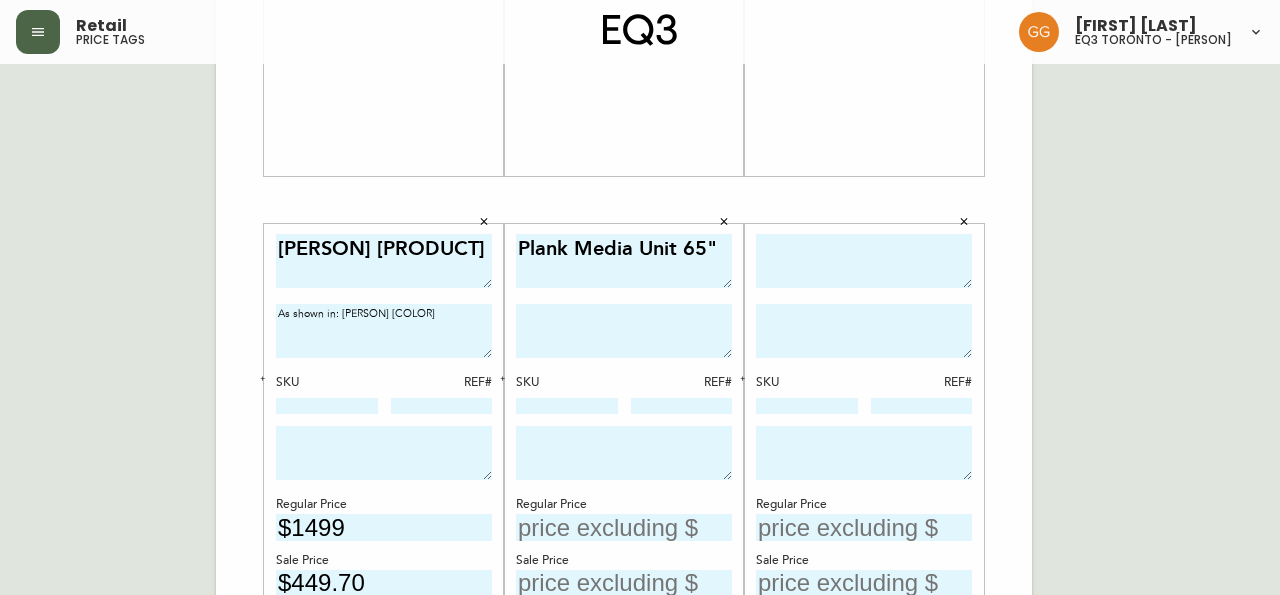 type on "Plank Media Unit 65"" 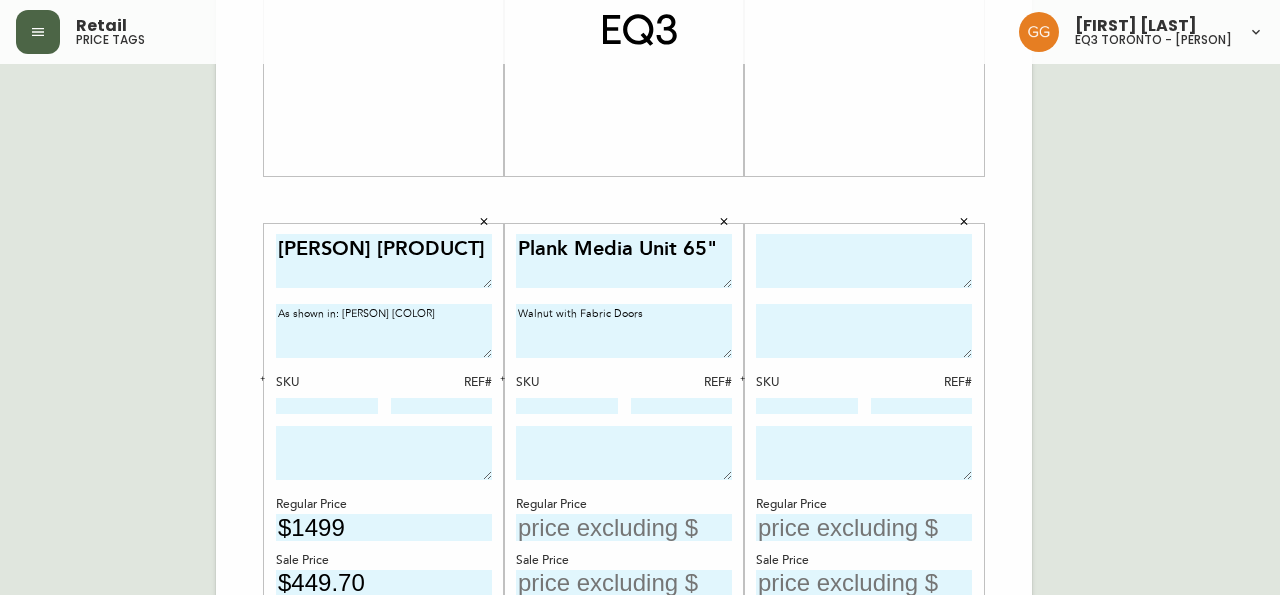 type on "Walnut with Fabric Doors" 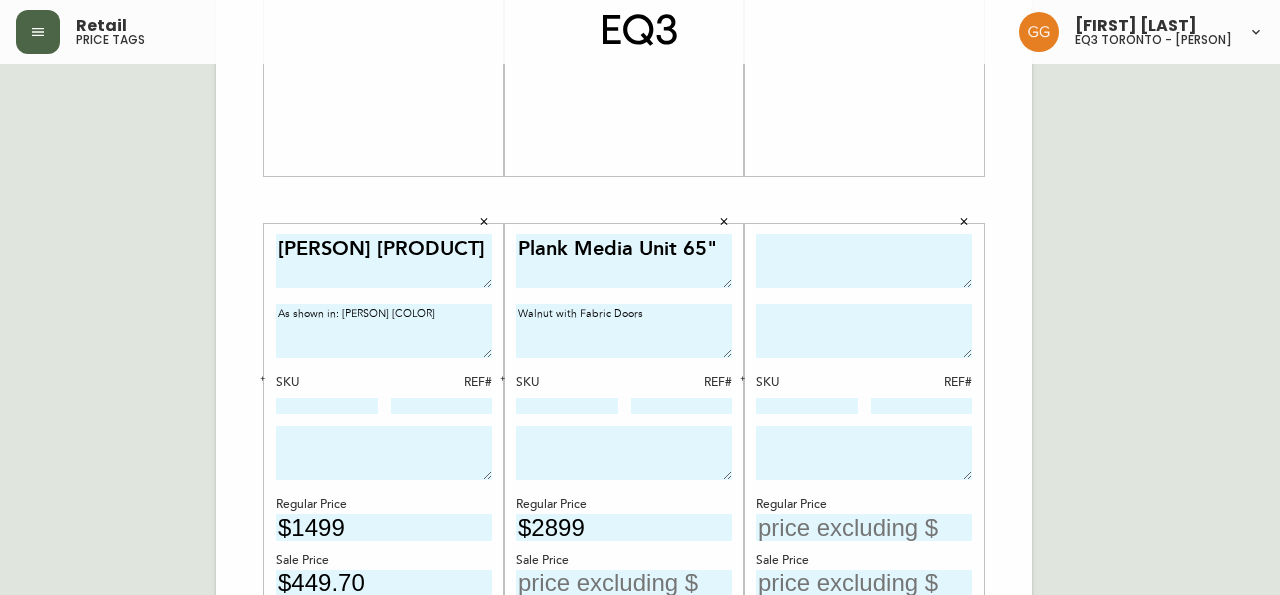 type on "$2899" 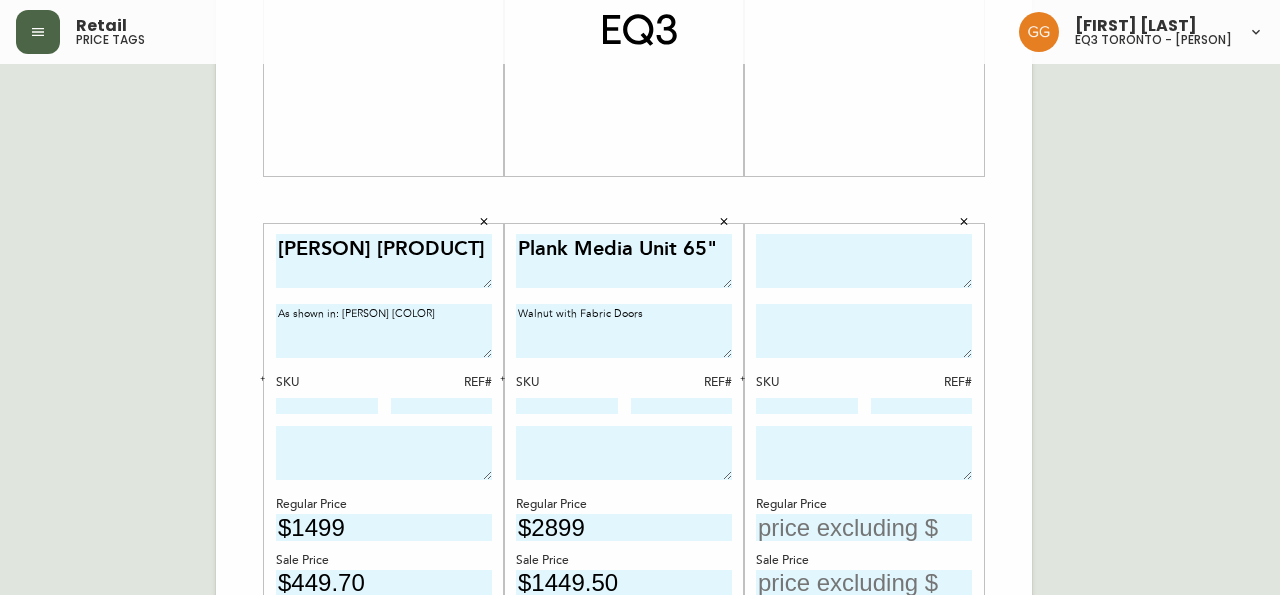 type on "$1449.50" 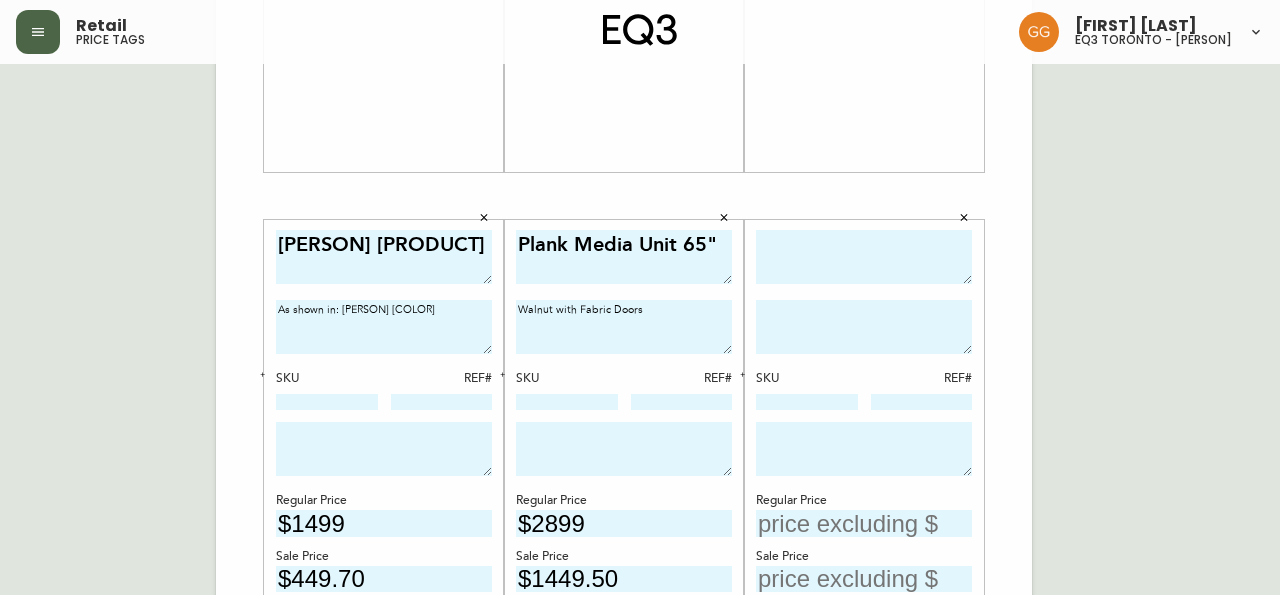 scroll, scrollTop: 374, scrollLeft: 0, axis: vertical 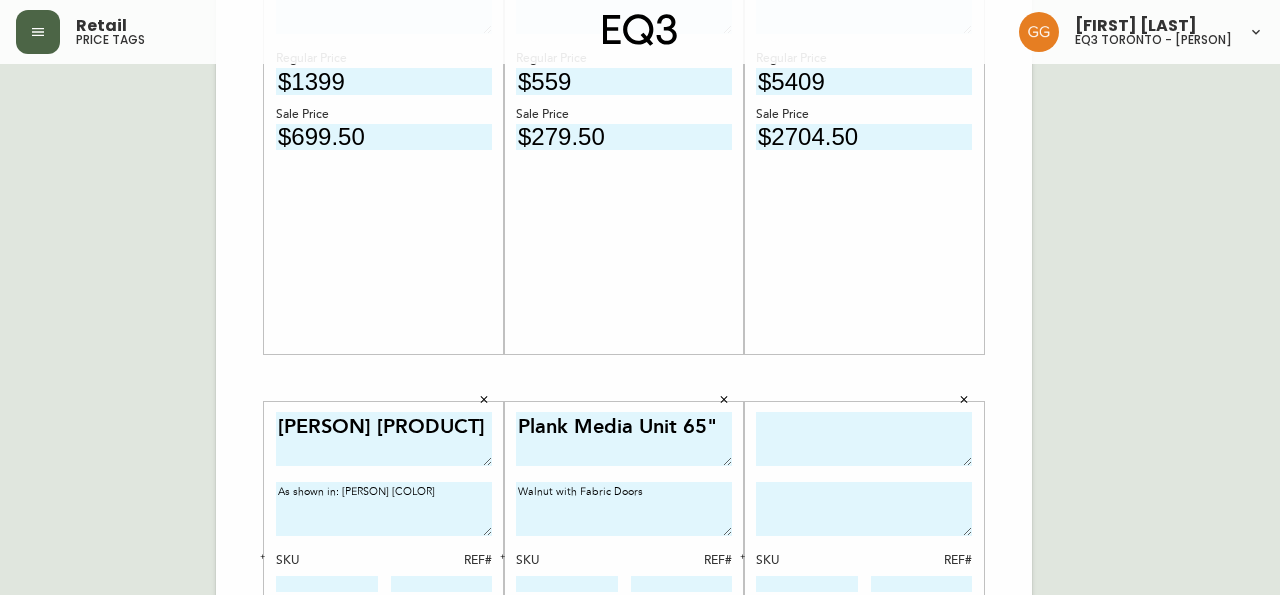click at bounding box center [864, 439] 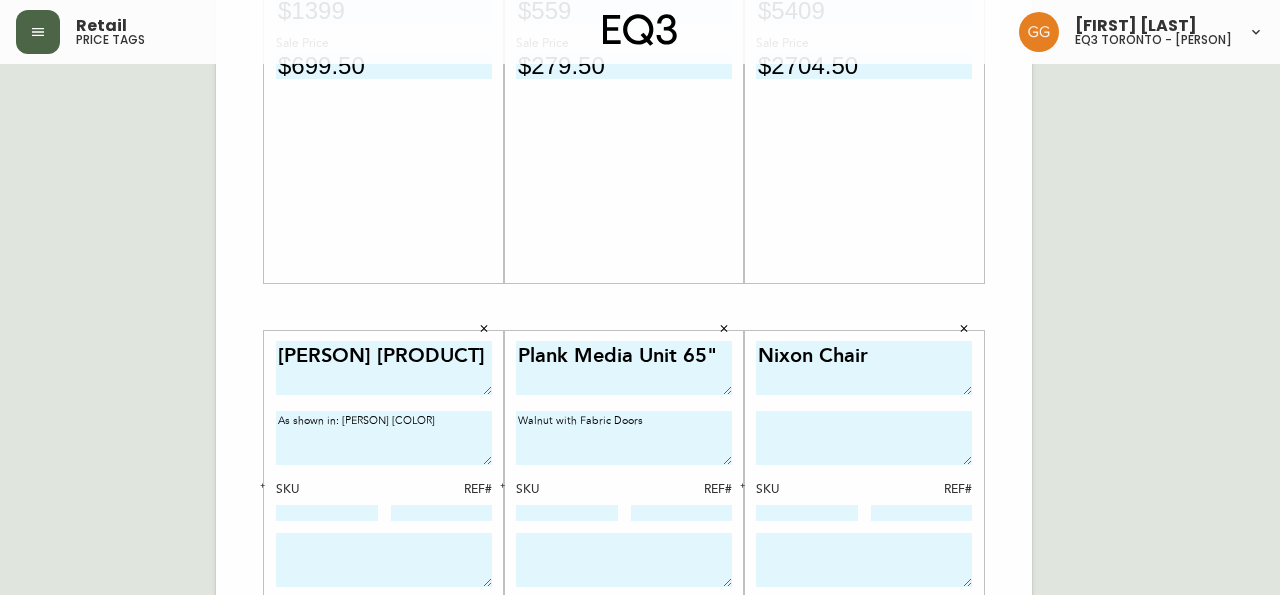 scroll, scrollTop: 465, scrollLeft: 0, axis: vertical 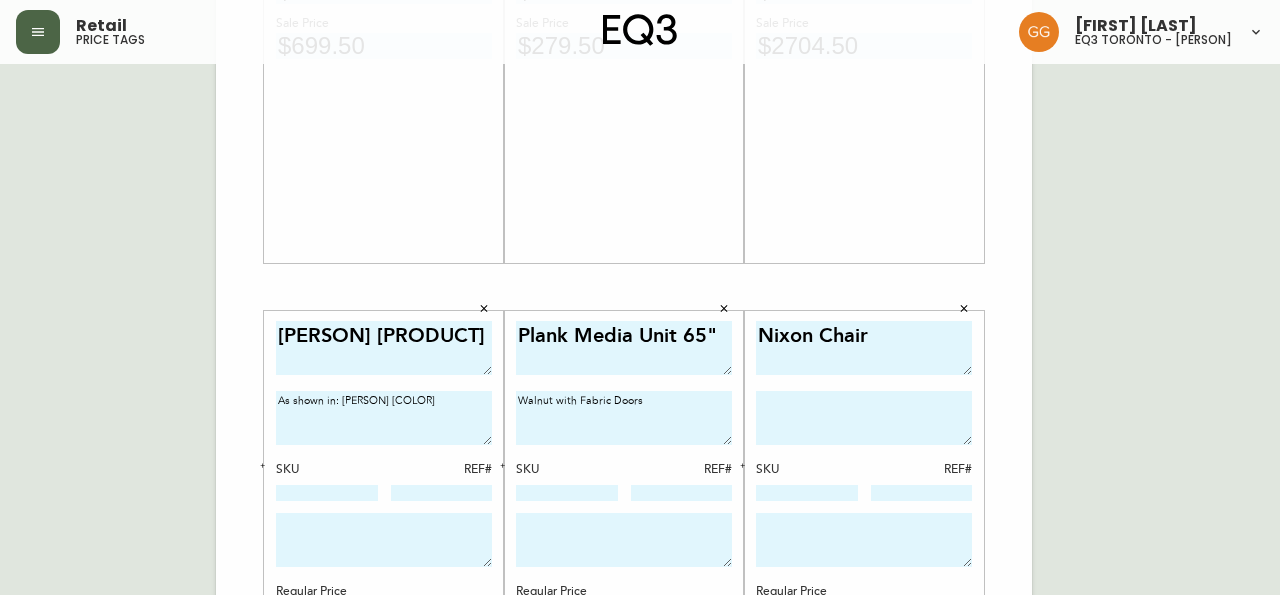 type on "Nixon Chair" 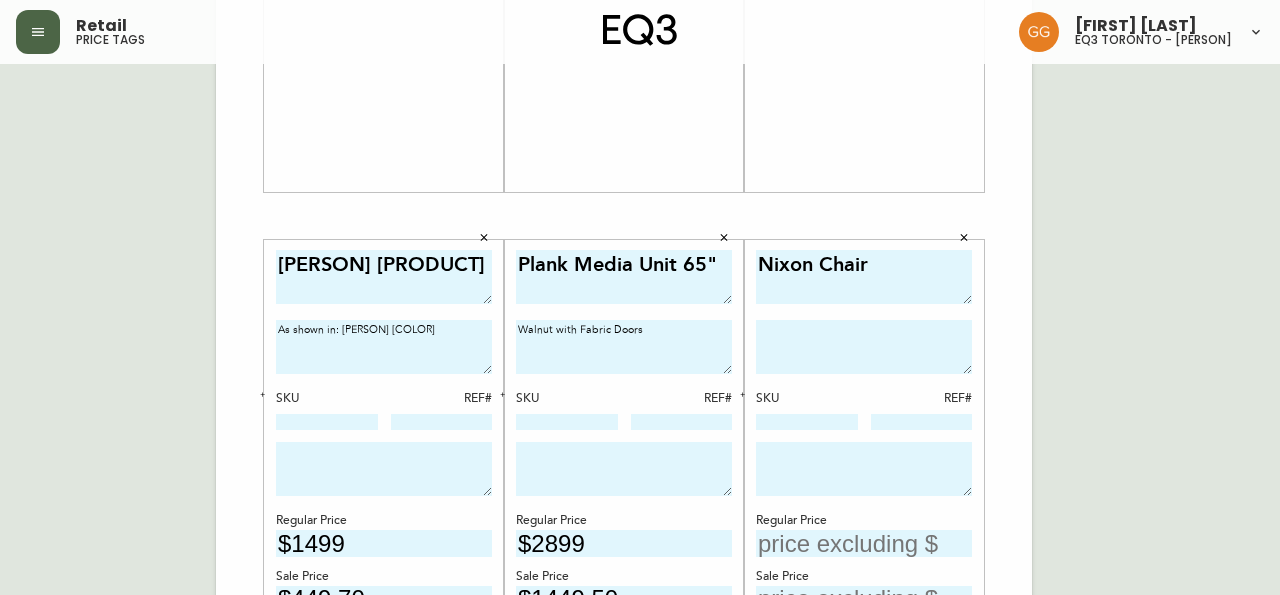 scroll, scrollTop: 556, scrollLeft: 0, axis: vertical 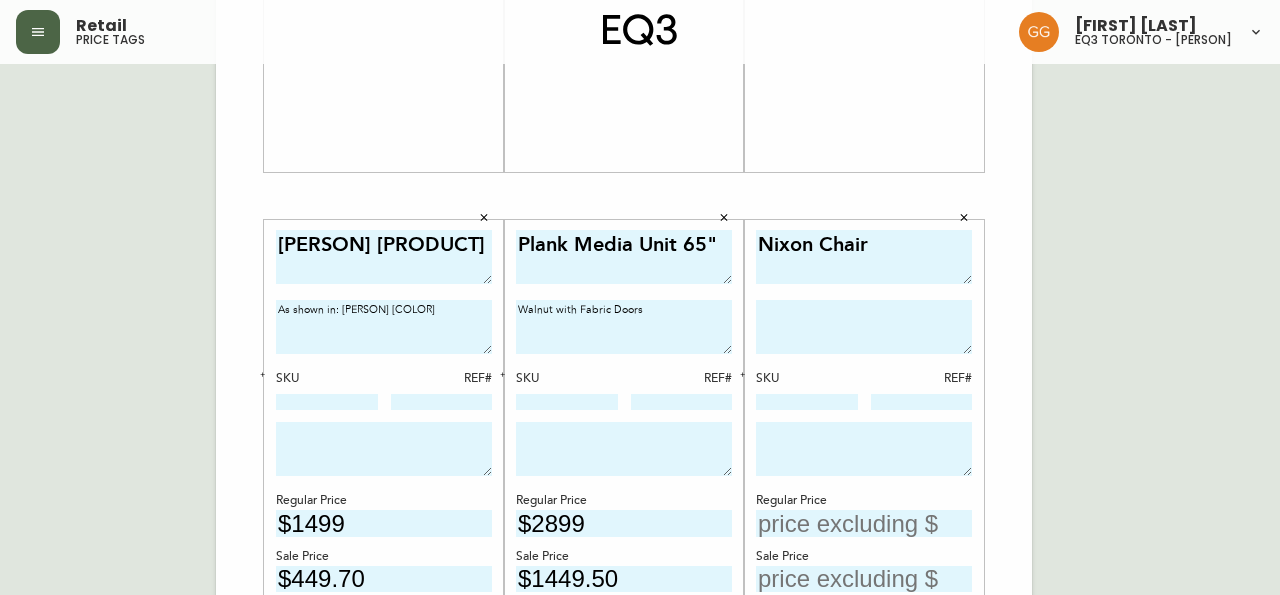 click at bounding box center (864, 327) 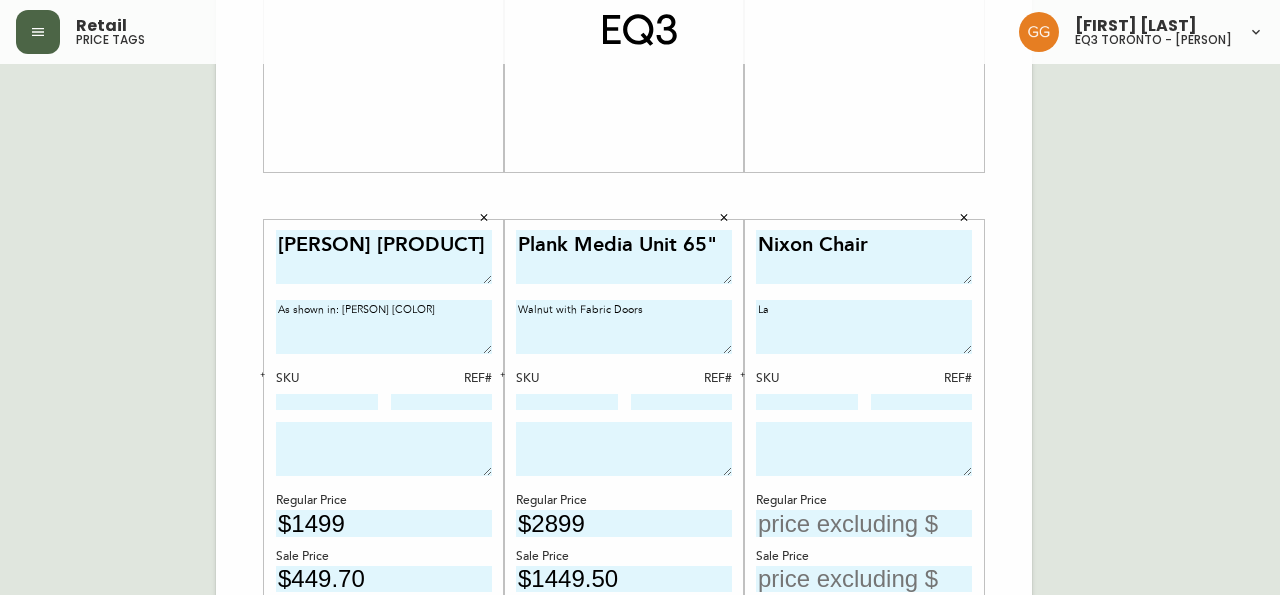 type on "L" 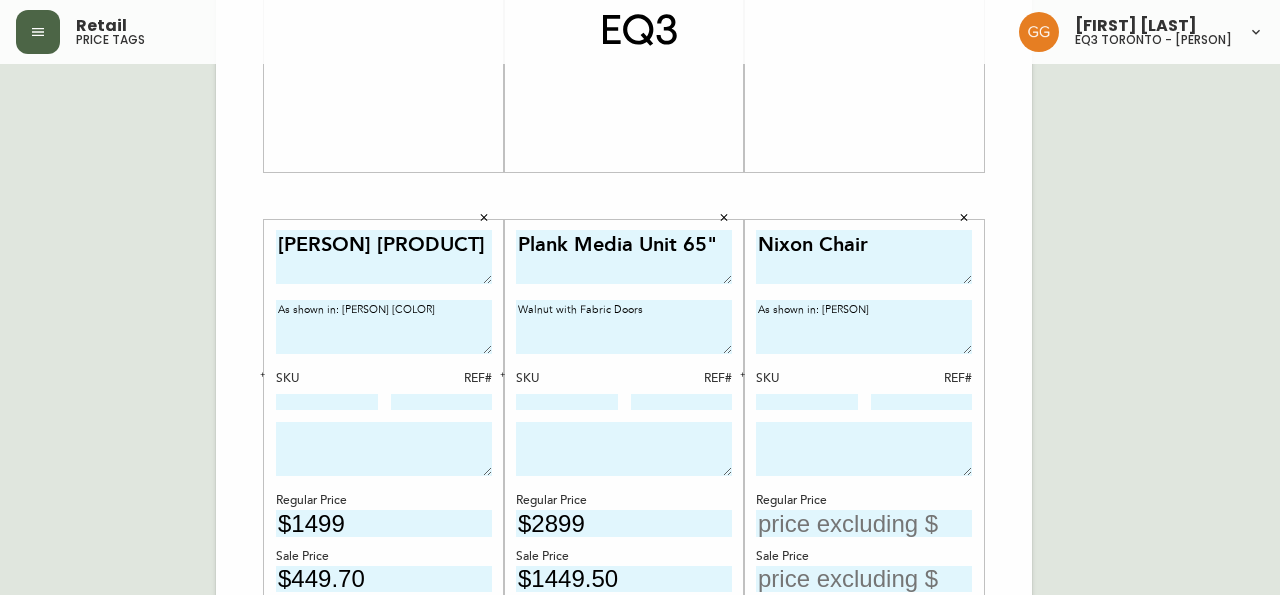 type on "As shown in: [PERSON]" 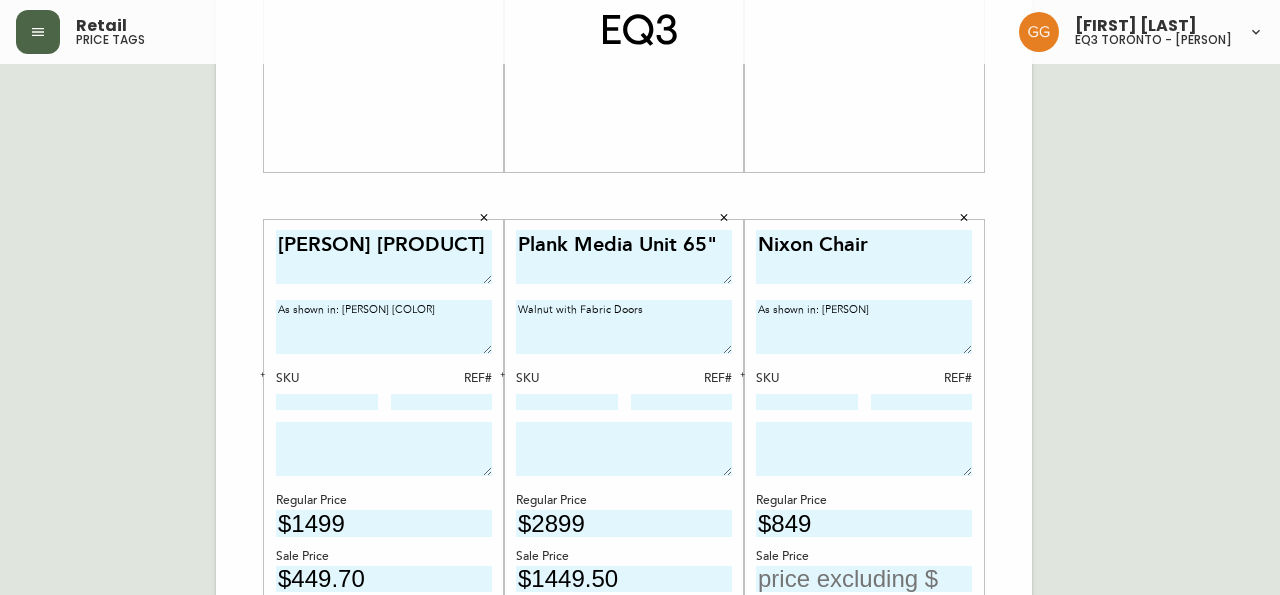type on "$849" 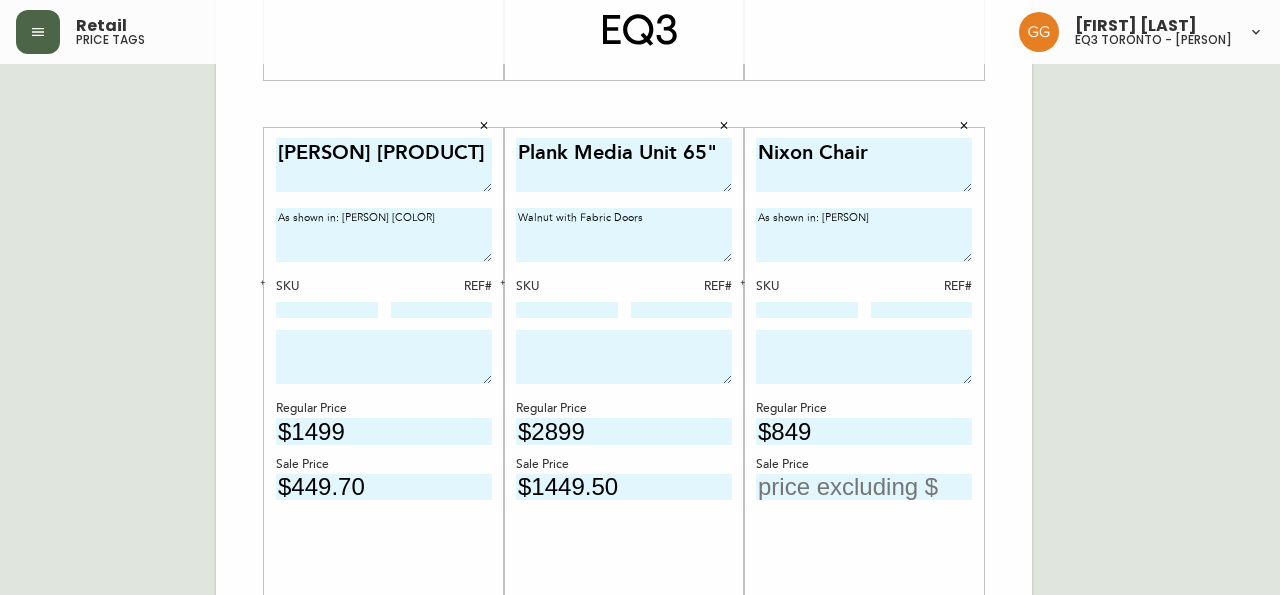scroll, scrollTop: 738, scrollLeft: 0, axis: vertical 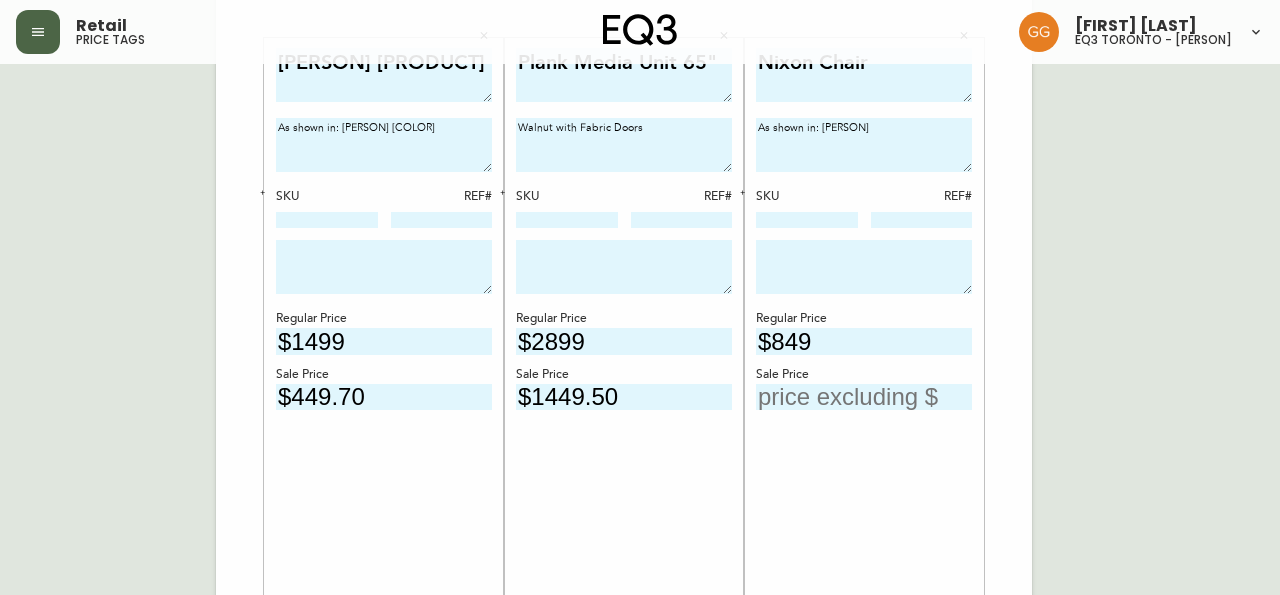 click at bounding box center (864, 397) 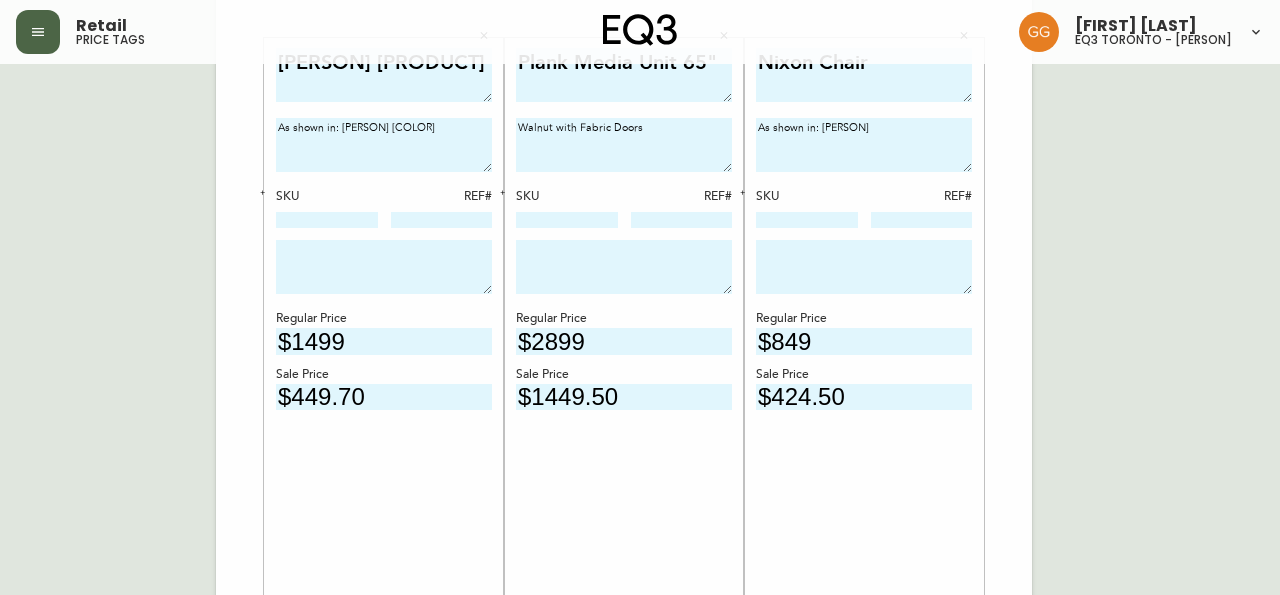 scroll, scrollTop: 829, scrollLeft: 0, axis: vertical 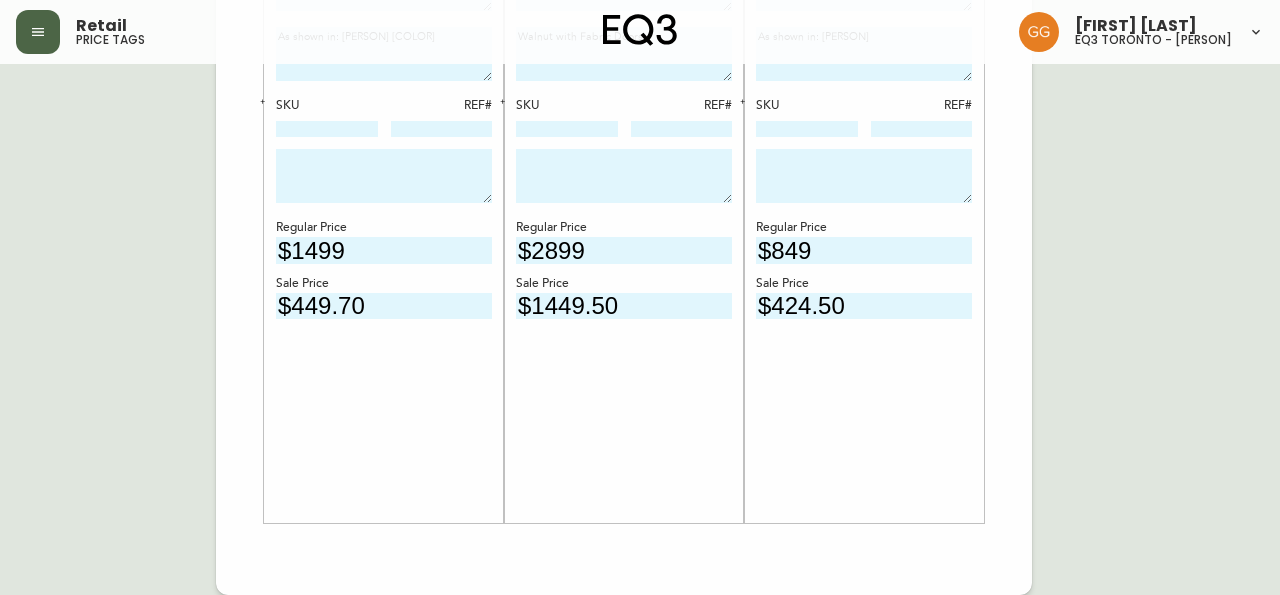 type on "$424.50" 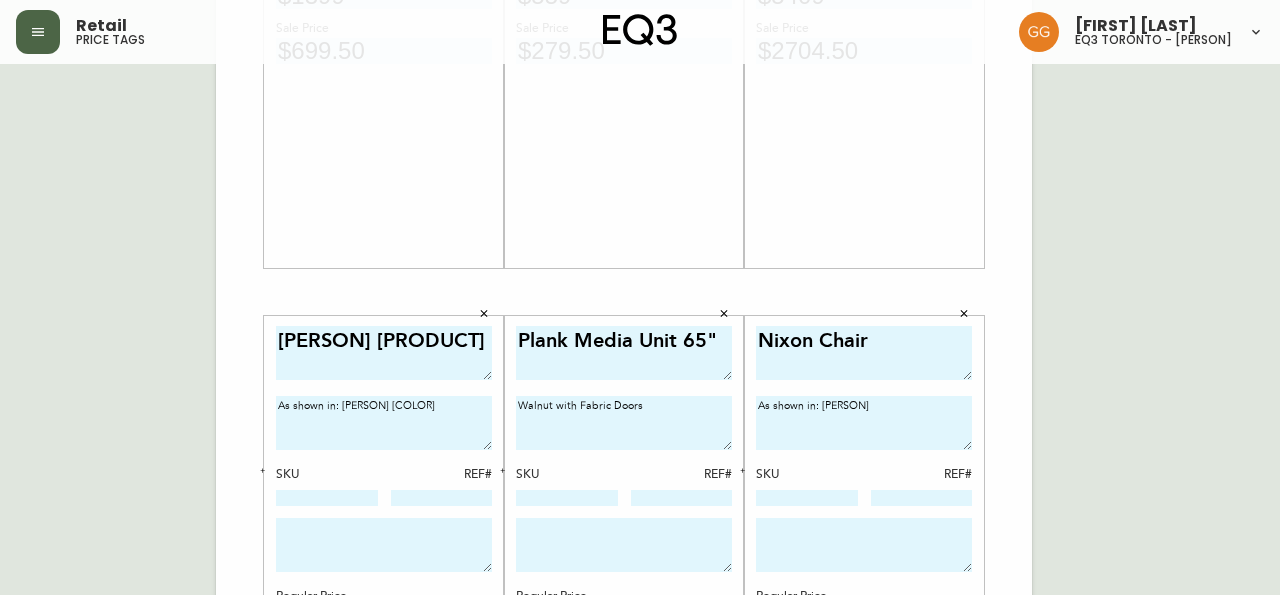 scroll, scrollTop: 556, scrollLeft: 0, axis: vertical 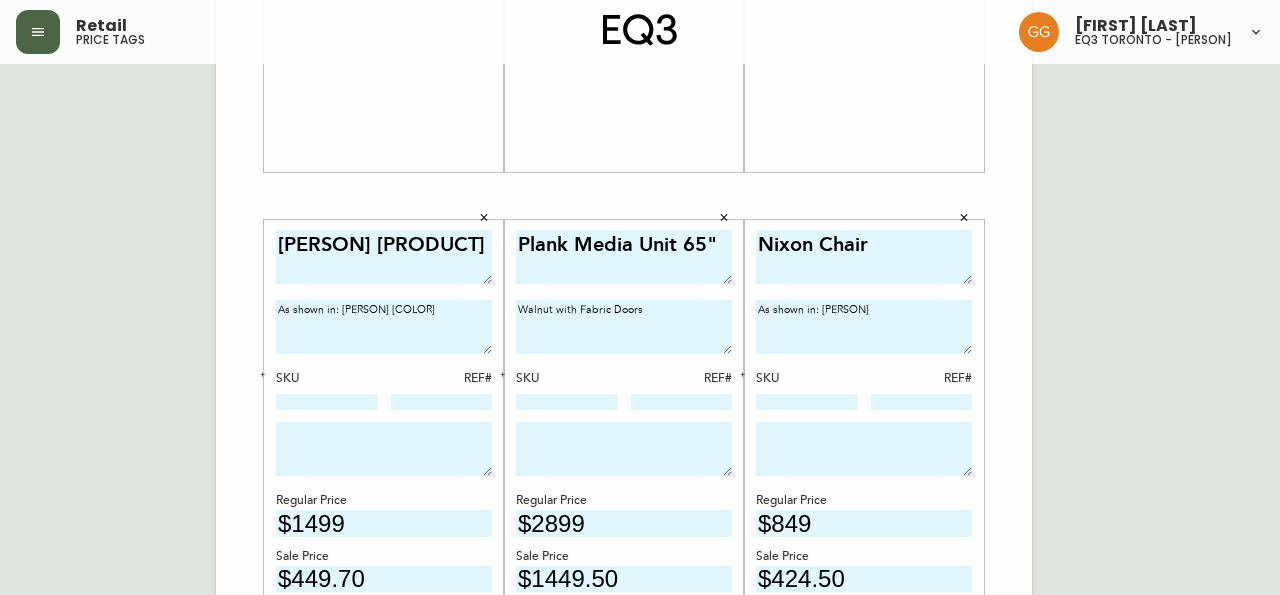 click on "Nixon Chair" at bounding box center (864, 257) 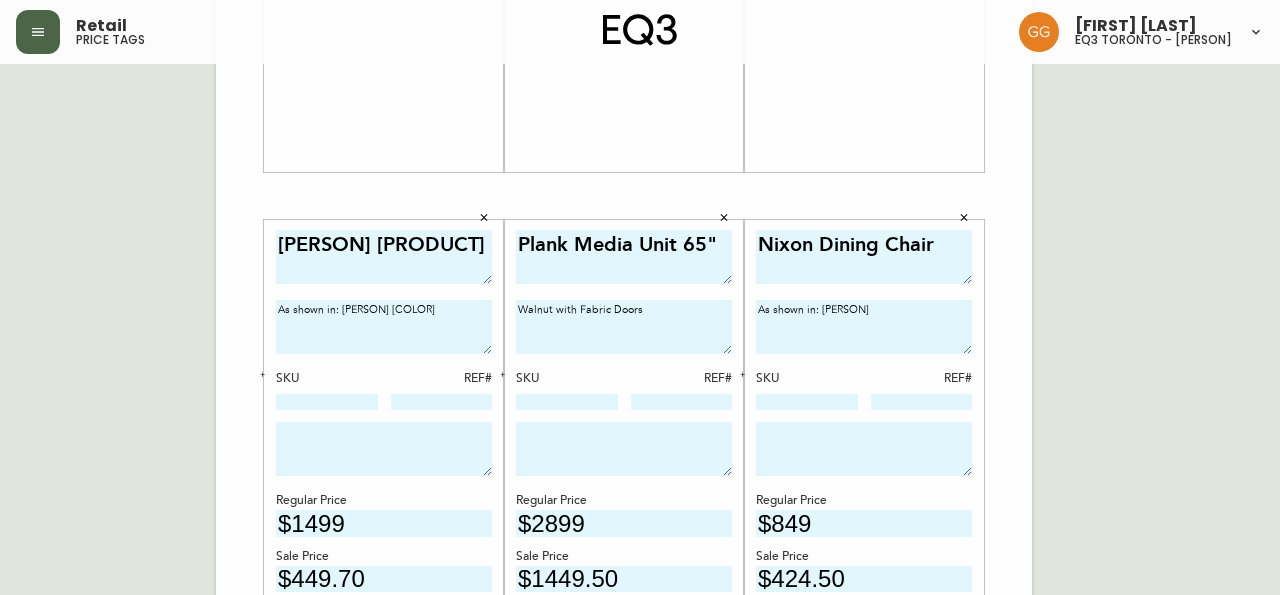 scroll, scrollTop: 829, scrollLeft: 0, axis: vertical 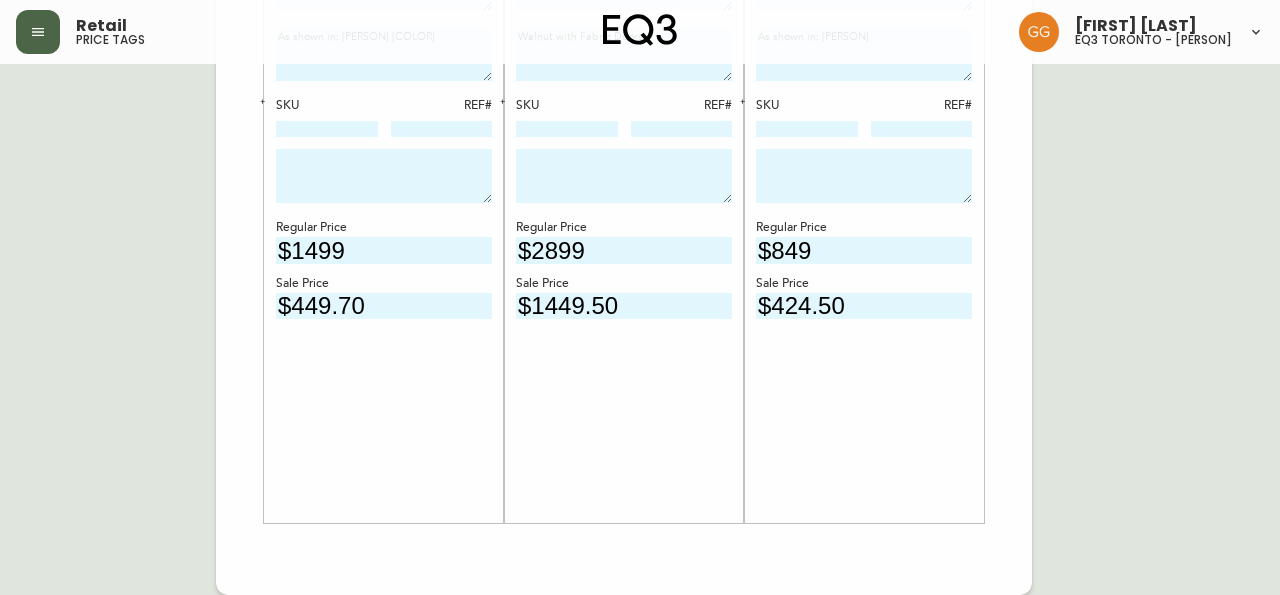 type on "Nixon Dining Chair" 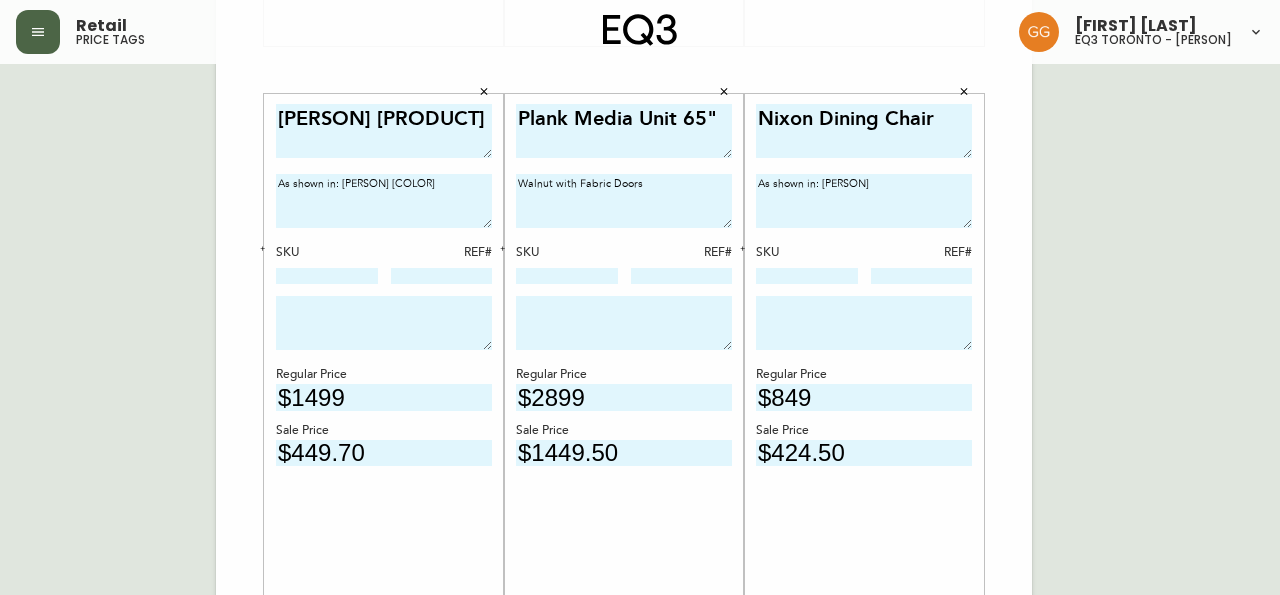 scroll, scrollTop: 829, scrollLeft: 0, axis: vertical 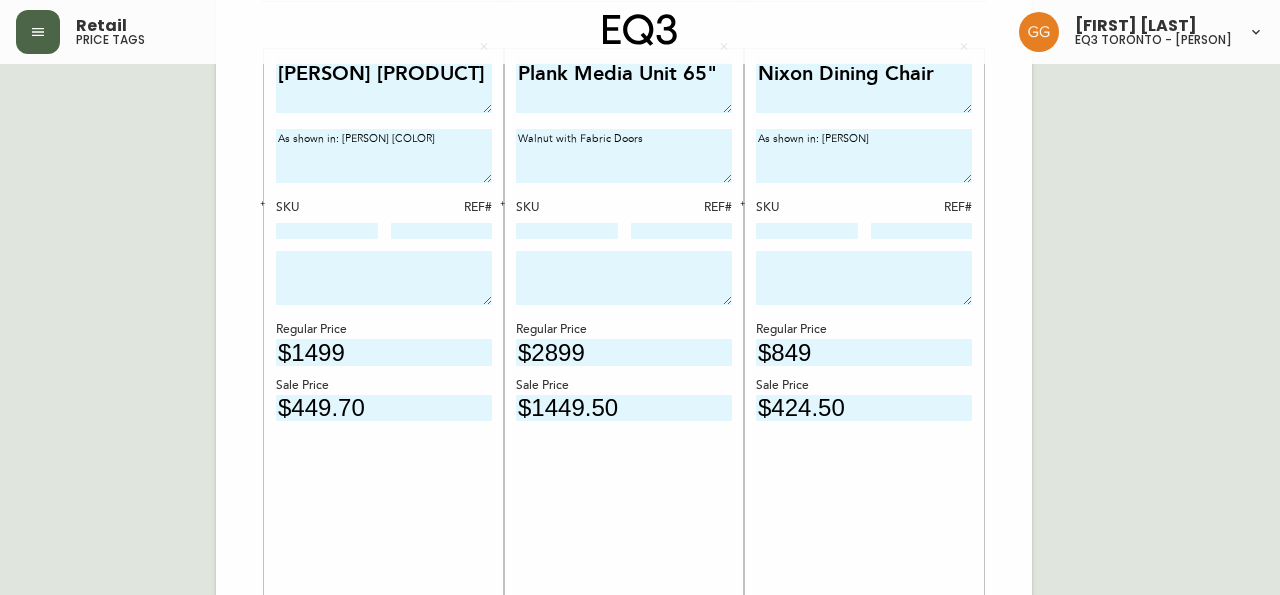click on "As shown in: [PERSON]" at bounding box center [864, 156] 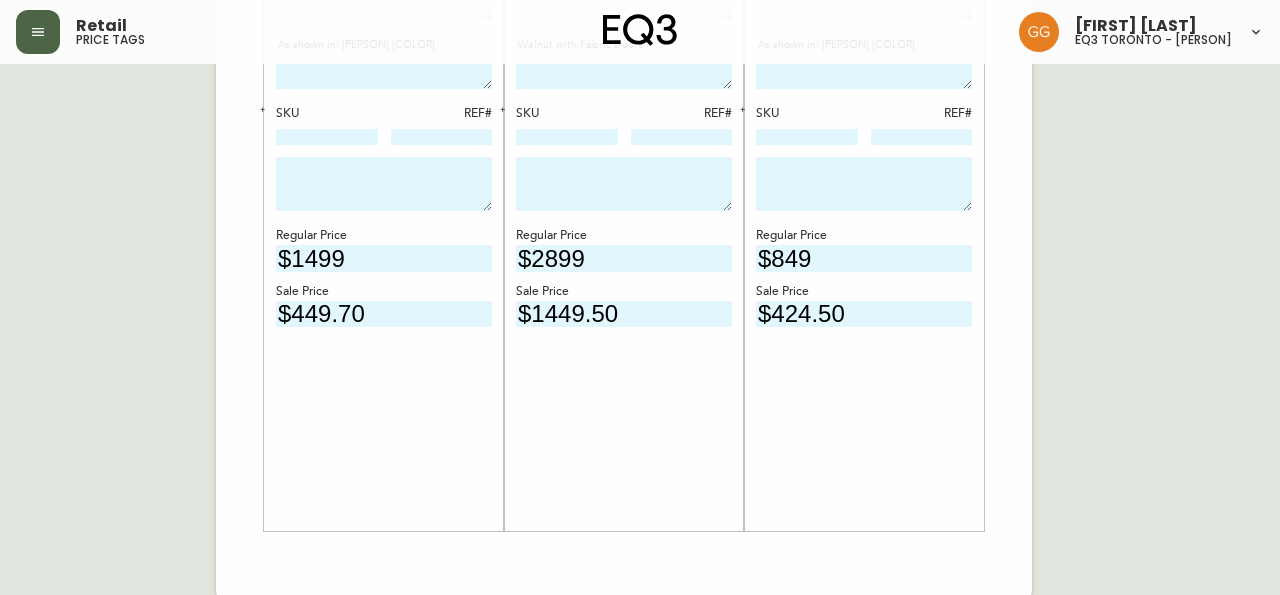 scroll, scrollTop: 829, scrollLeft: 0, axis: vertical 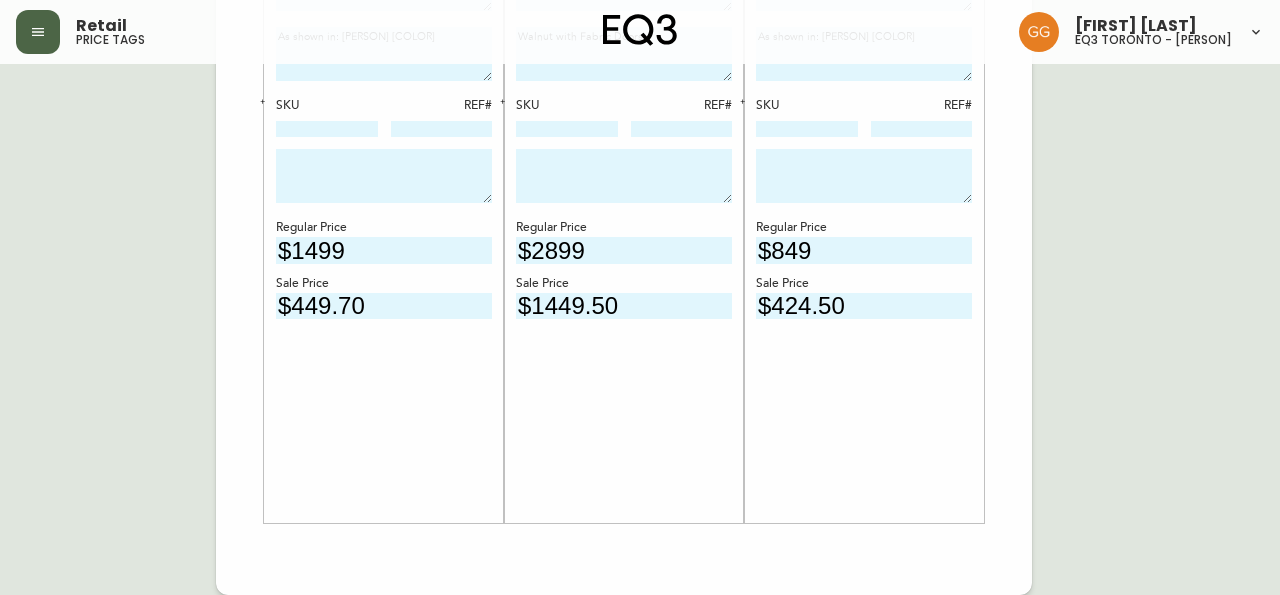 type on "As shown in: [PERSON] [COLOR]" 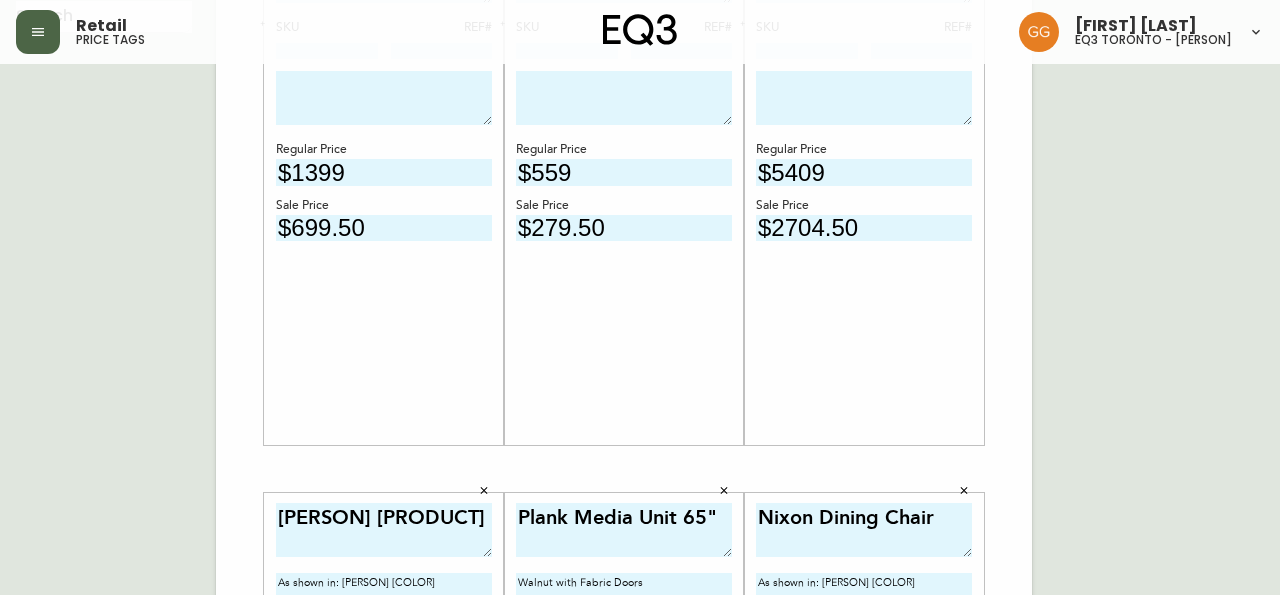 scroll, scrollTop: 10, scrollLeft: 0, axis: vertical 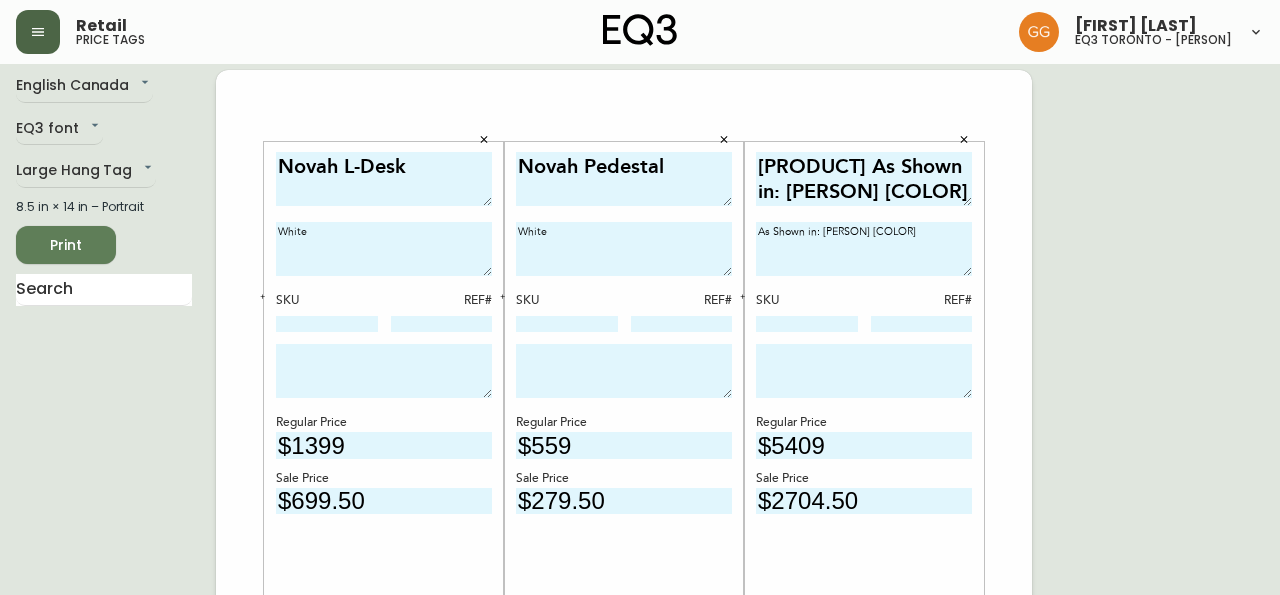 click on "Novah L-Desk White SKU REF# Regular Price $[PRICE] Sale Price $[PRICE] Novah Pedestal White SKU REF# Regular Price $[PRICE] Sale Price $[PRICE] Carefree Sectional As Shown in: [PERSON] [COLOR] SKU REF# Regular Price $[PRICE] Sale Price $[PRICE] Palliser Kendall As shown in: [PERSON] [COLOR] SKU REF# $[PRICE] Sale Price $[PRICE] Plank Media Unit 65" Walnut with Fabric Doors SKU REF# Regular Price $[PRICE] Sale Price $[PRICE] Nixon Dining Chair As shown in: [PERSON] [COLOR] SKU REF# Regular Price $[PRICE] Sale Price $[PRICE]" at bounding box center [624, 742] 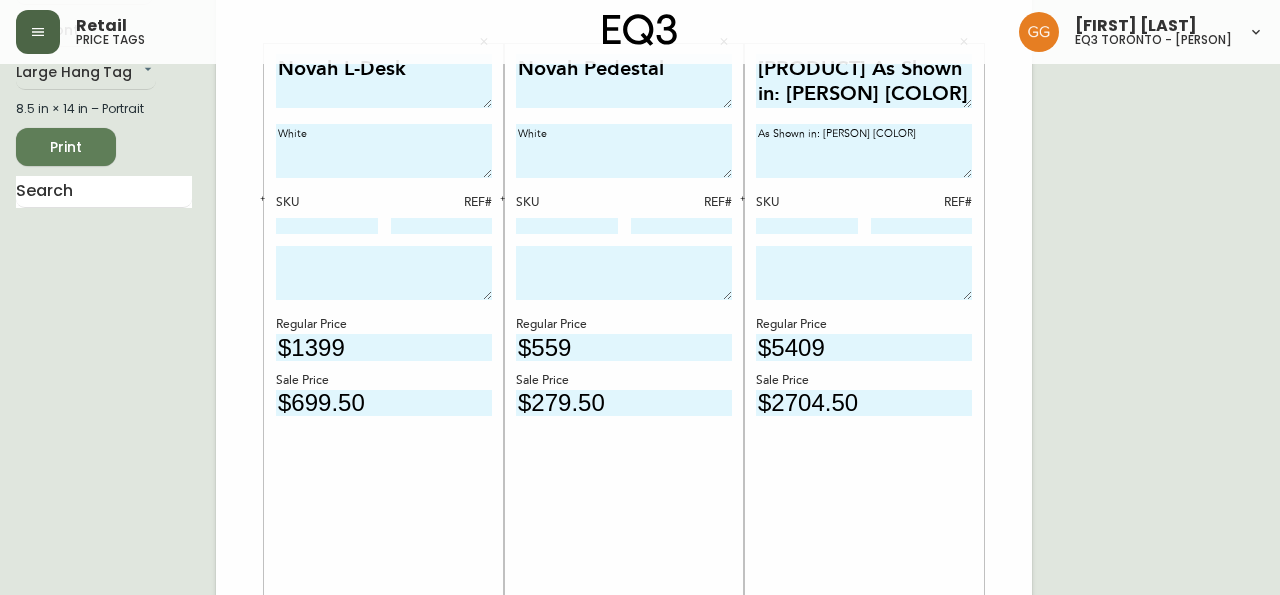 scroll, scrollTop: 0, scrollLeft: 0, axis: both 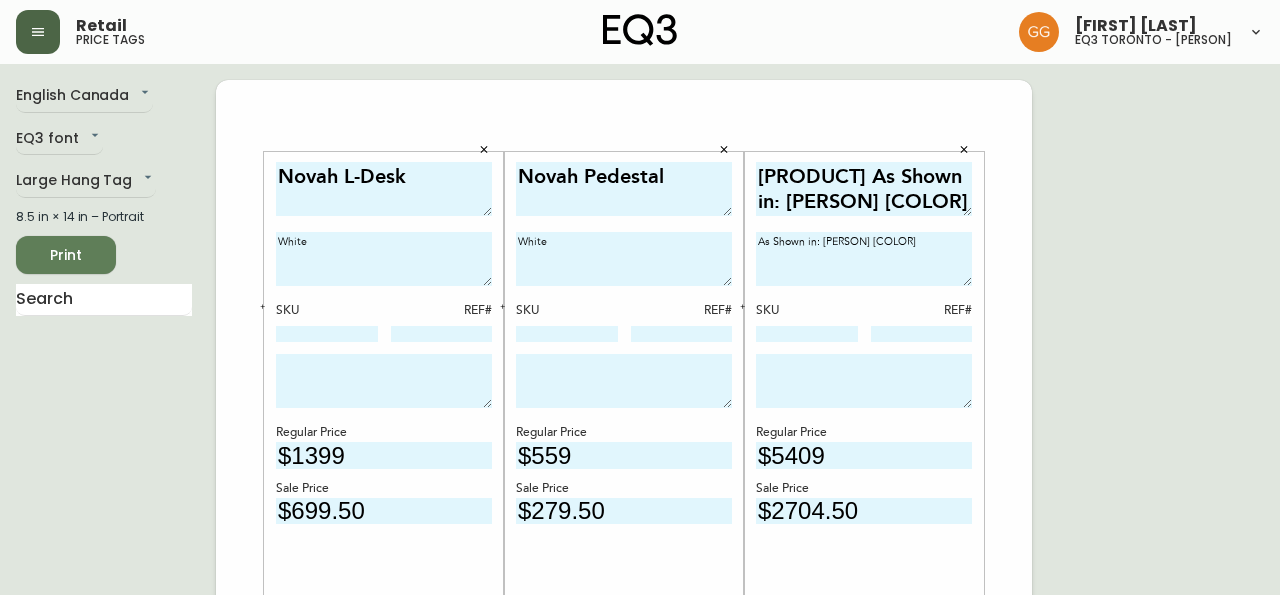 click on "Print" at bounding box center [66, 255] 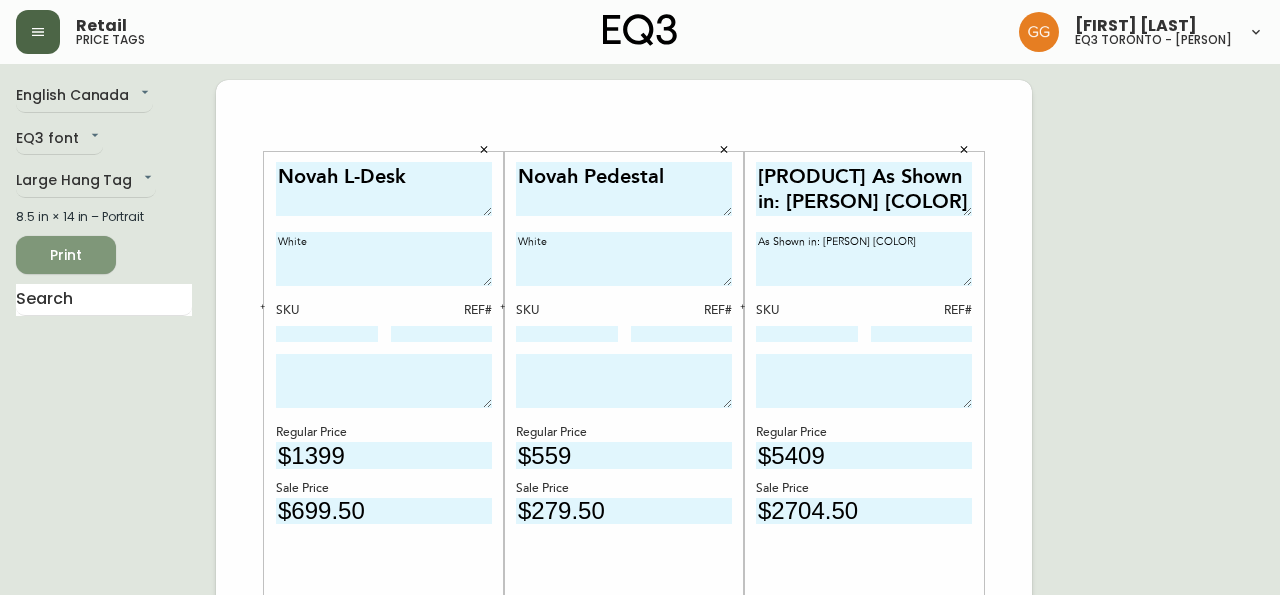 scroll, scrollTop: 0, scrollLeft: 0, axis: both 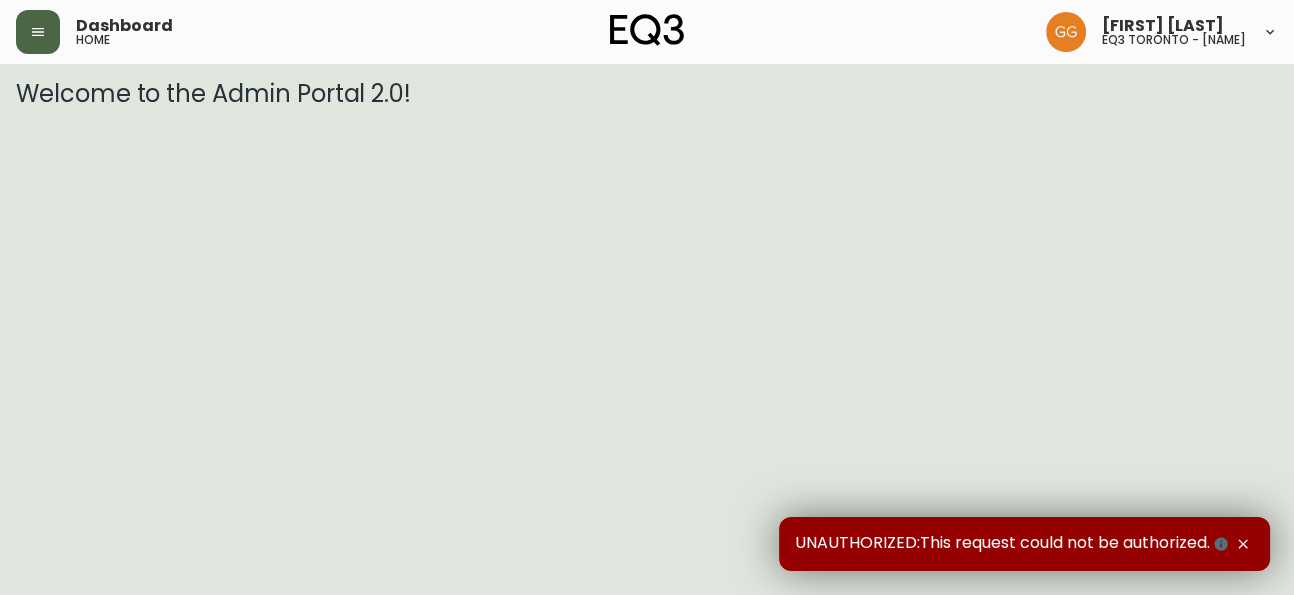 click 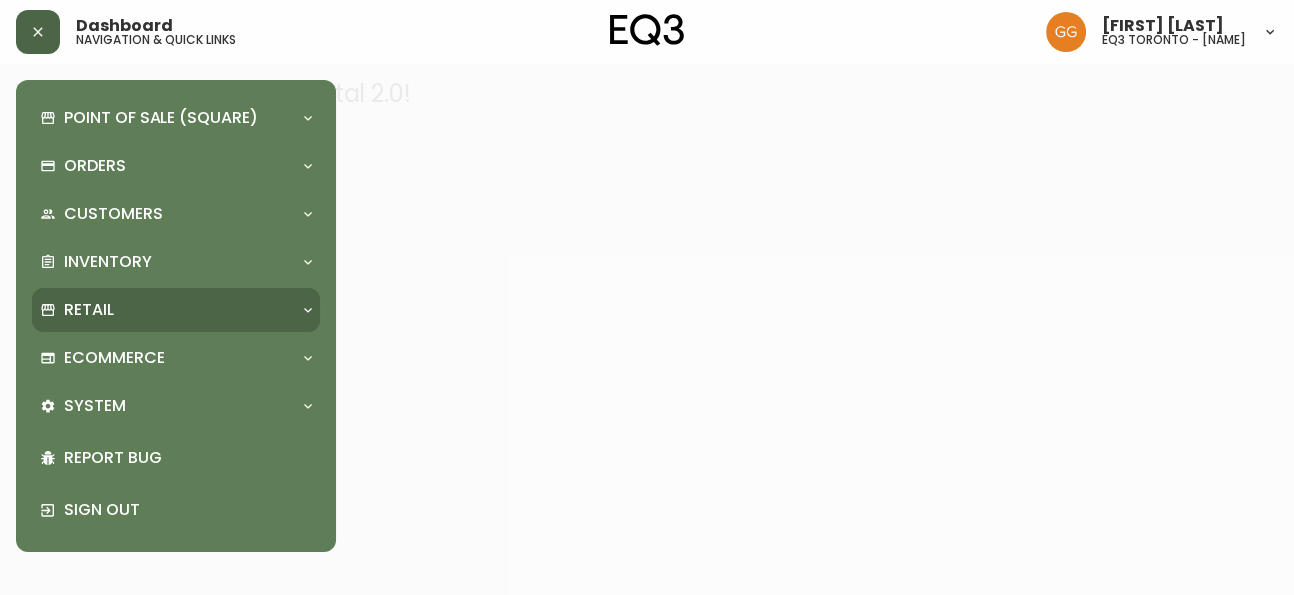 click on "Retail" at bounding box center [89, 310] 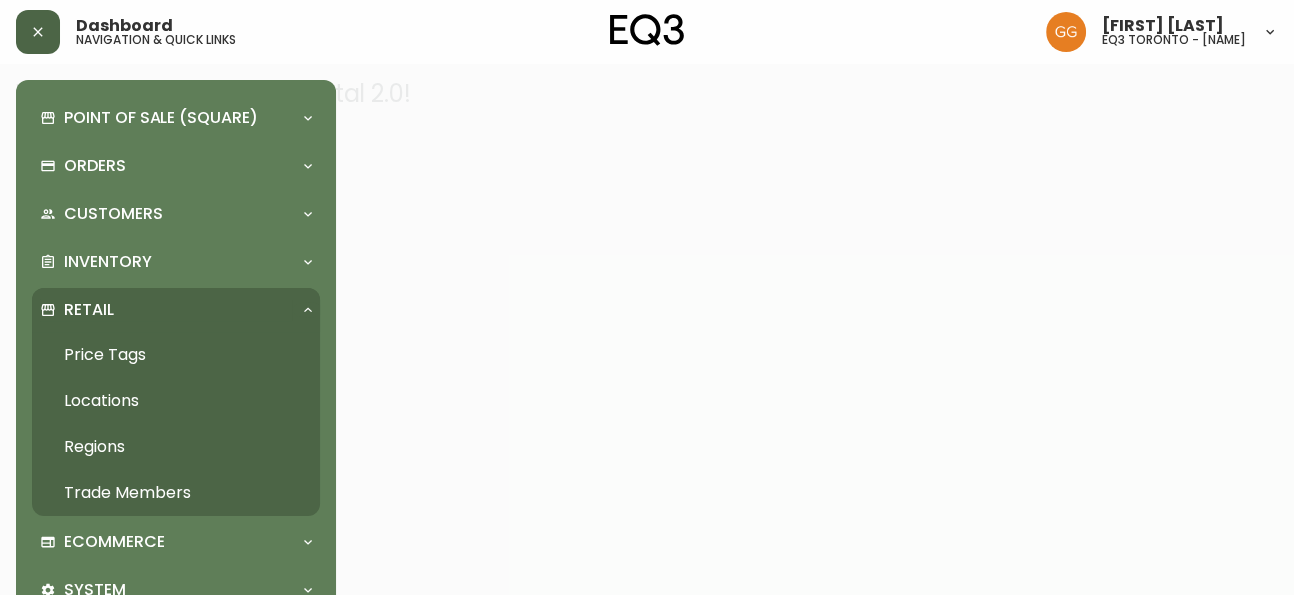 click on "Price Tags" at bounding box center [176, 355] 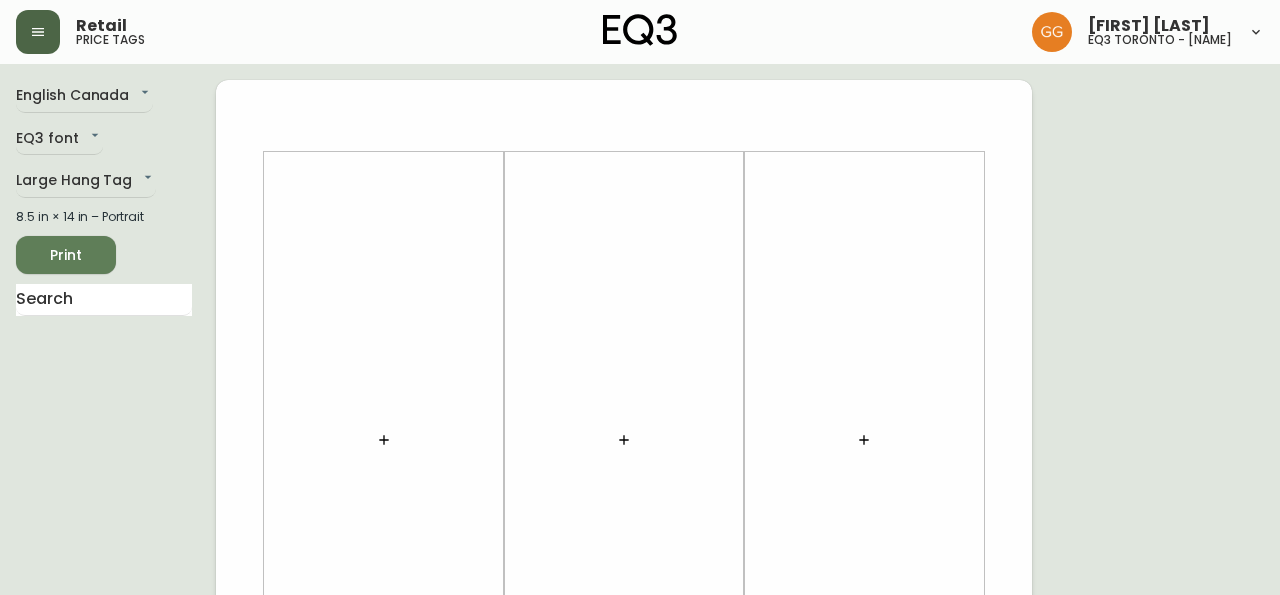 click at bounding box center (384, 440) 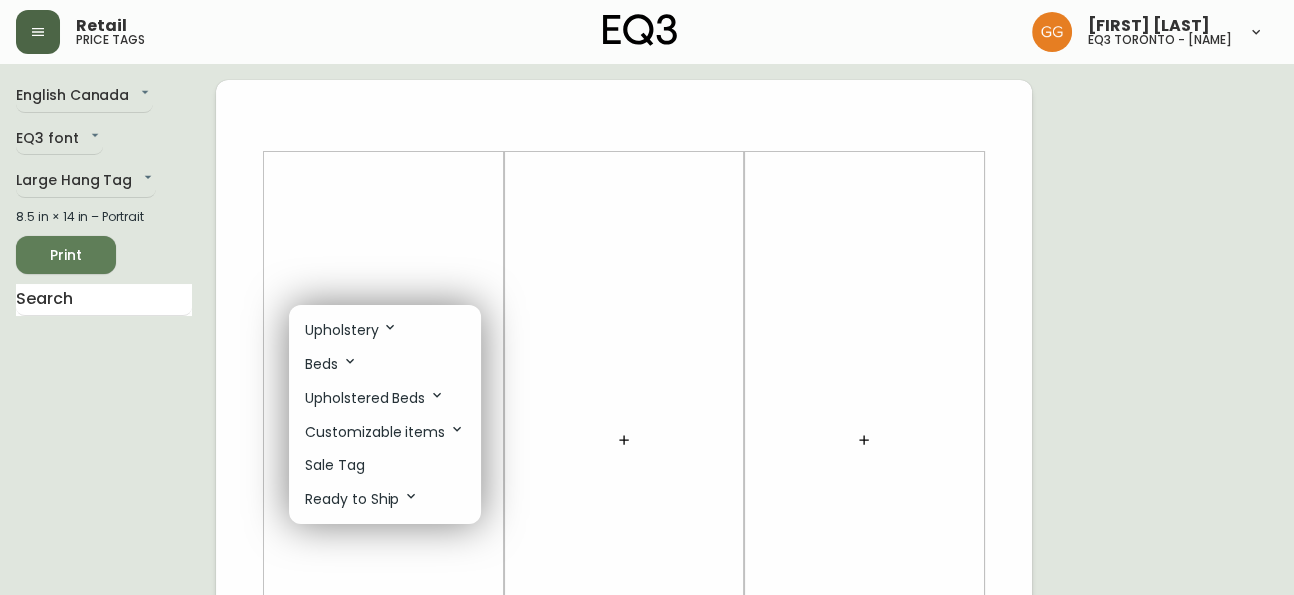 click on "Sale Tag" at bounding box center [385, 465] 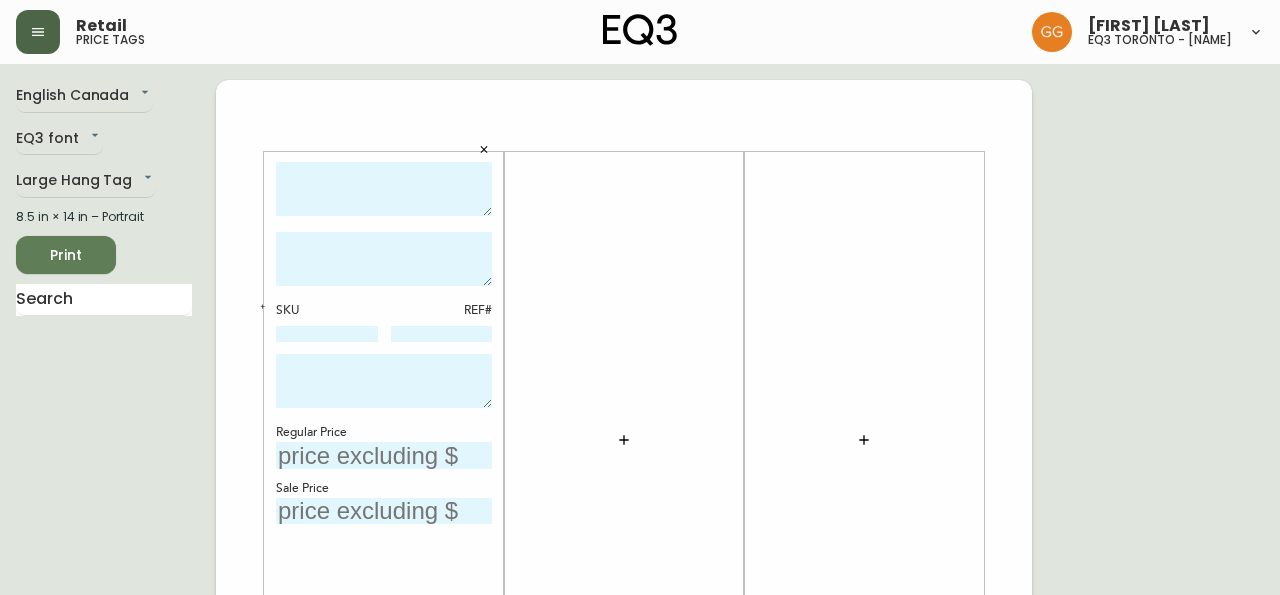 click 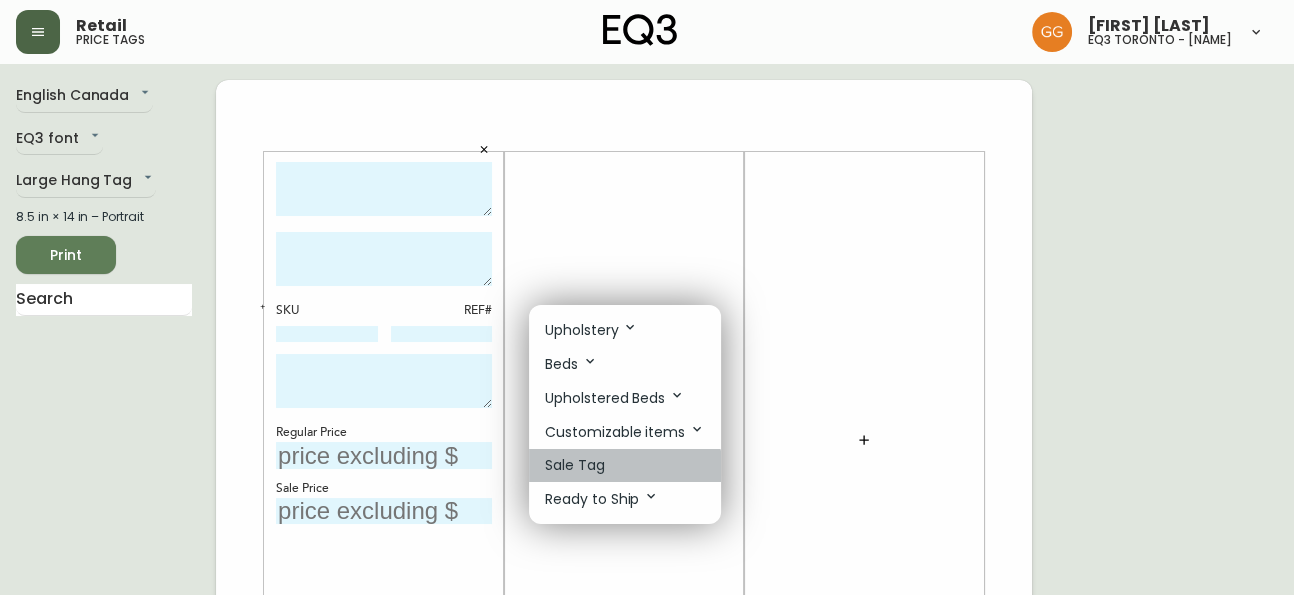 click on "Sale Tag" at bounding box center (625, 465) 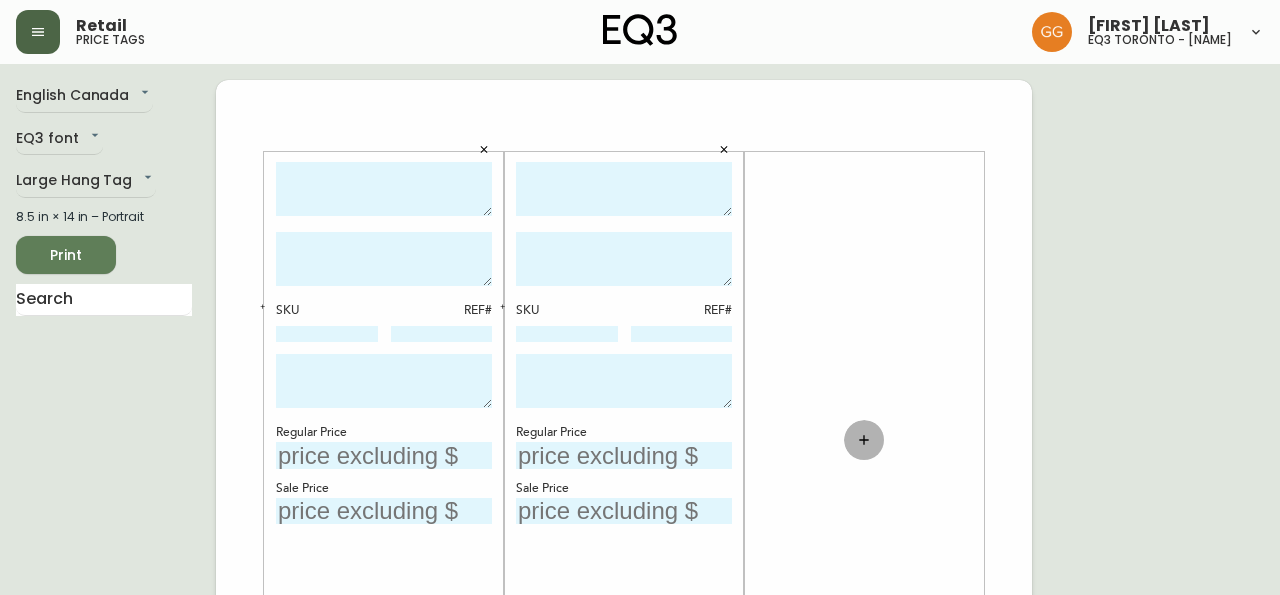 click 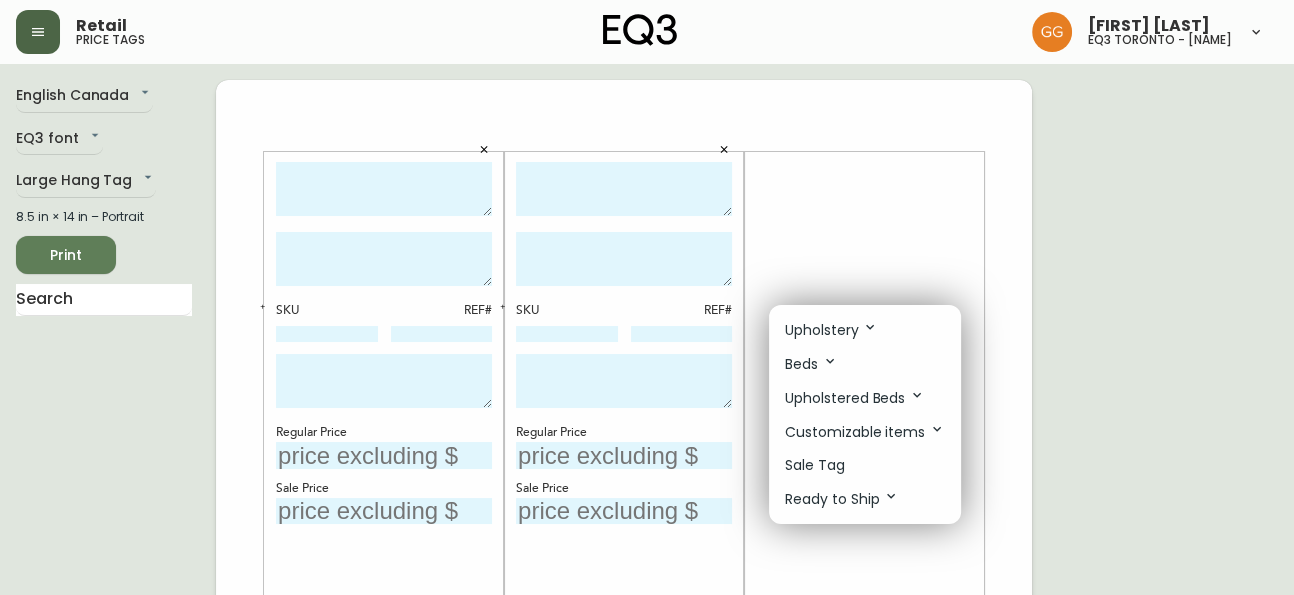 click on "Sale Tag" at bounding box center (865, 465) 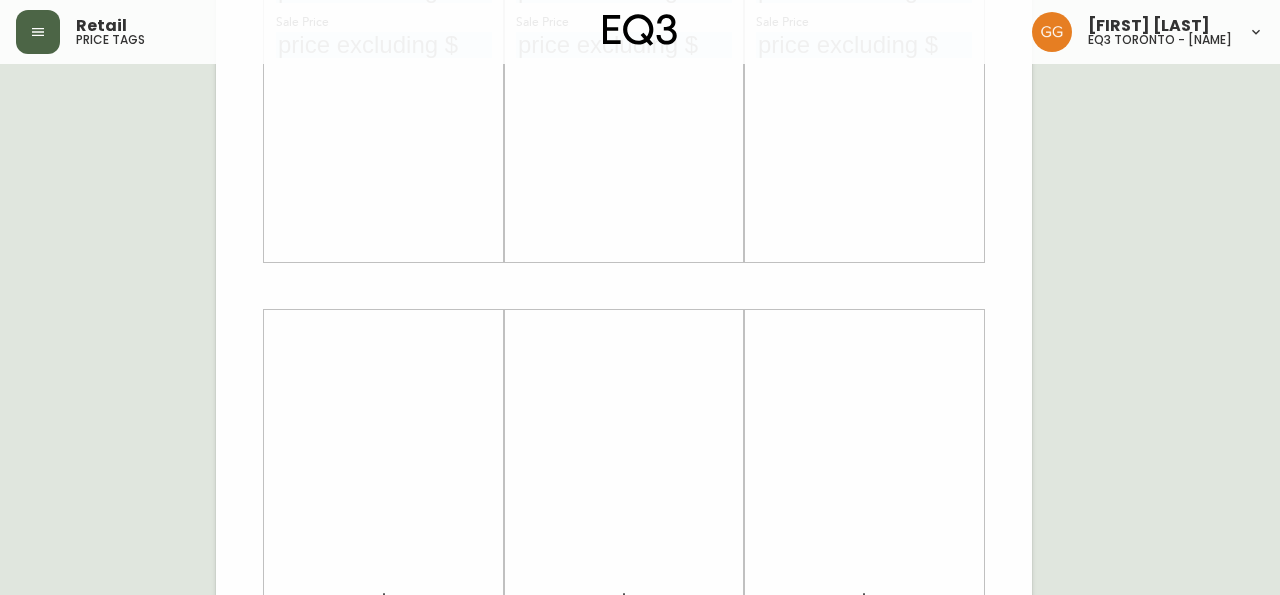 scroll, scrollTop: 545, scrollLeft: 0, axis: vertical 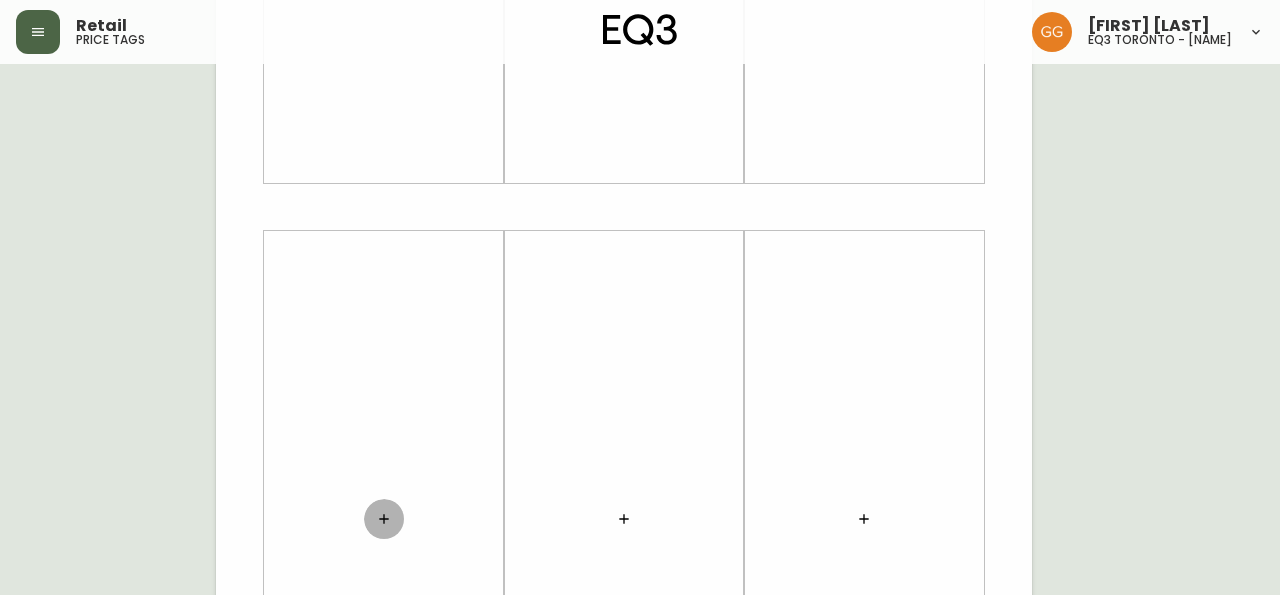 click 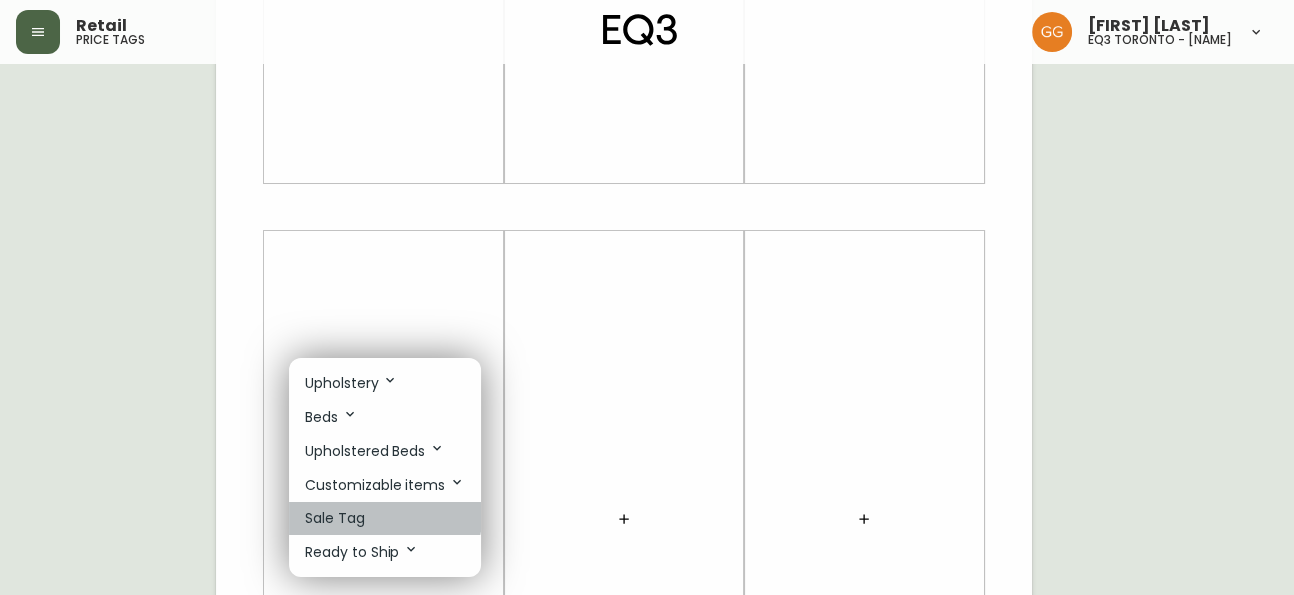 click on "Sale Tag" at bounding box center [385, 518] 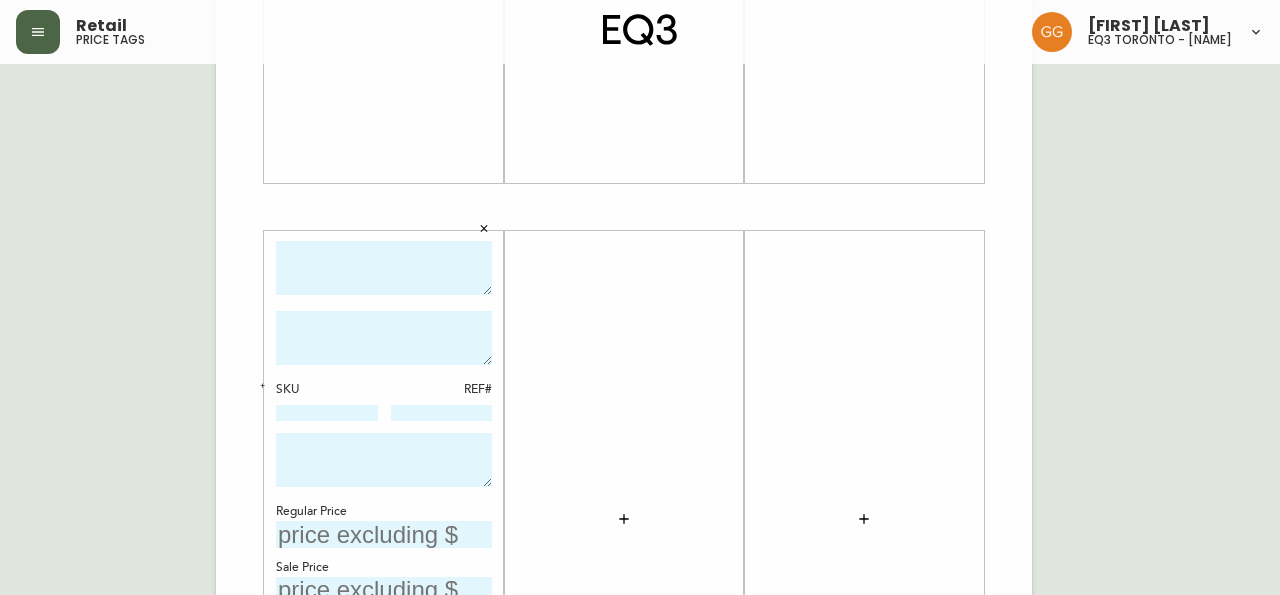 click 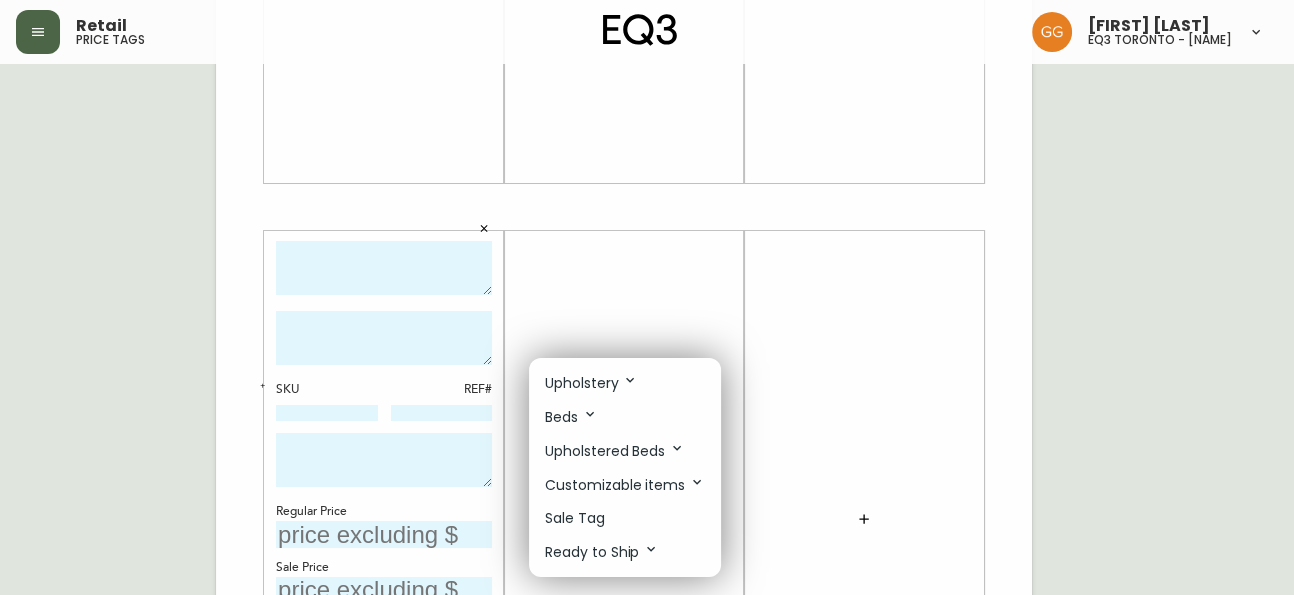 click on "Sale Tag" at bounding box center [575, 518] 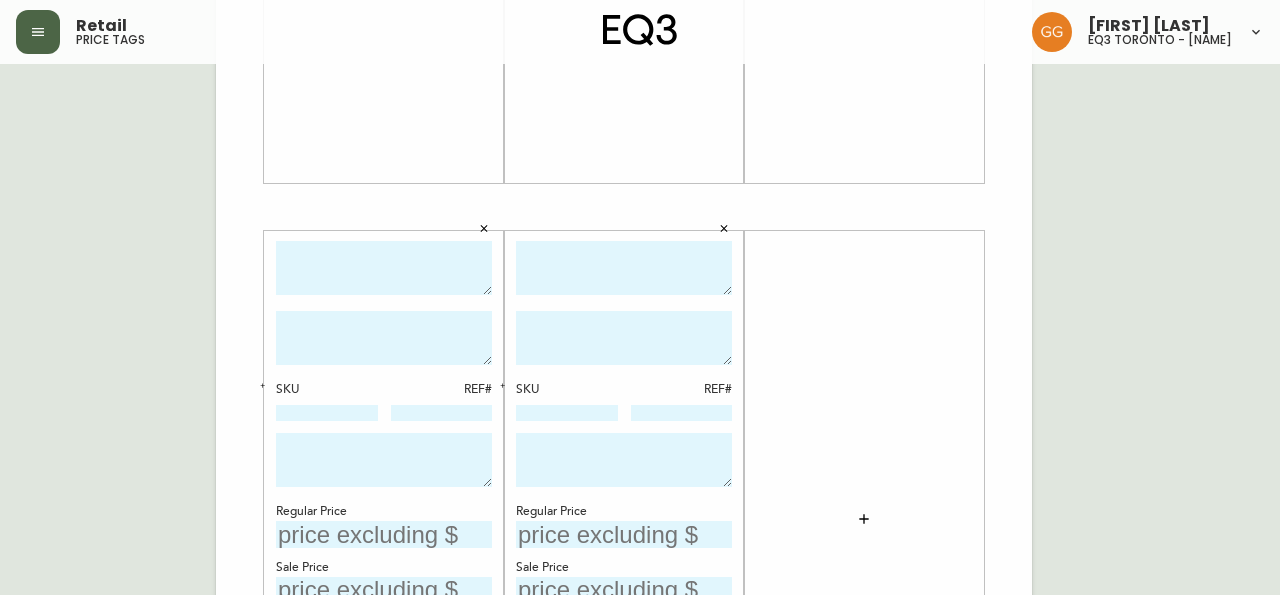 click at bounding box center [864, 519] 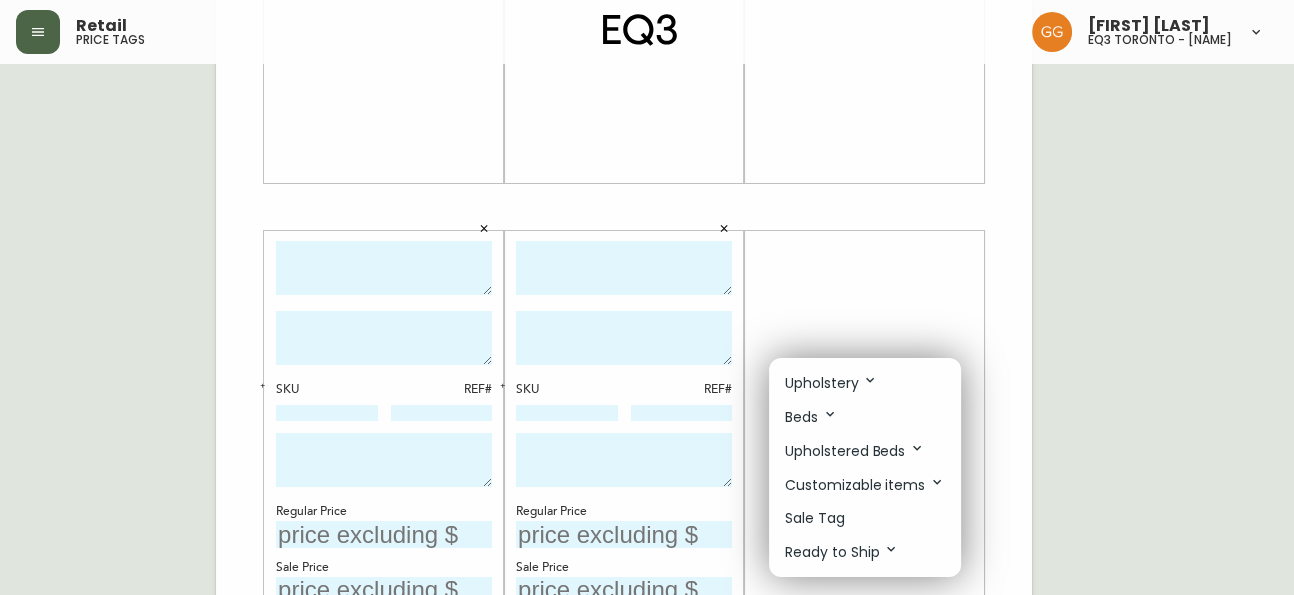 click at bounding box center (647, 297) 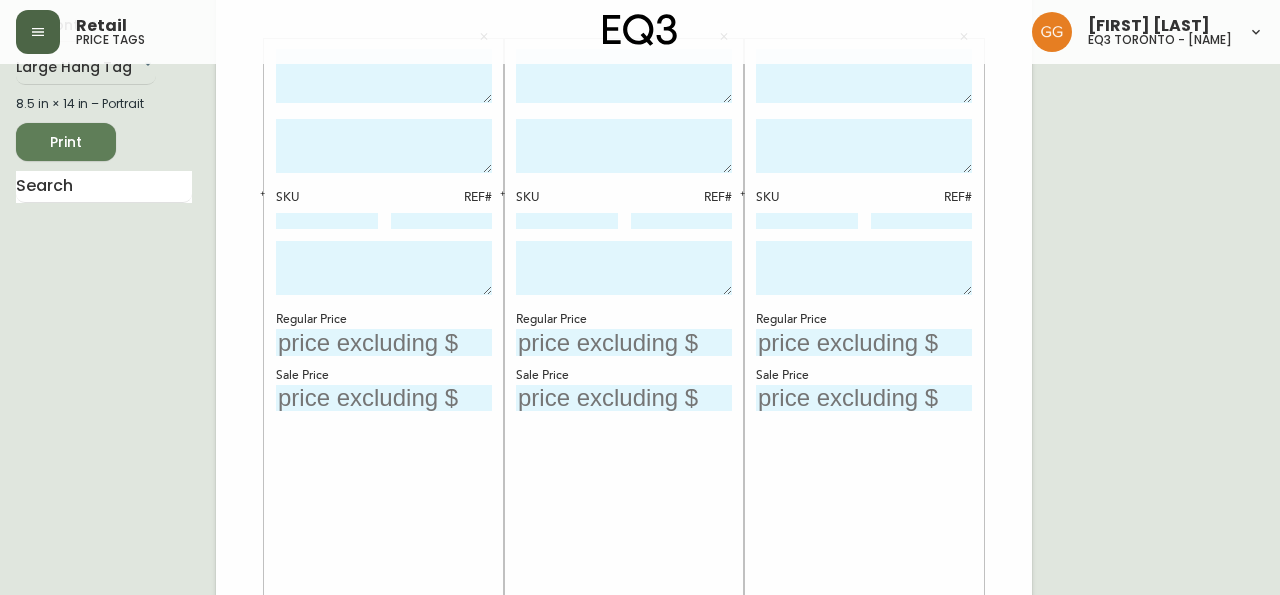 scroll, scrollTop: 0, scrollLeft: 0, axis: both 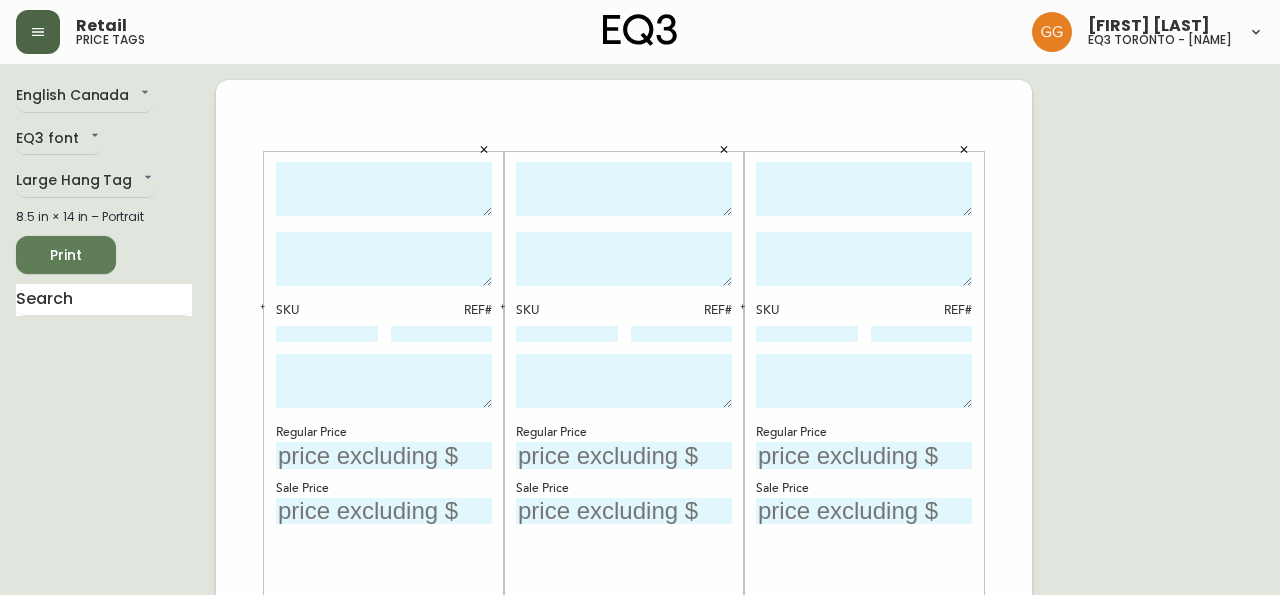 click at bounding box center [384, 189] 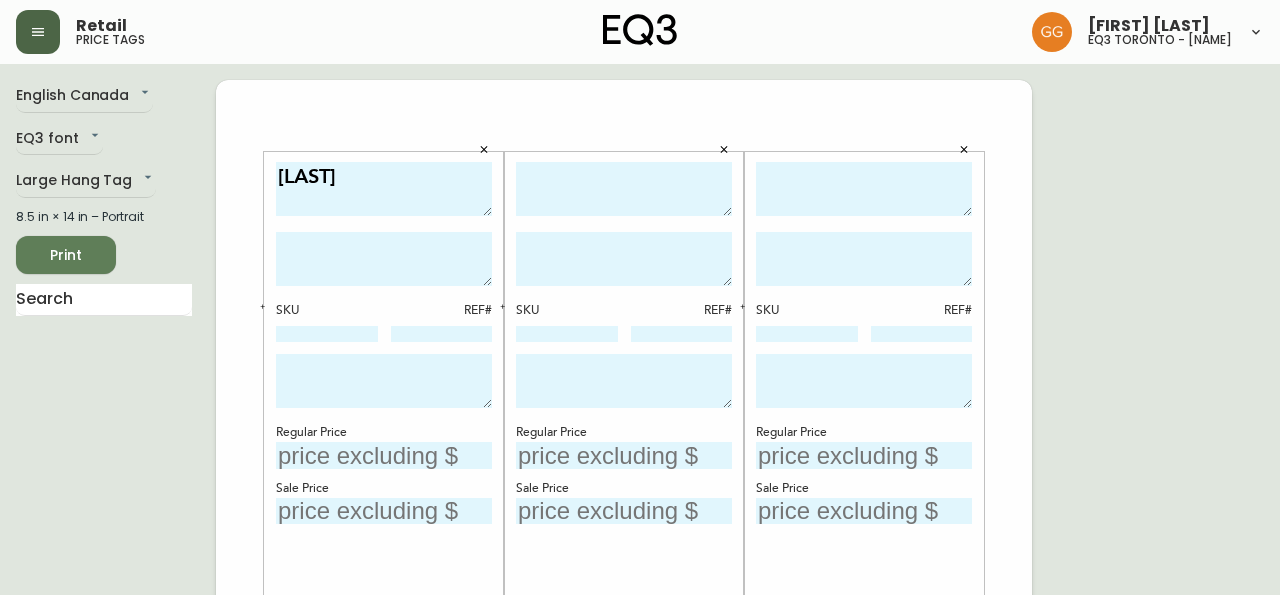 click on "Nixon  SKU REF# Regular Price Sale Price SKU REF# Regular Price Sale Price SKU REF# Regular Price Sale Price SKU REF# Regular Price Sale Price SKU REF# Regular Price Sale Price" at bounding box center (624, 752) 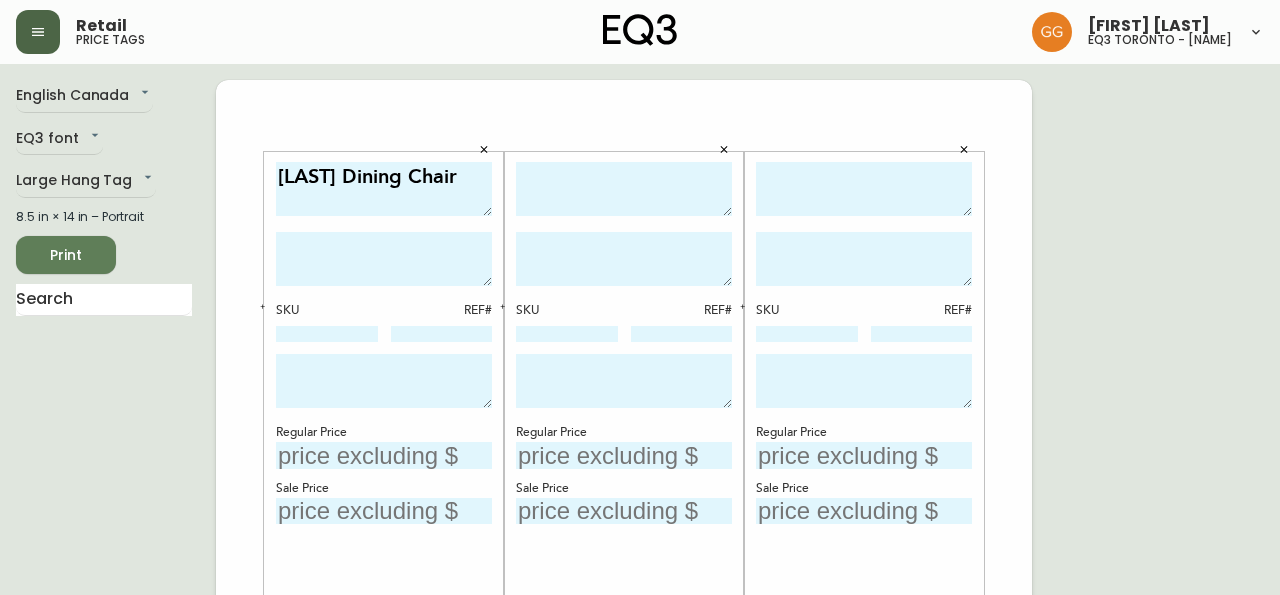 type on "Nixon Dining Chair" 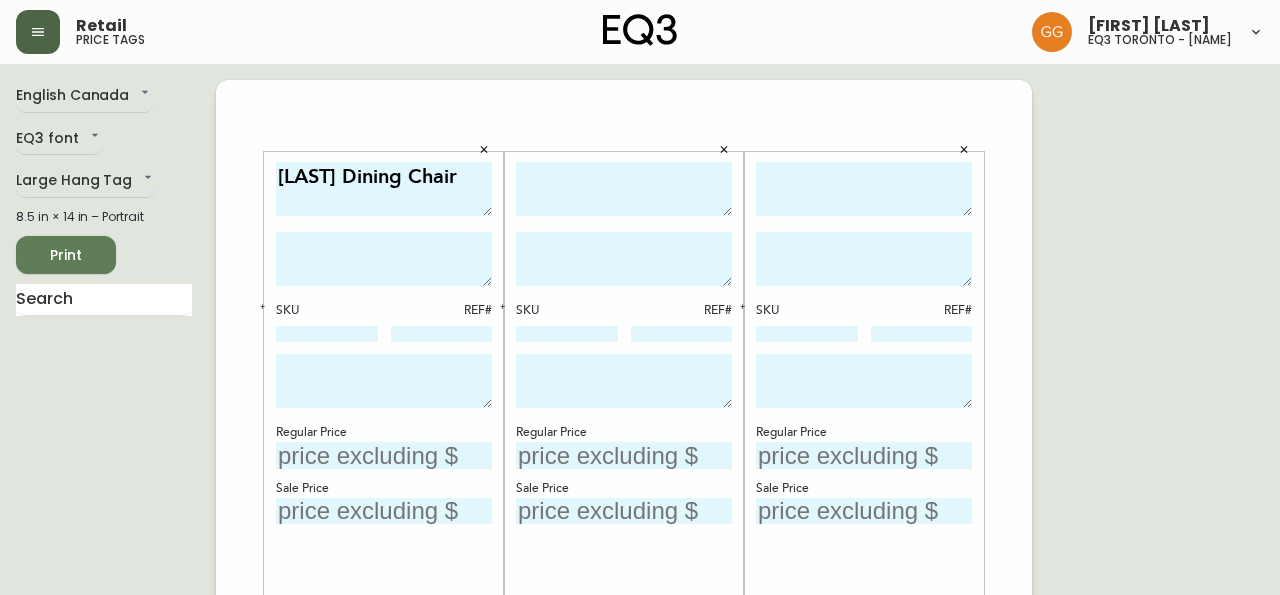 click on "Nixon Dining Chair SKU REF# Regular Price Sale Price SKU REF# Regular Price Sale Price SKU REF# Regular Price Sale Price SKU REF# Regular Price Sale Price SKU REF# Regular Price Sale Price" at bounding box center (624, 752) 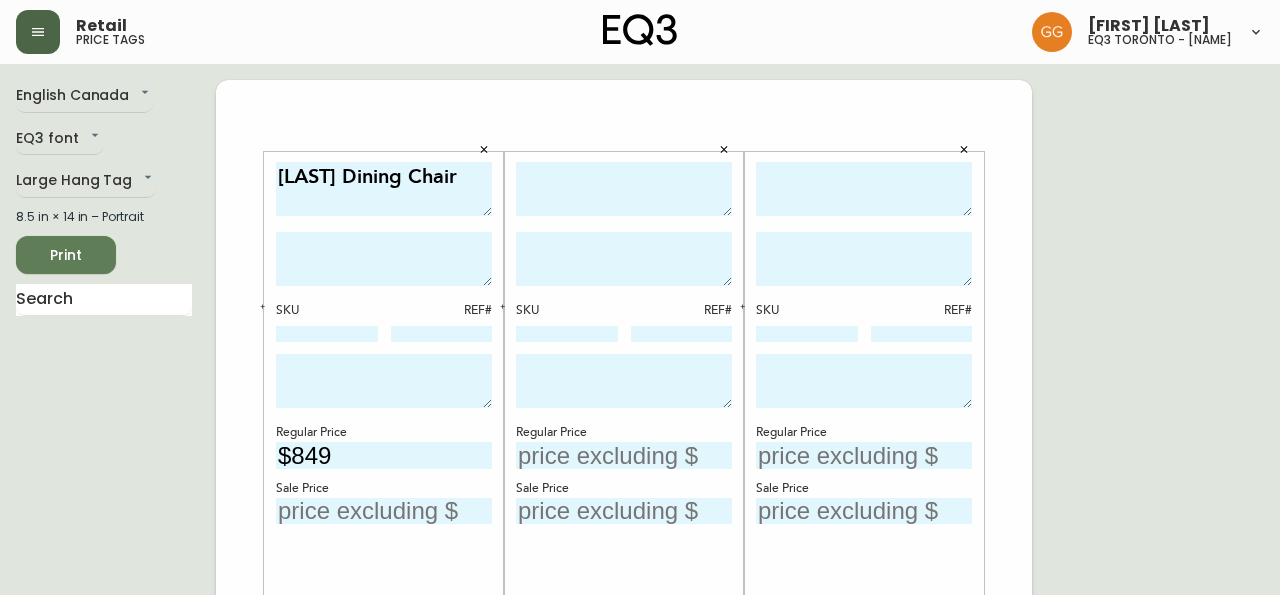type on "$849" 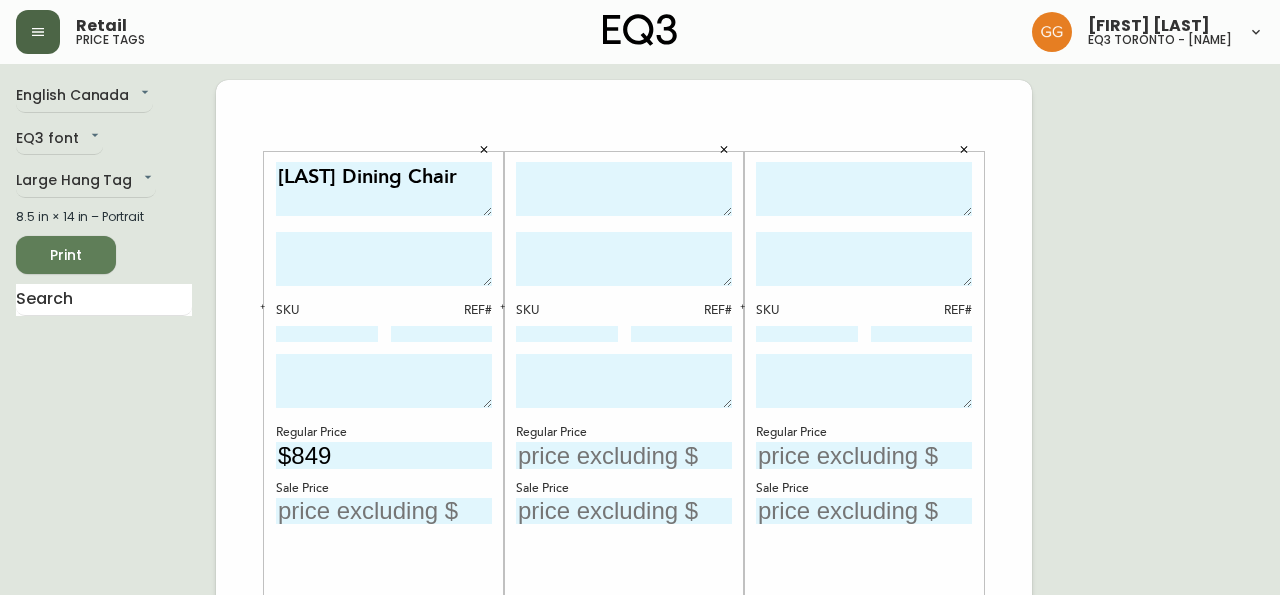 click at bounding box center (384, 511) 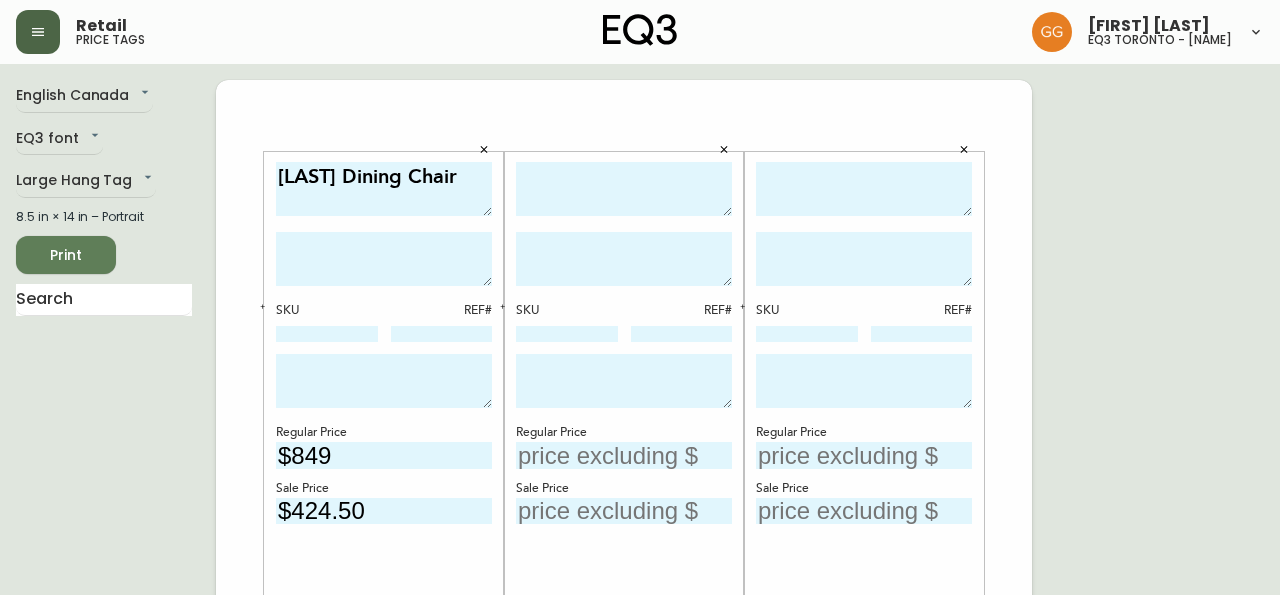 type on "$424.50" 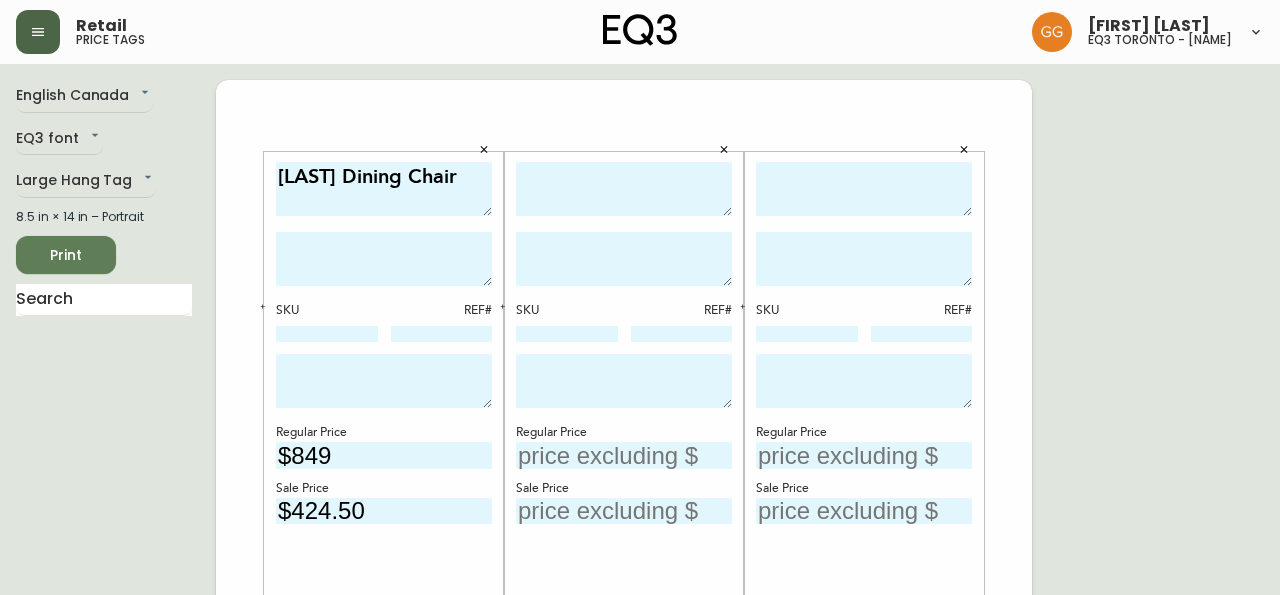 click at bounding box center (624, 189) 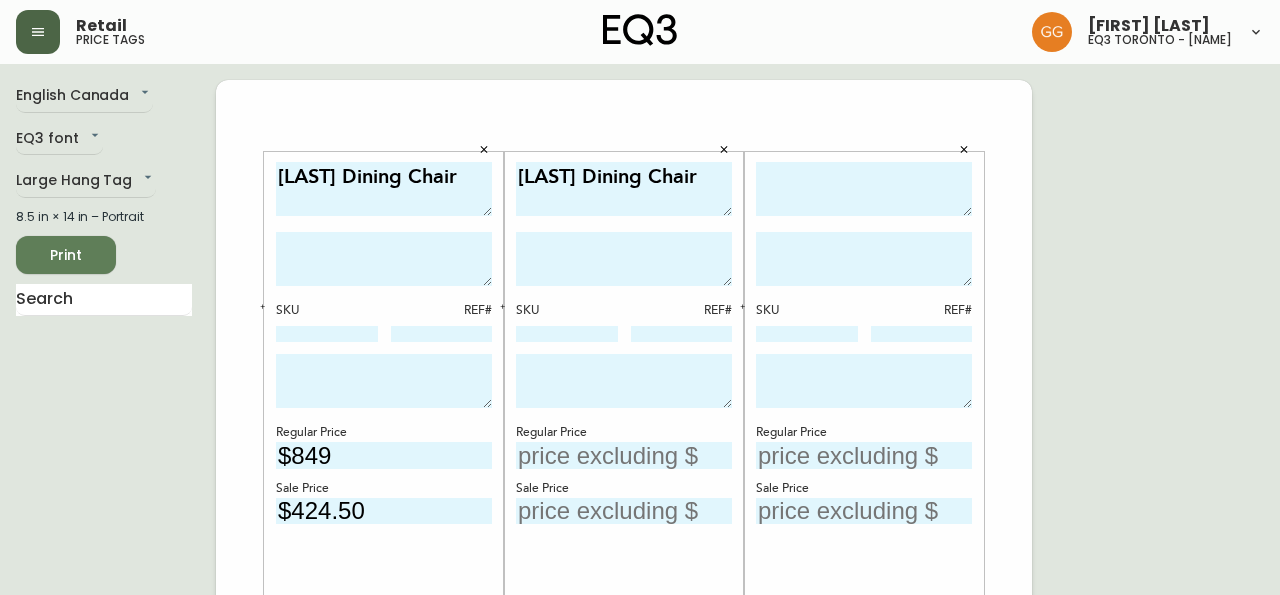 type on "Nixon Dining Chair" 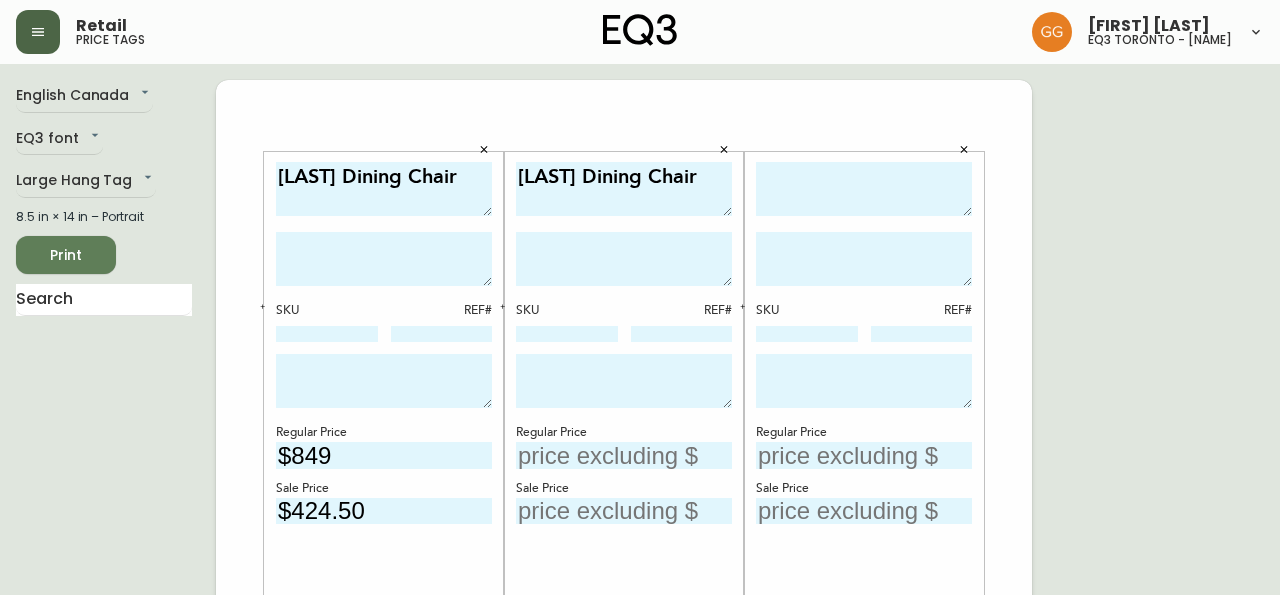 click at bounding box center [624, 455] 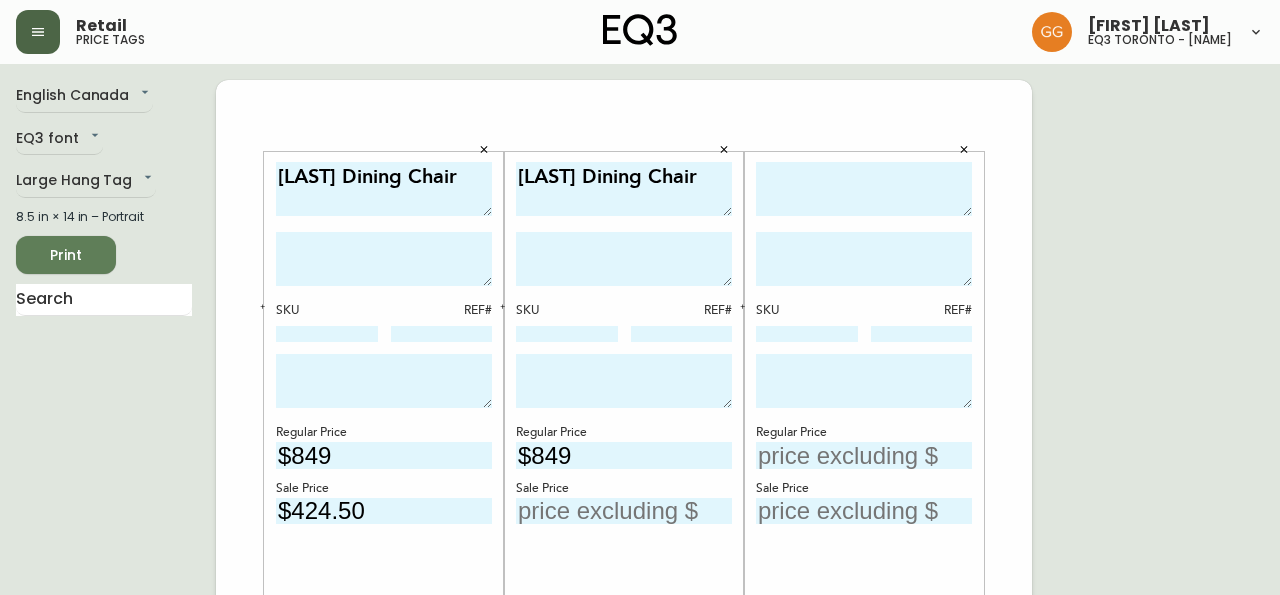 type on "$849" 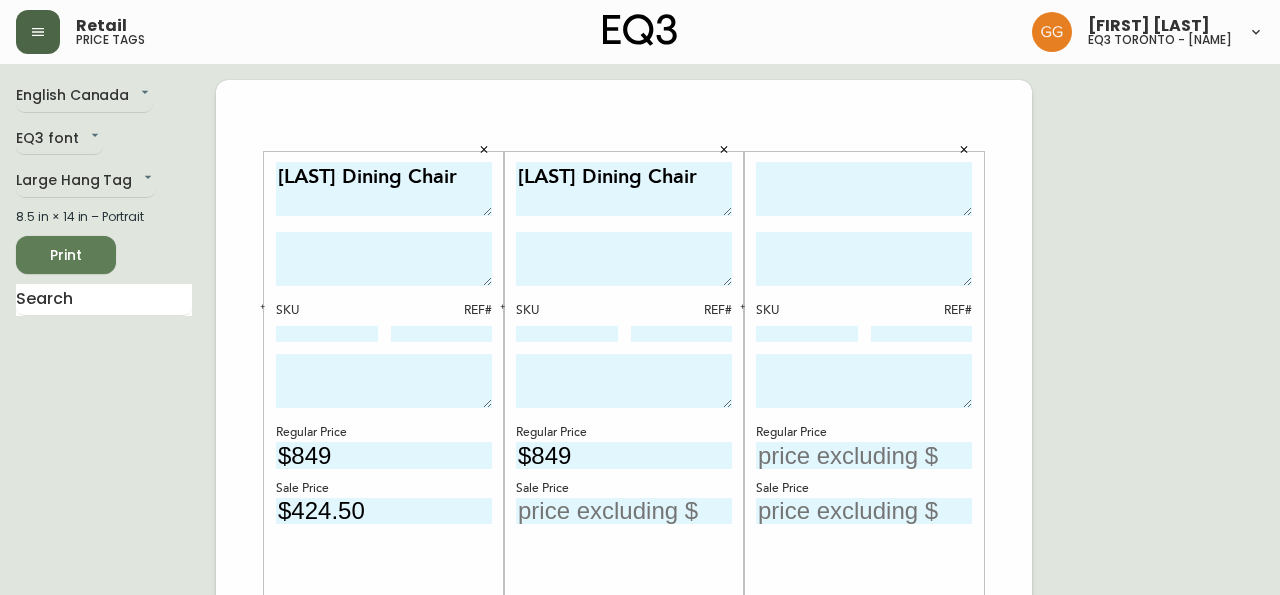 click at bounding box center [624, 511] 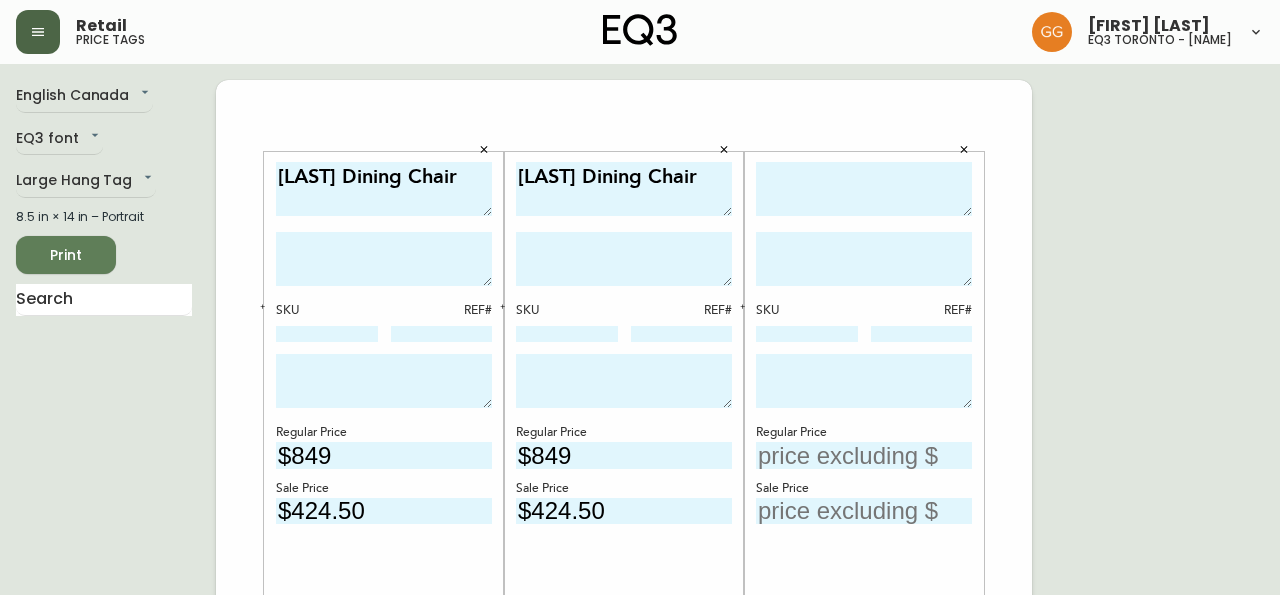 type on "$424.50" 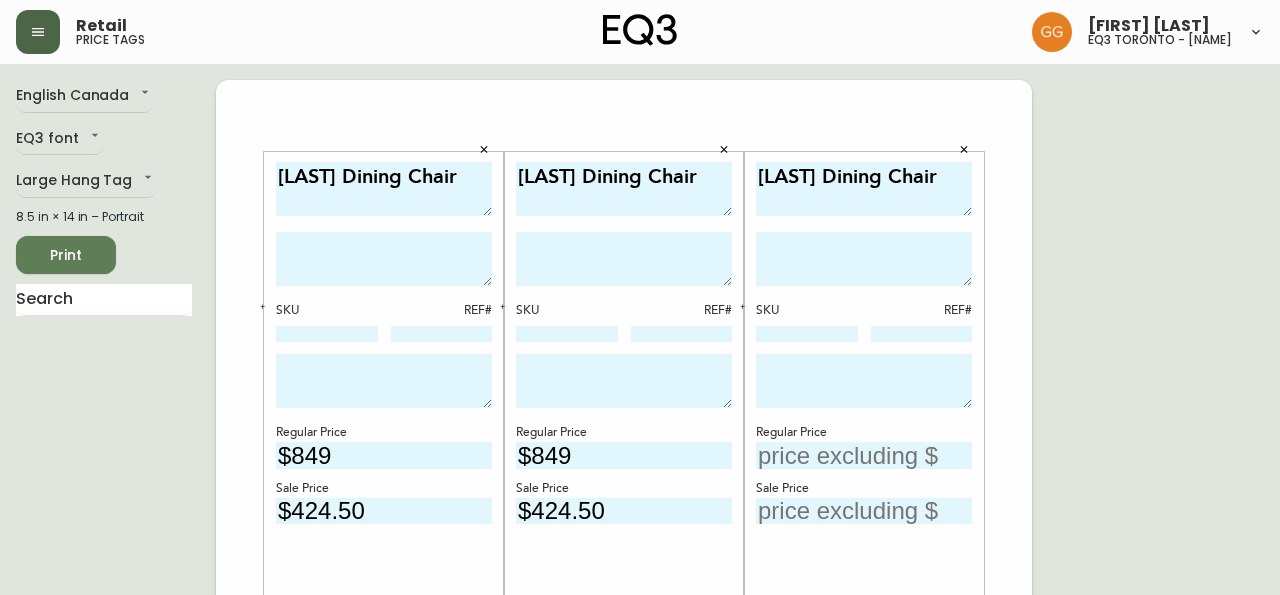 type on "Nixon Dining Chair" 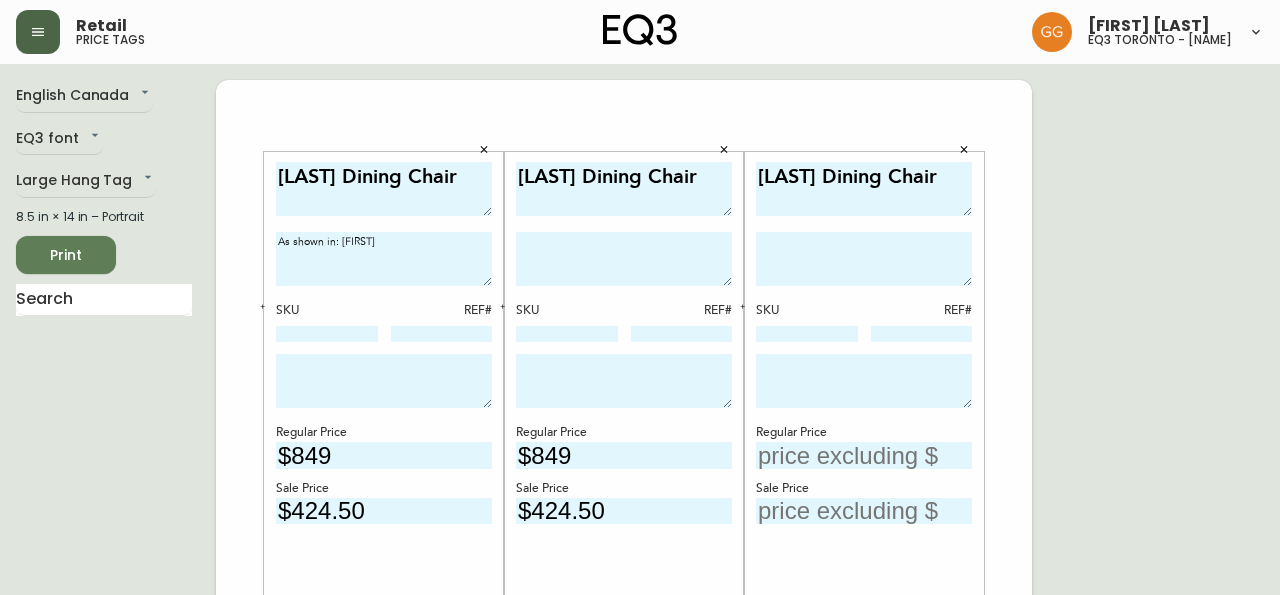type on "As shown in: [PERSON]" 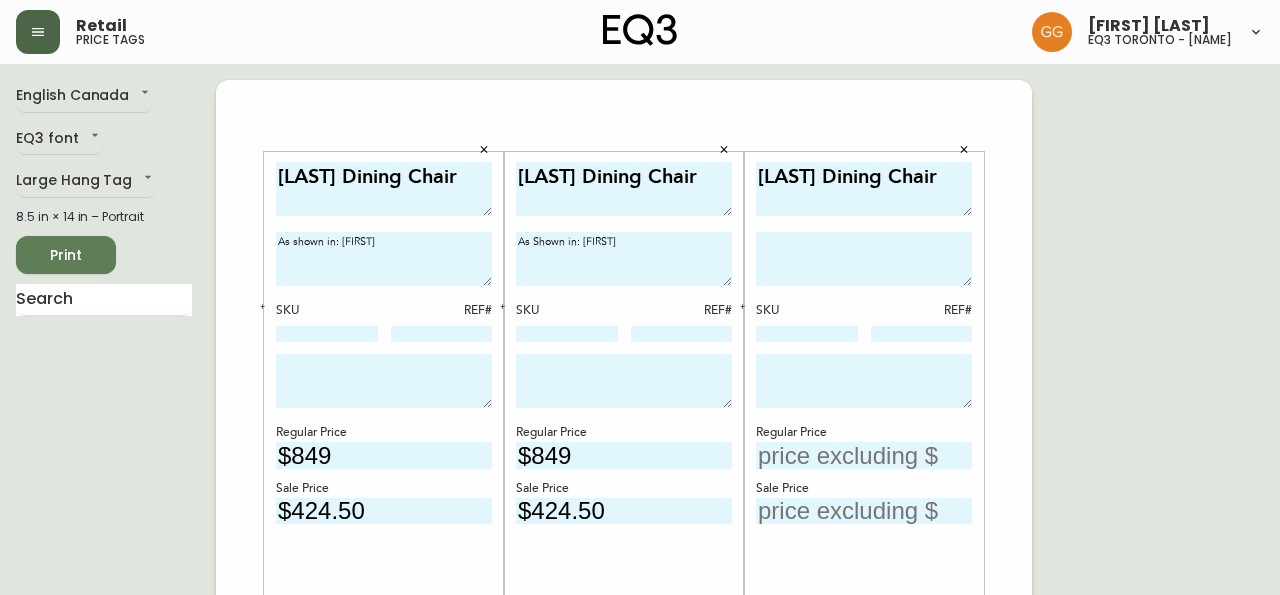 type on "As Shown in: Lana" 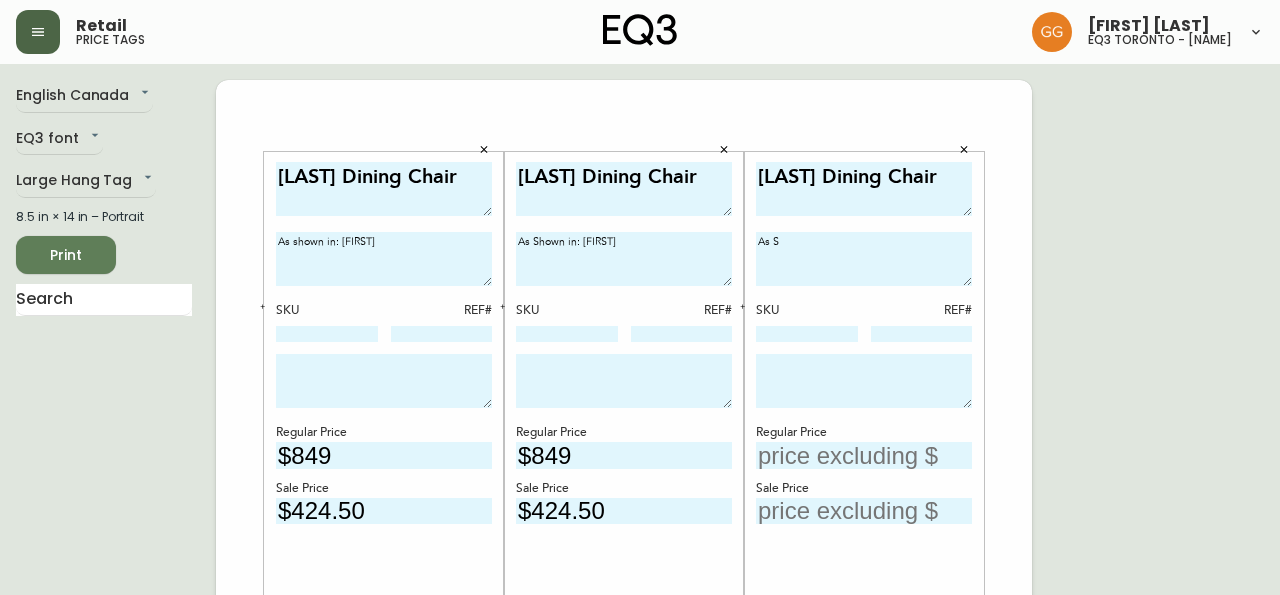 type on "As S" 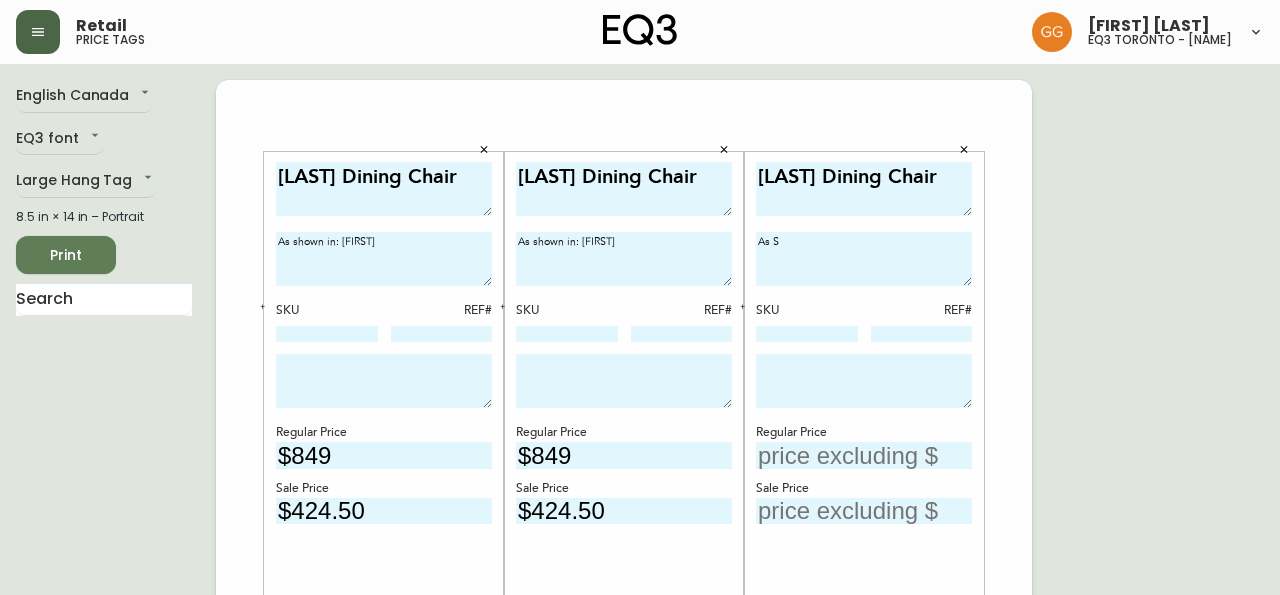 type on "As shown in: [PERSON]" 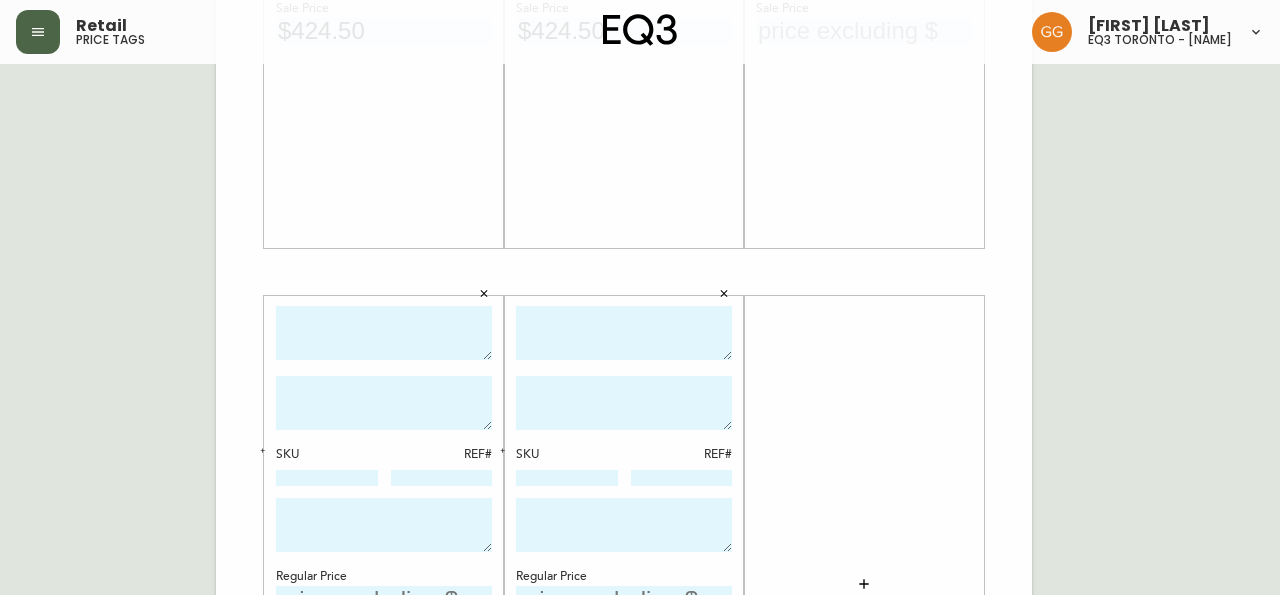 scroll, scrollTop: 545, scrollLeft: 0, axis: vertical 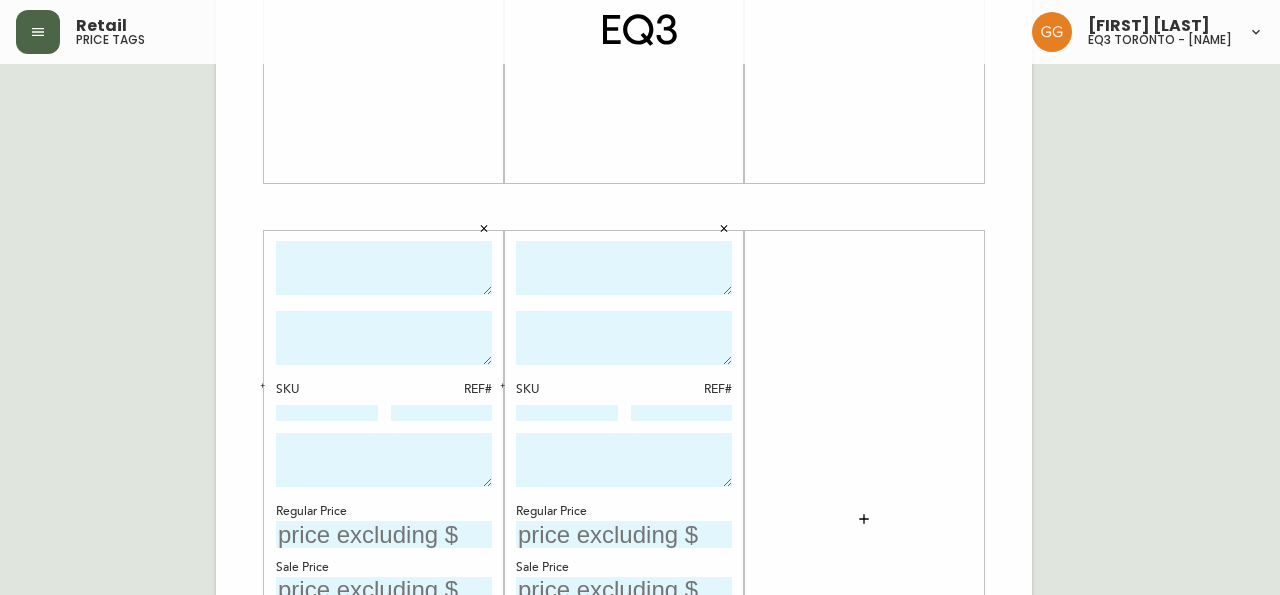 type on "As shown in: [PERSON]" 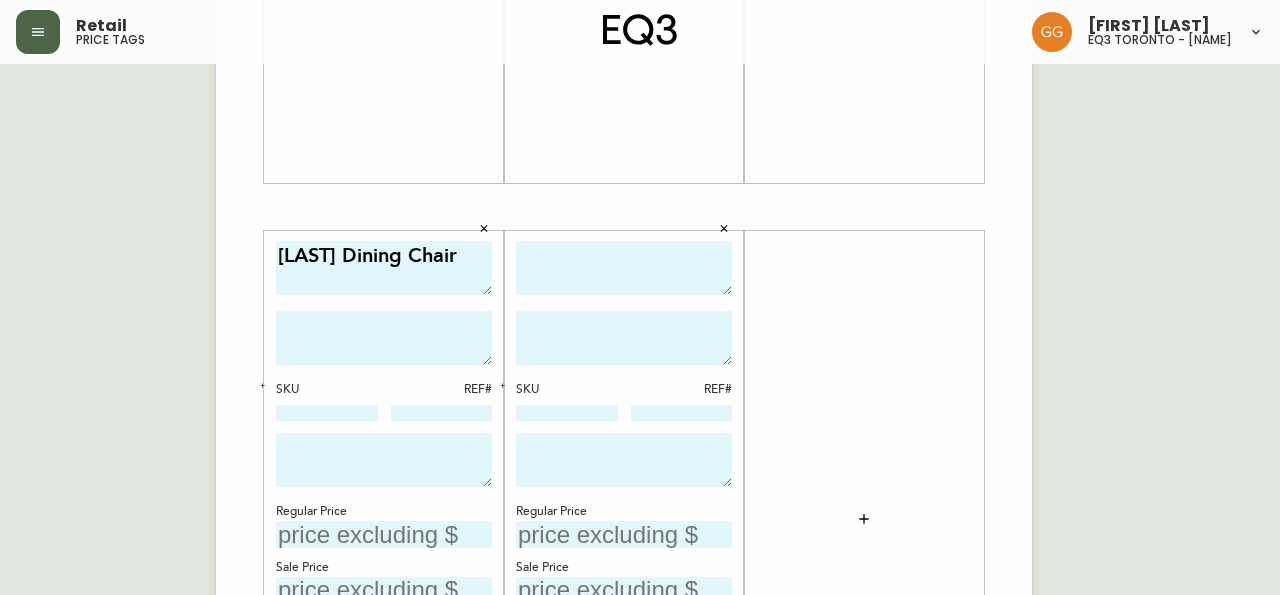 type on "Nixon Dining Chair" 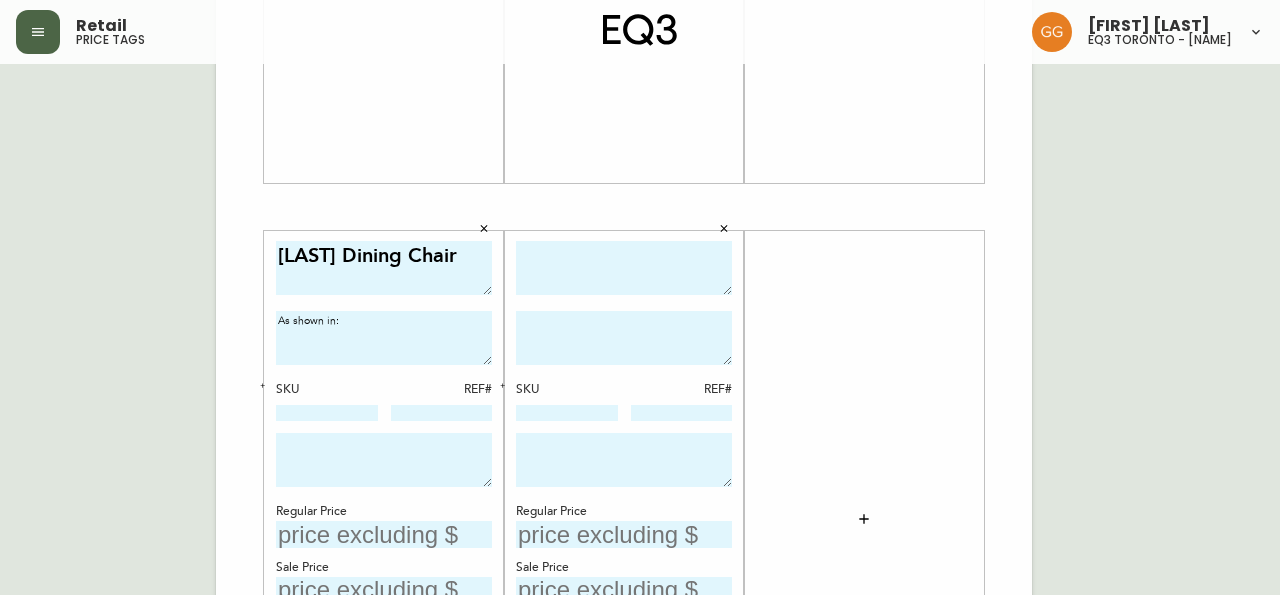 type on "As shown in:" 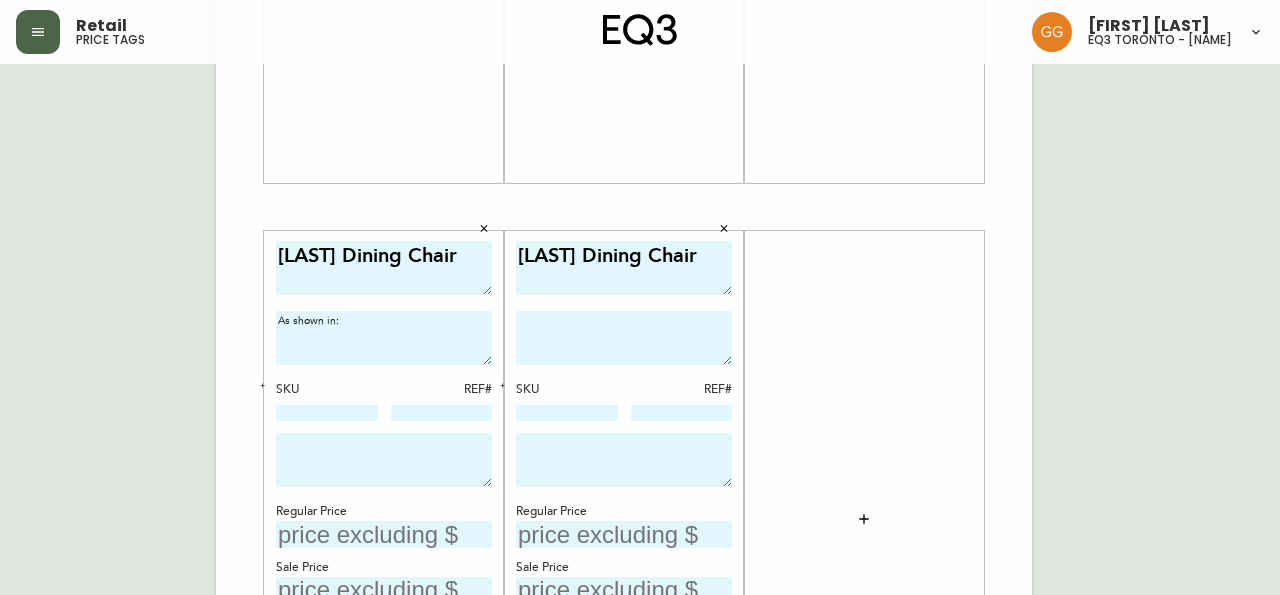 type on "Nixon Dining Chair" 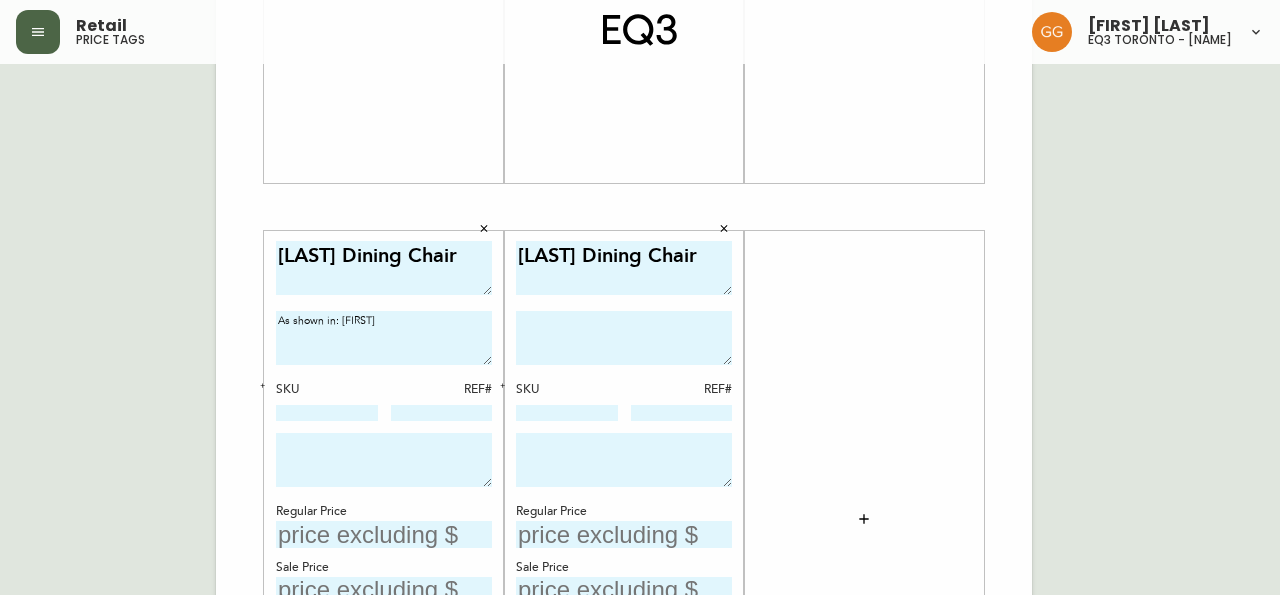 type on "As shown in: [PERSON]" 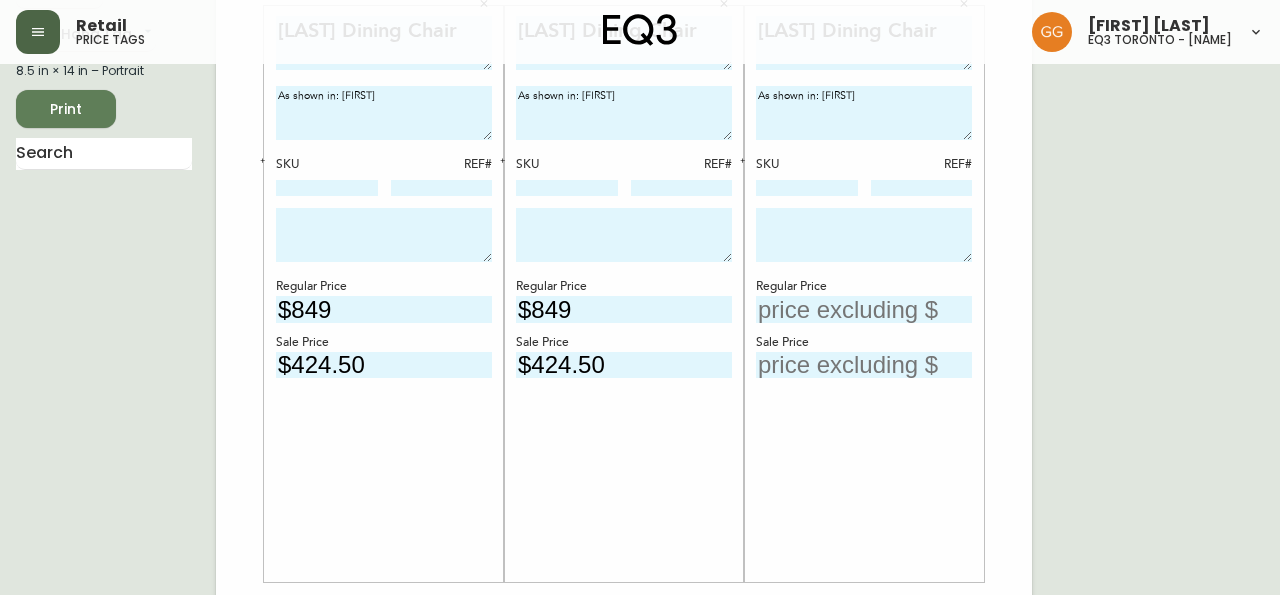 scroll, scrollTop: 0, scrollLeft: 0, axis: both 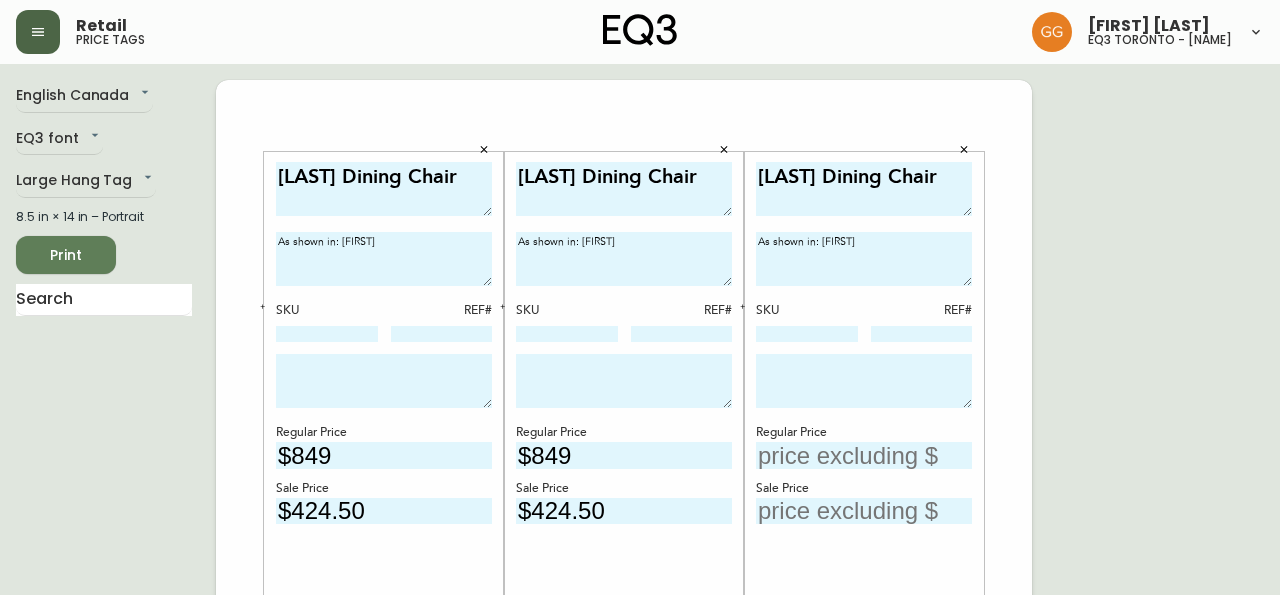 type on "As shown in: [PERSON]" 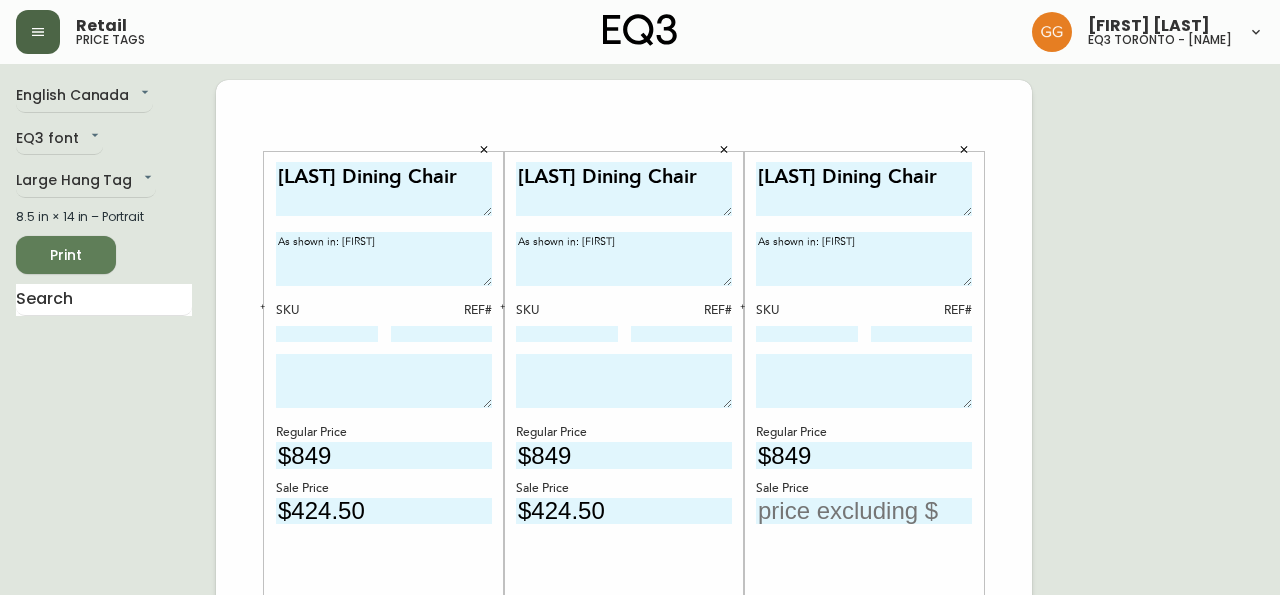 type on "$849" 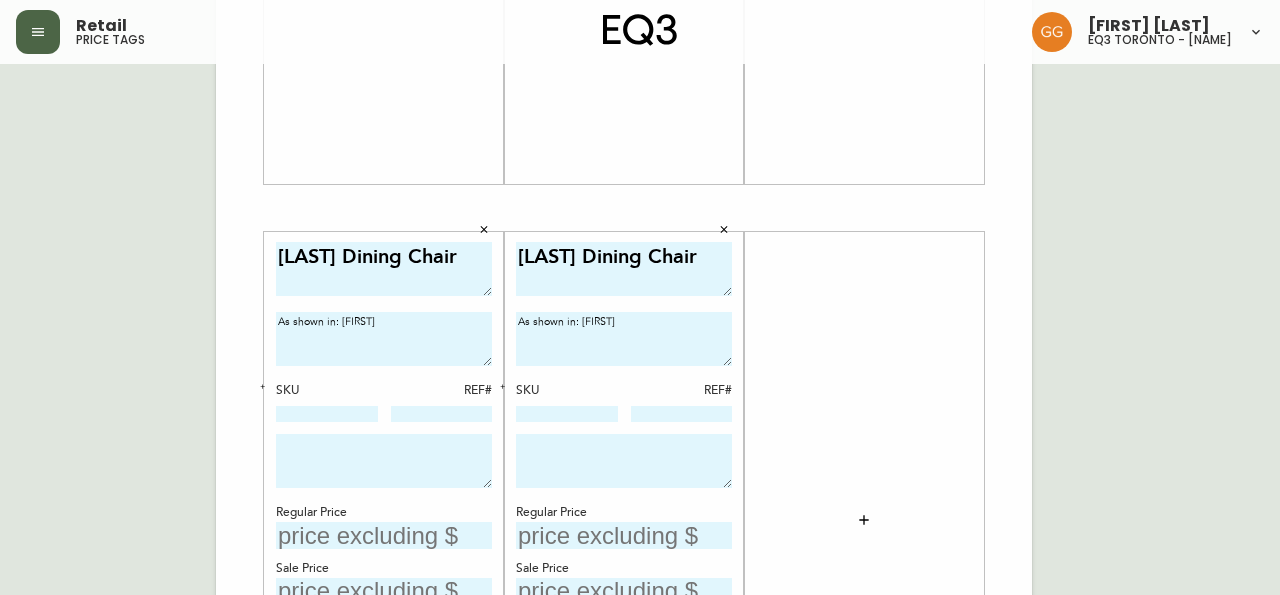 scroll, scrollTop: 545, scrollLeft: 0, axis: vertical 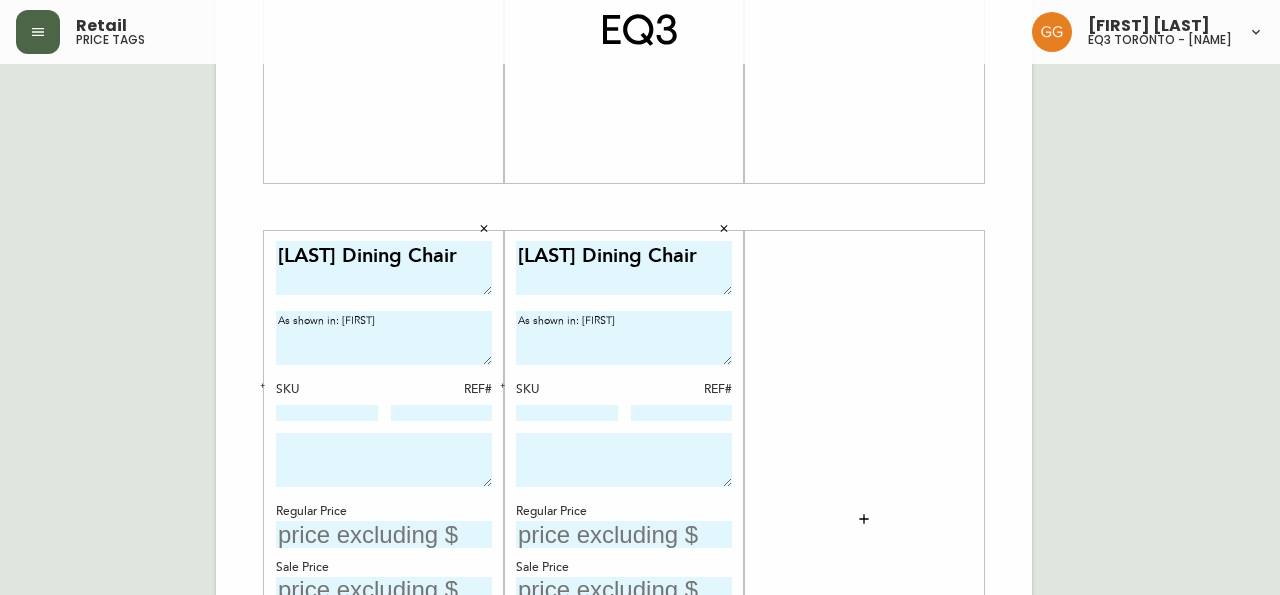 type on "$425.50" 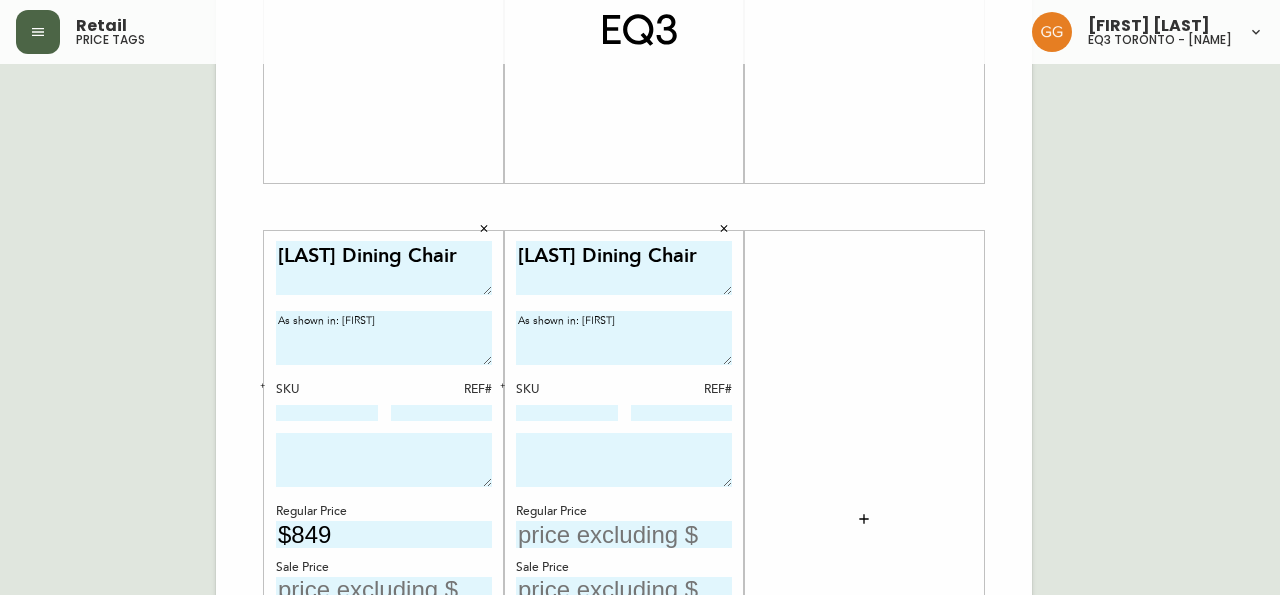 type on "$849" 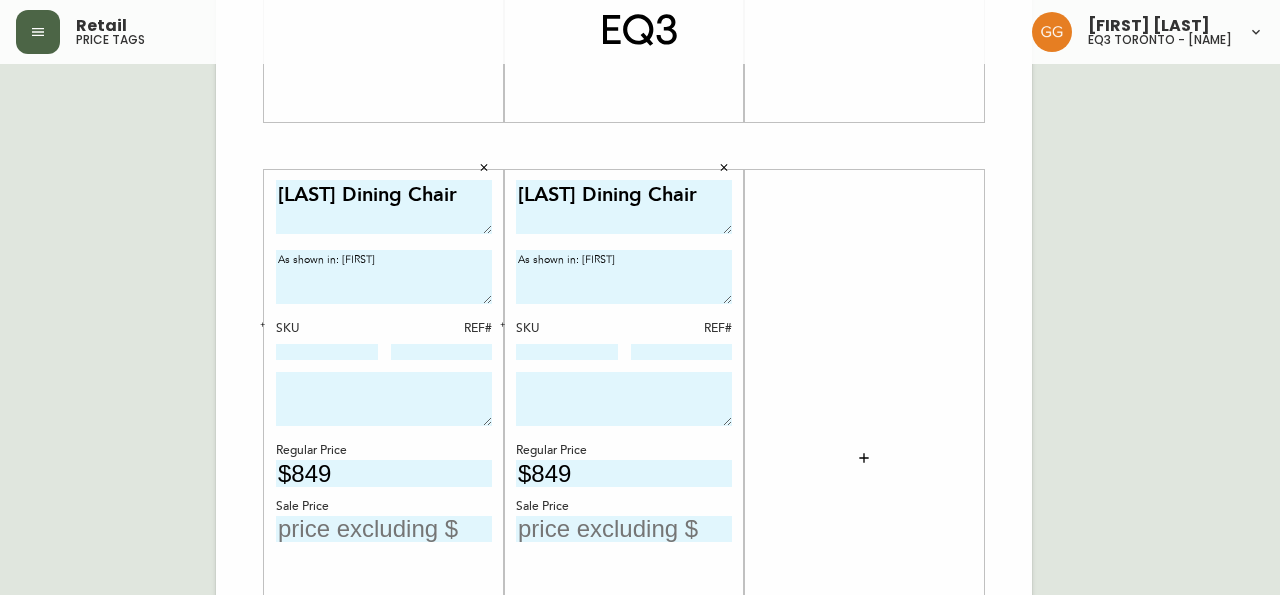 scroll, scrollTop: 636, scrollLeft: 0, axis: vertical 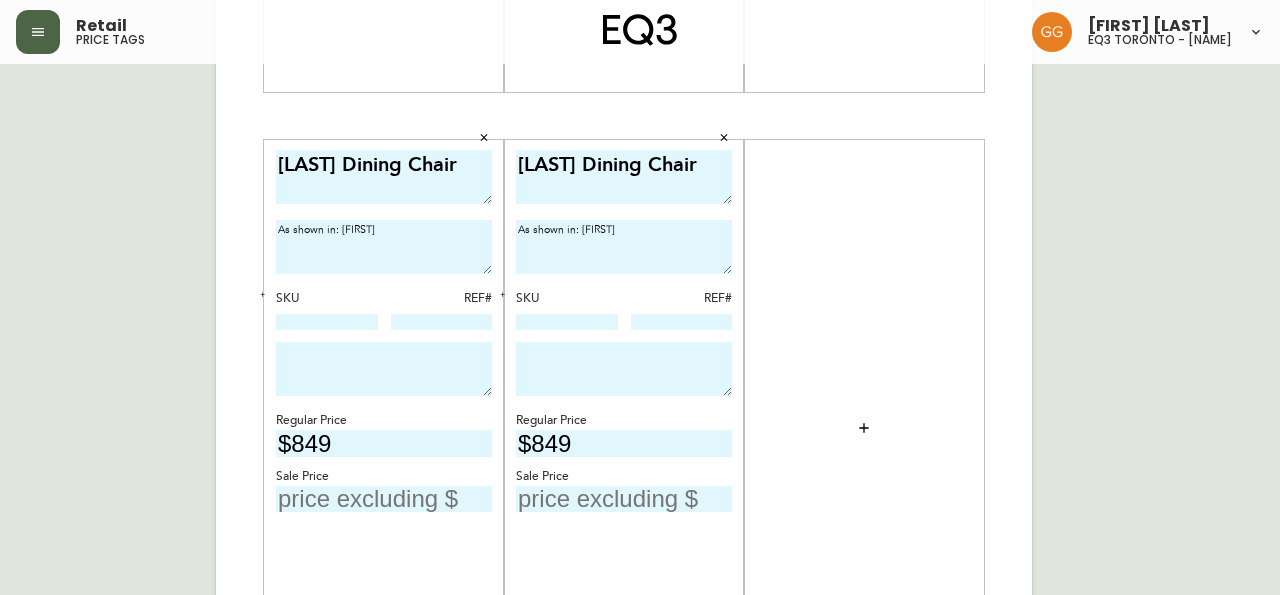 type on "$849" 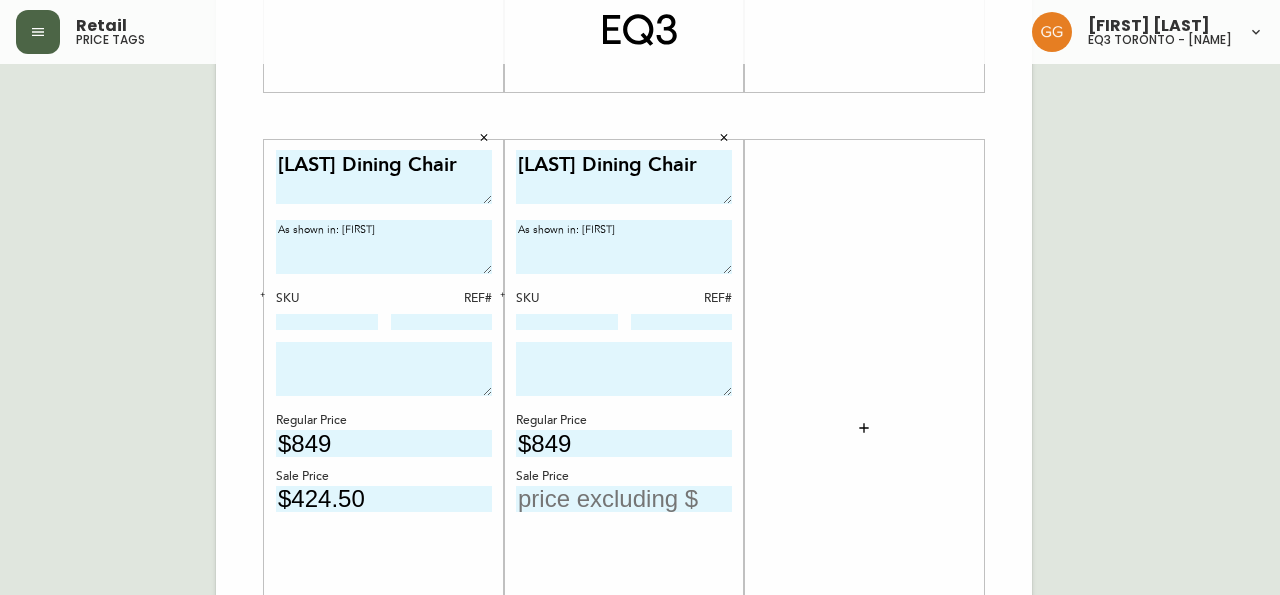 type on "$424.50" 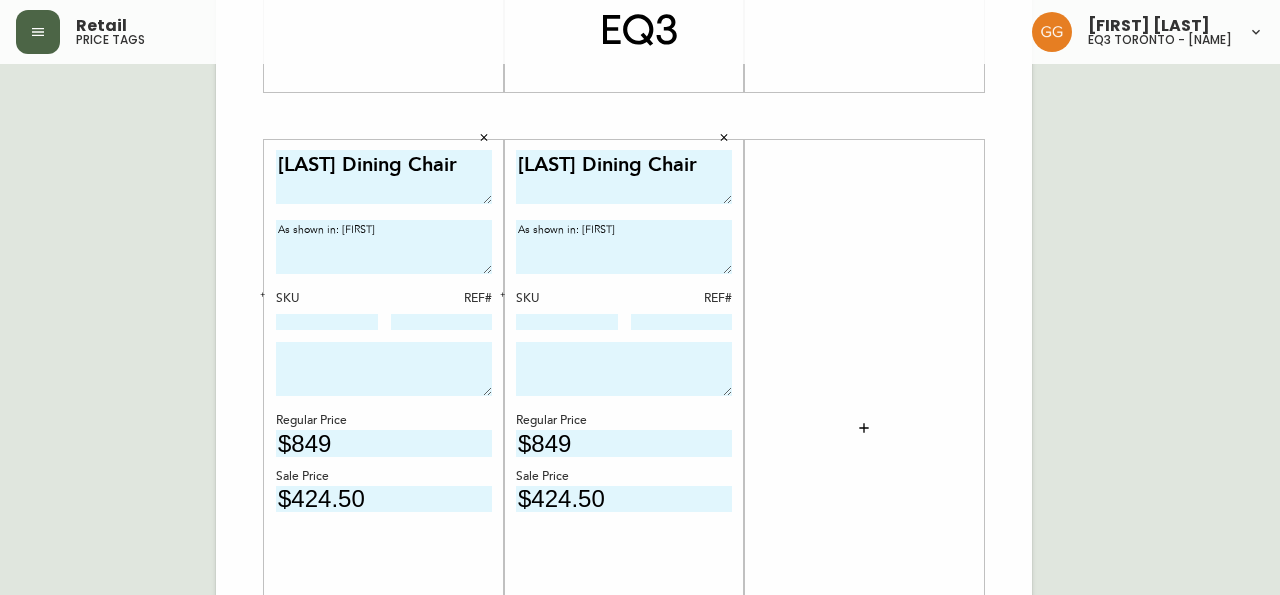 type on "$424.50" 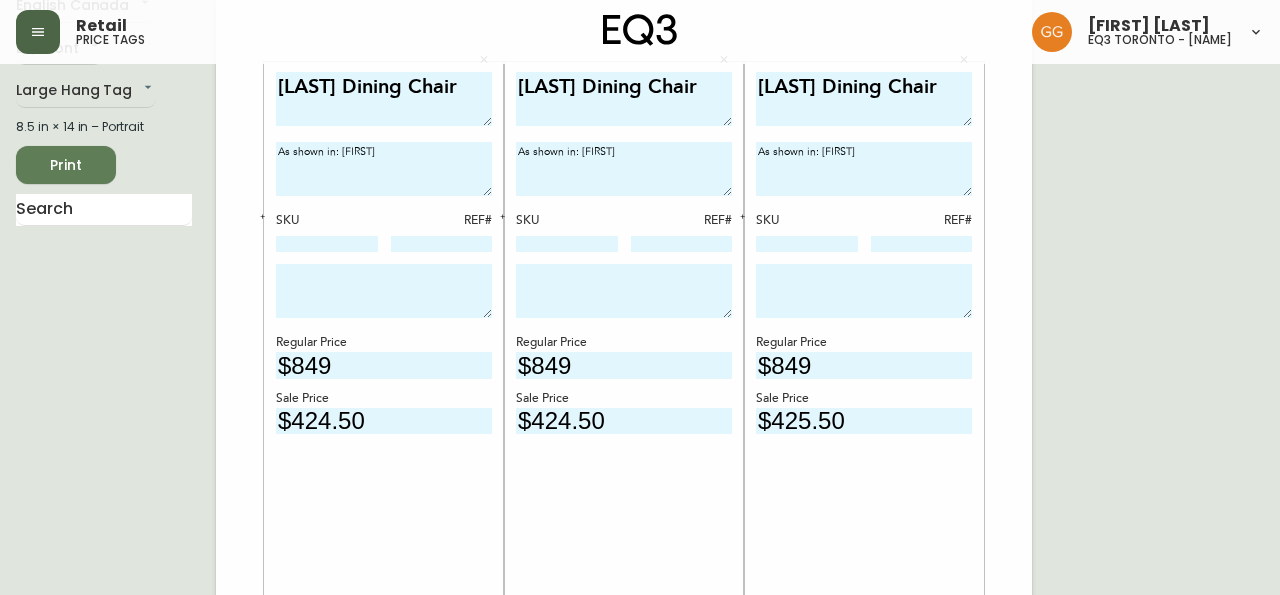 scroll, scrollTop: 0, scrollLeft: 0, axis: both 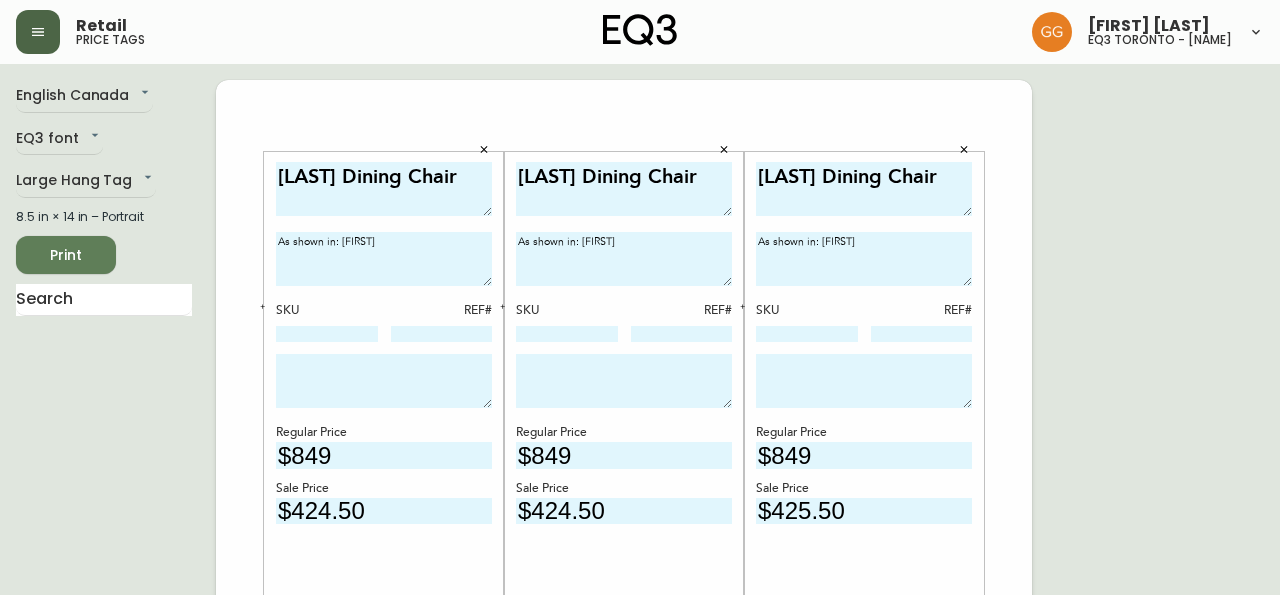 click on "As shown in: [PERSON]" at bounding box center [384, 259] 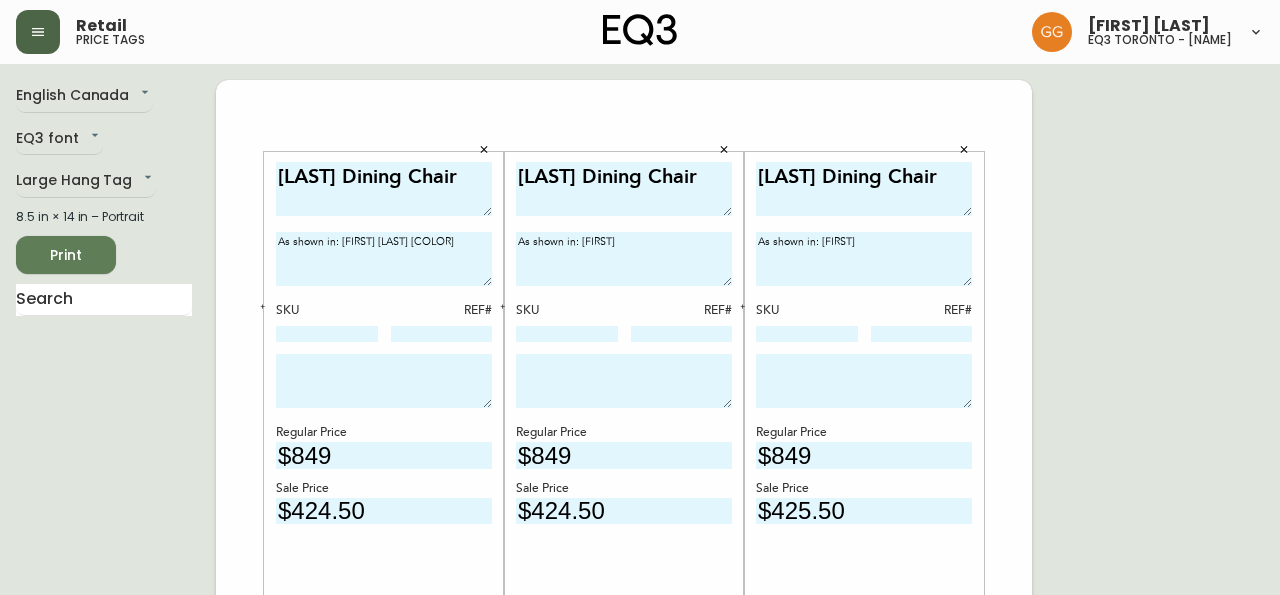 type on "As shown in: Lana Dark Turquoise" 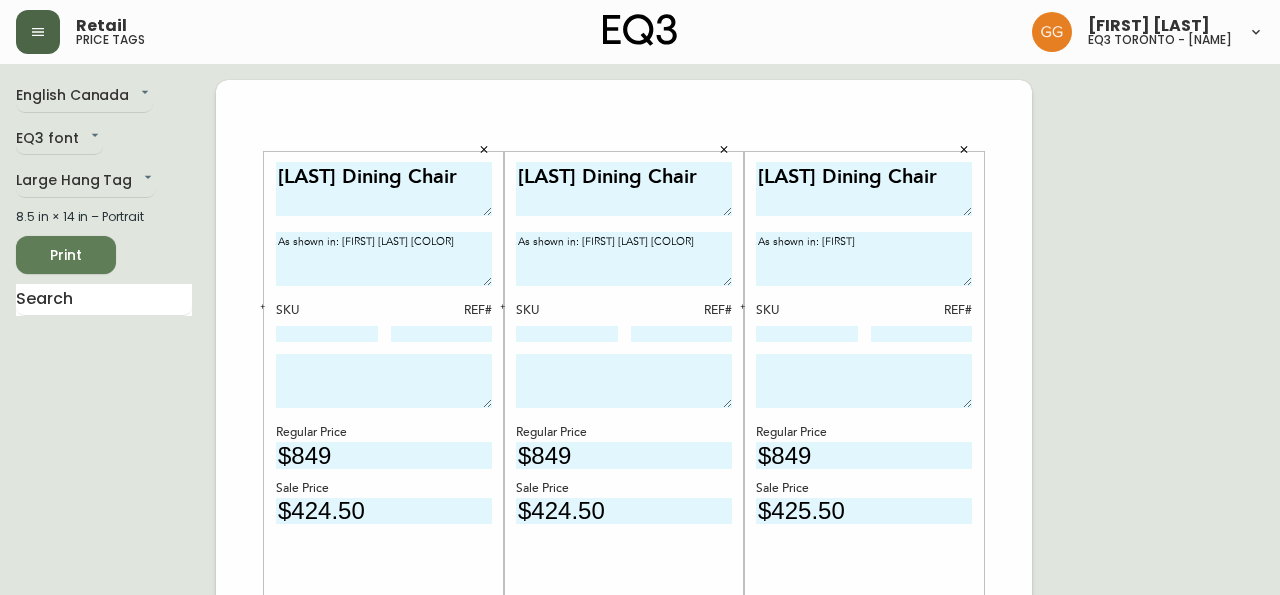type on "As shown in: Lana Dark Grey" 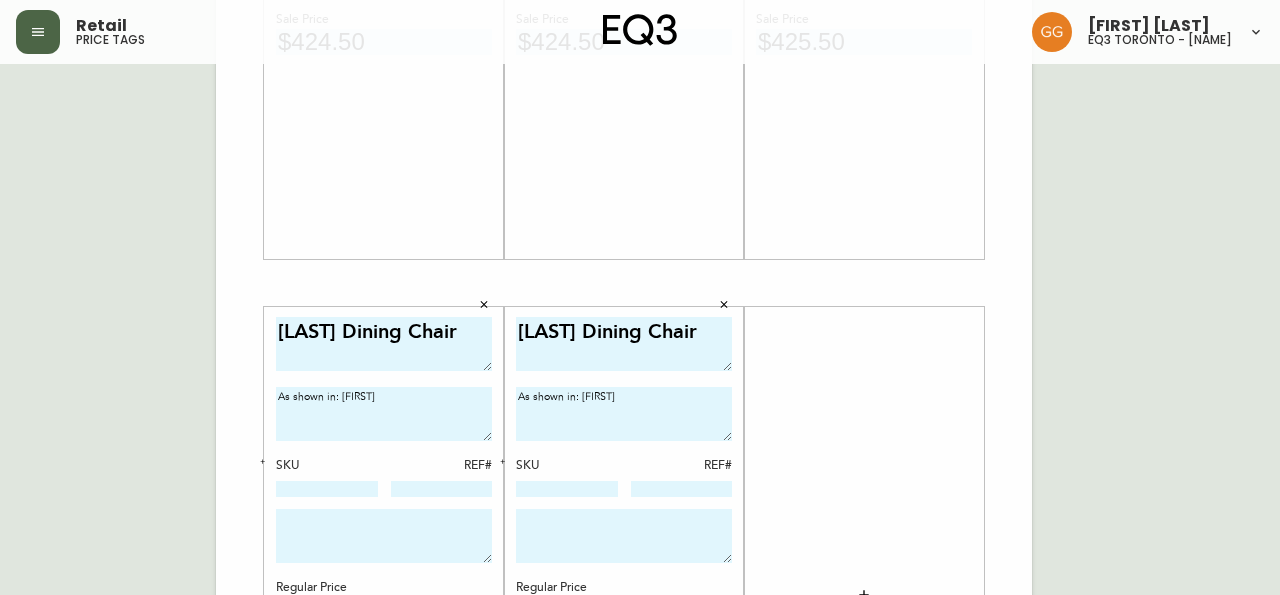 scroll, scrollTop: 545, scrollLeft: 0, axis: vertical 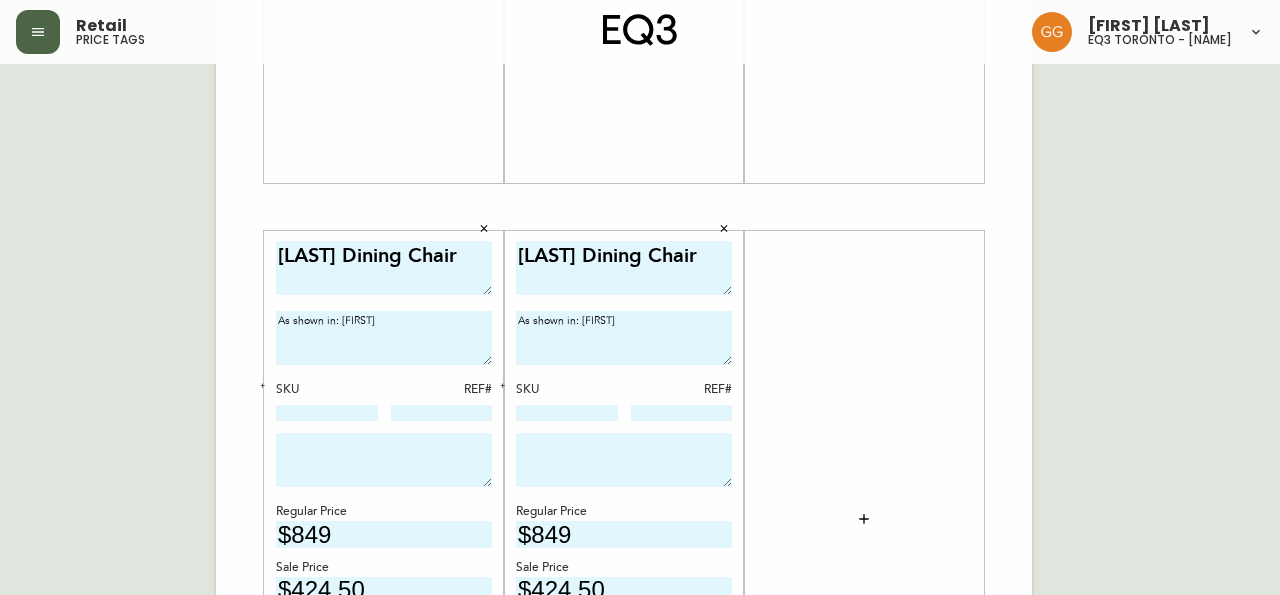 type on "As shown in: Lana Burnt Orange" 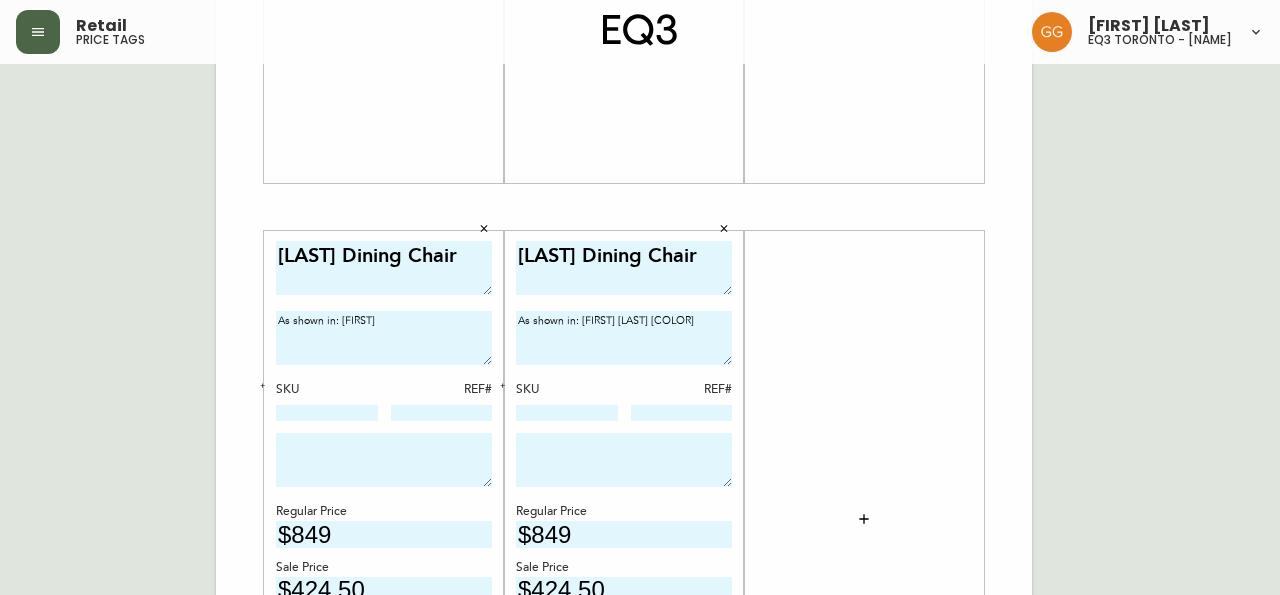 type on "As shown in: Lana Light Grey" 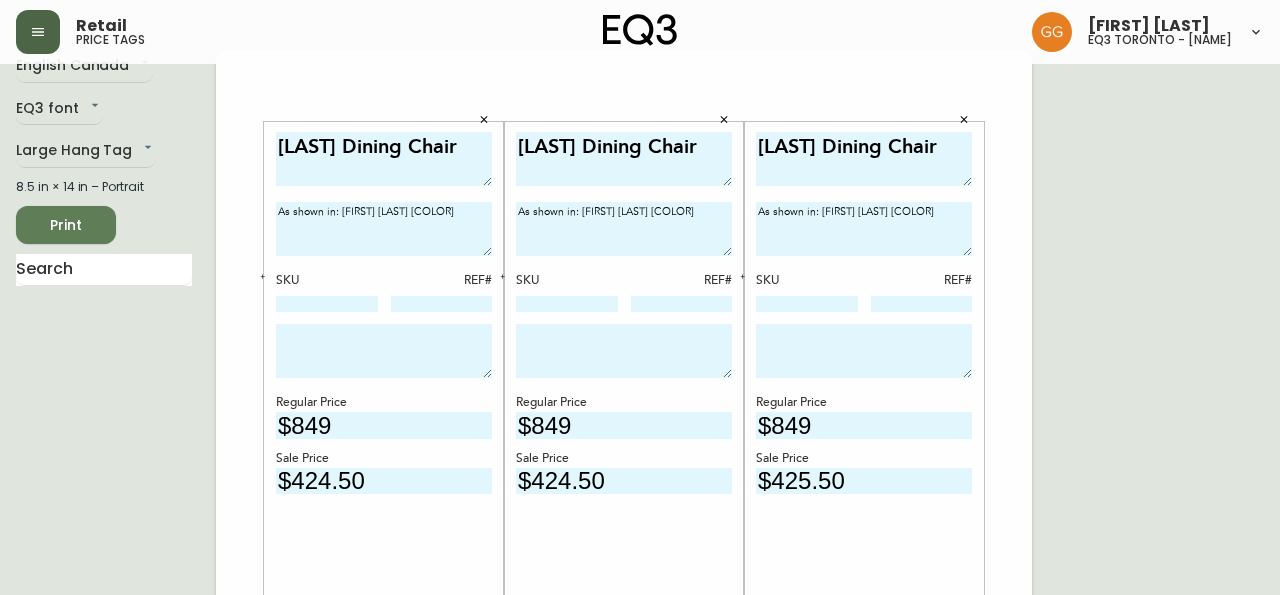 scroll, scrollTop: 0, scrollLeft: 0, axis: both 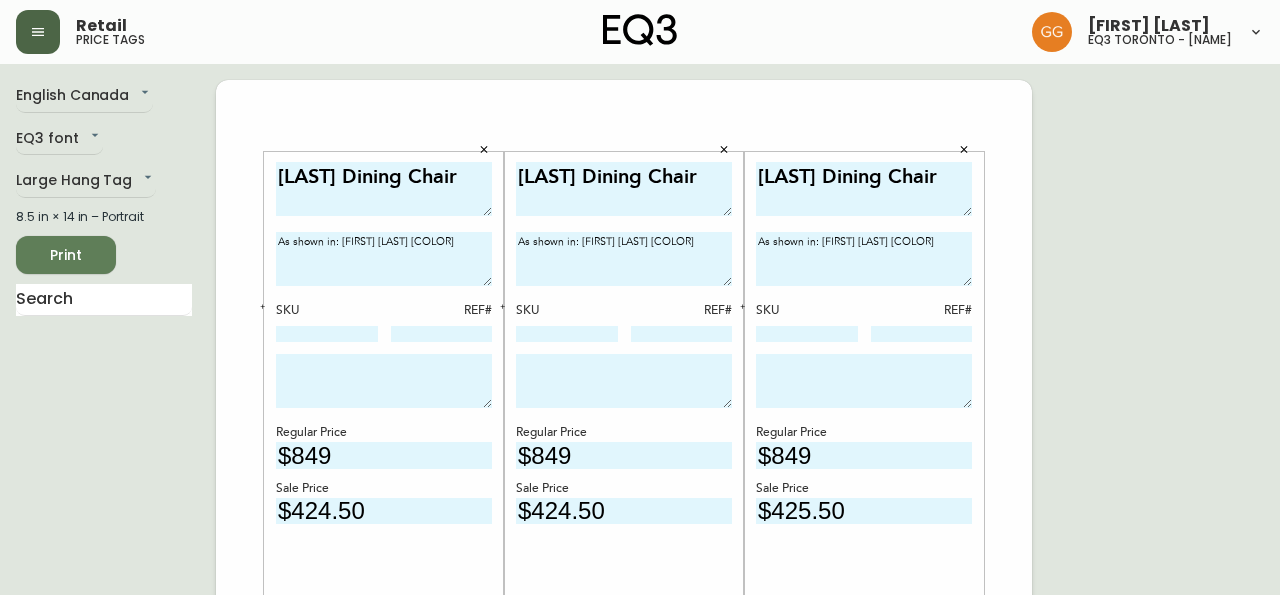 type on "As shown in: Lana Dark Grey" 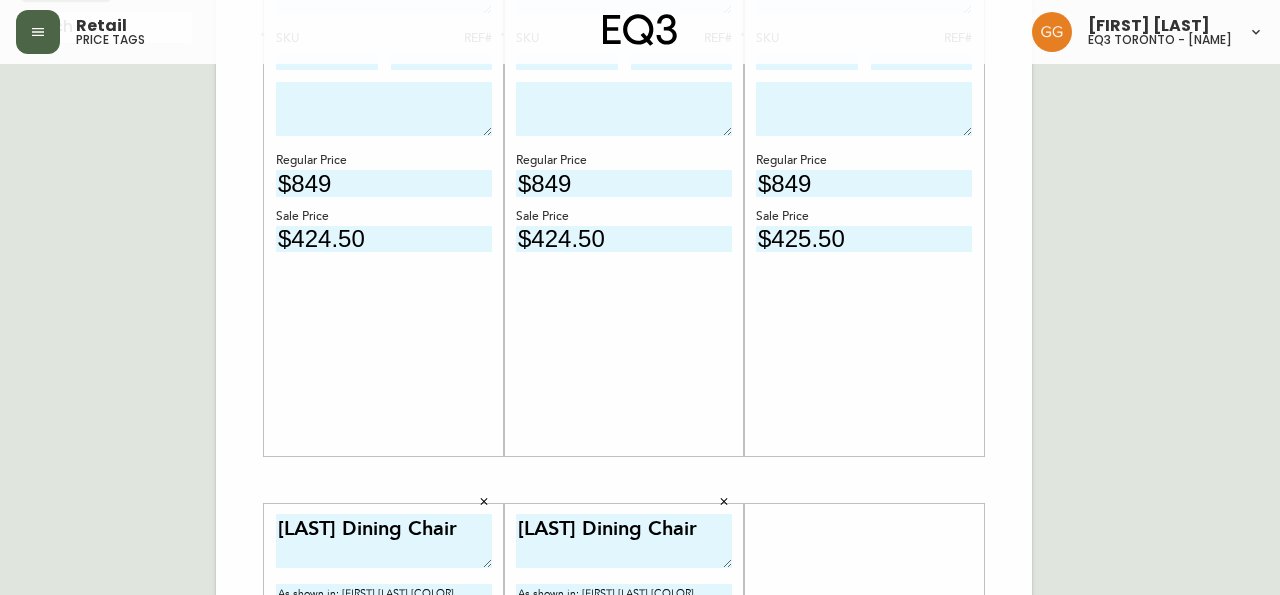 scroll, scrollTop: 545, scrollLeft: 0, axis: vertical 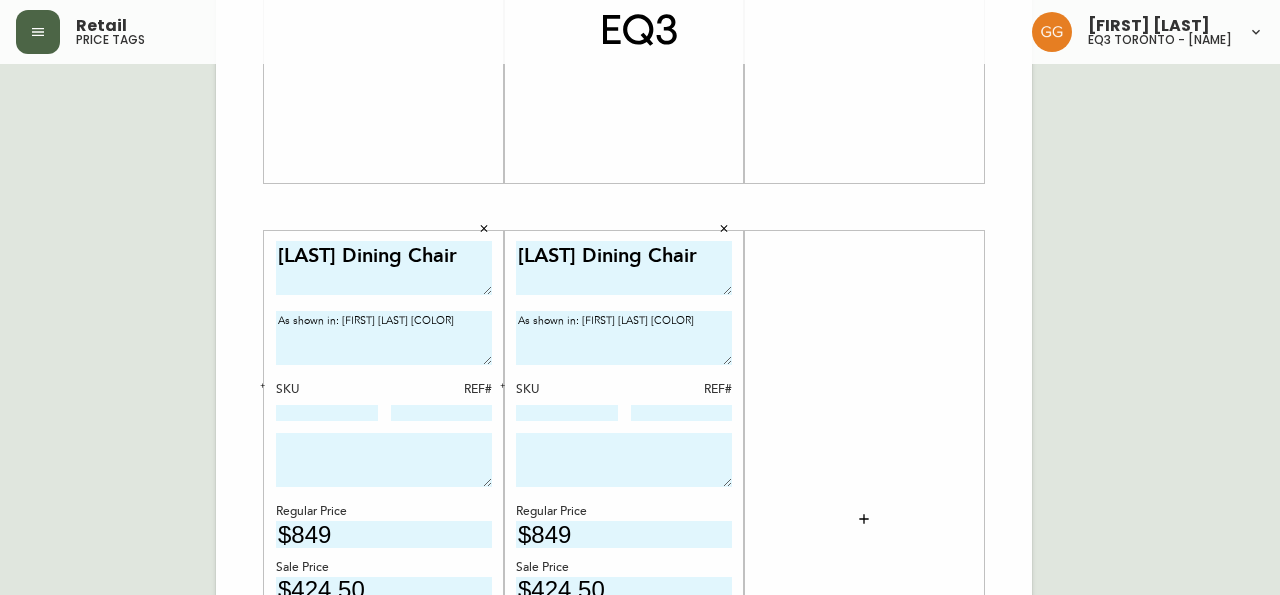 click at bounding box center (864, 519) 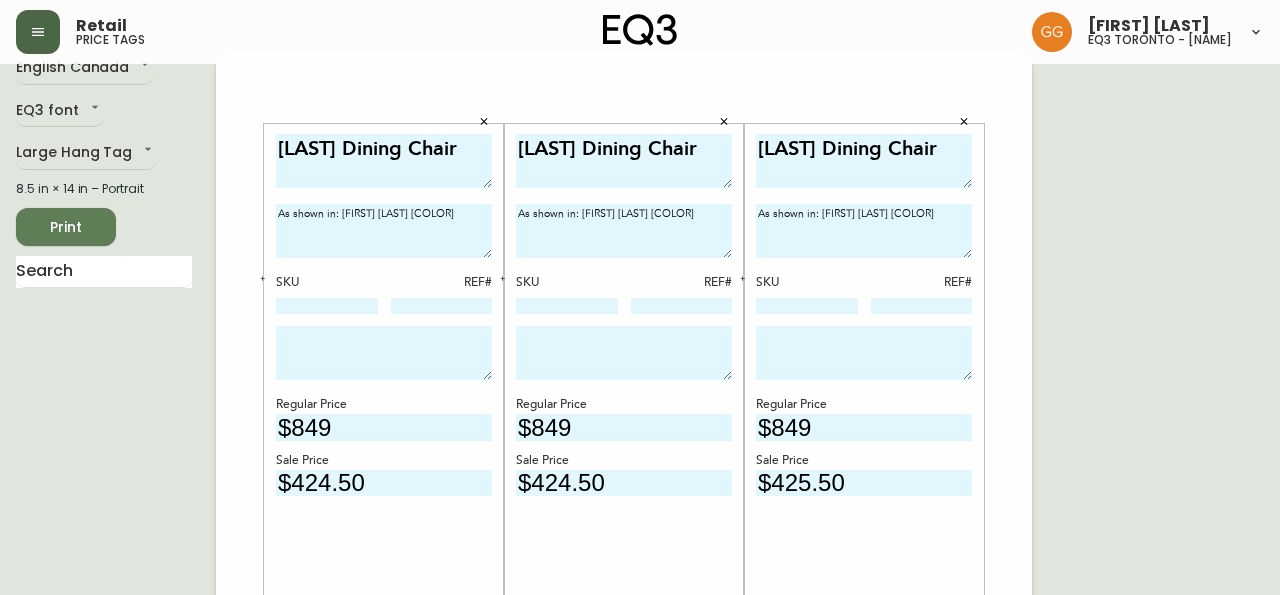scroll, scrollTop: 0, scrollLeft: 0, axis: both 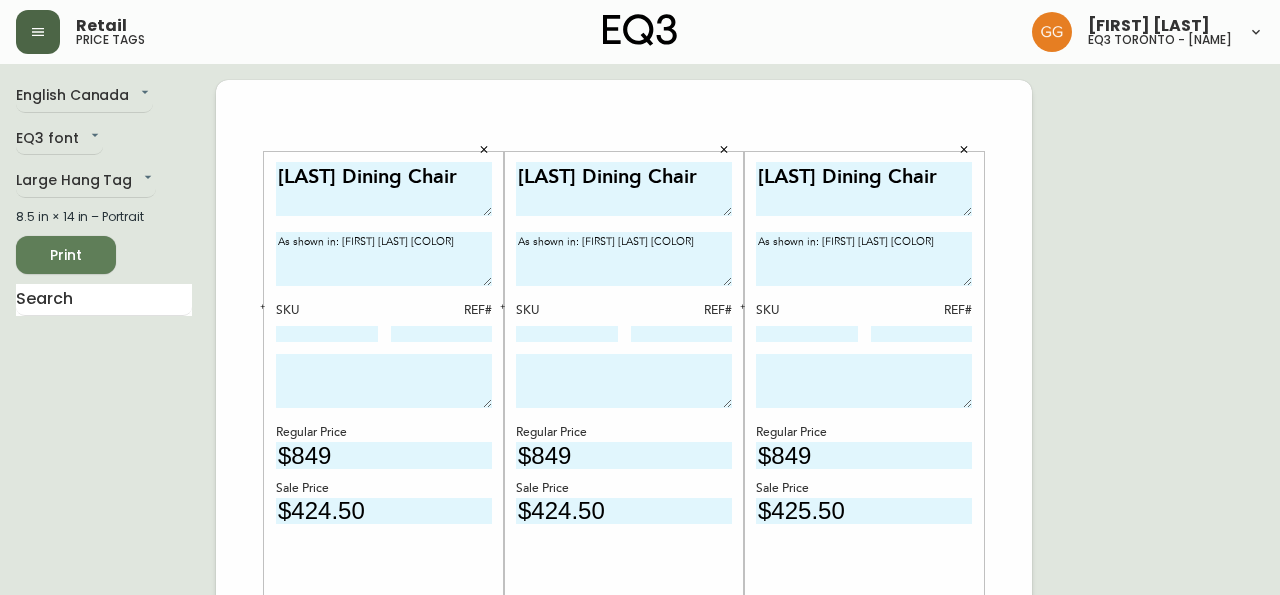click on "Print" at bounding box center [66, 255] 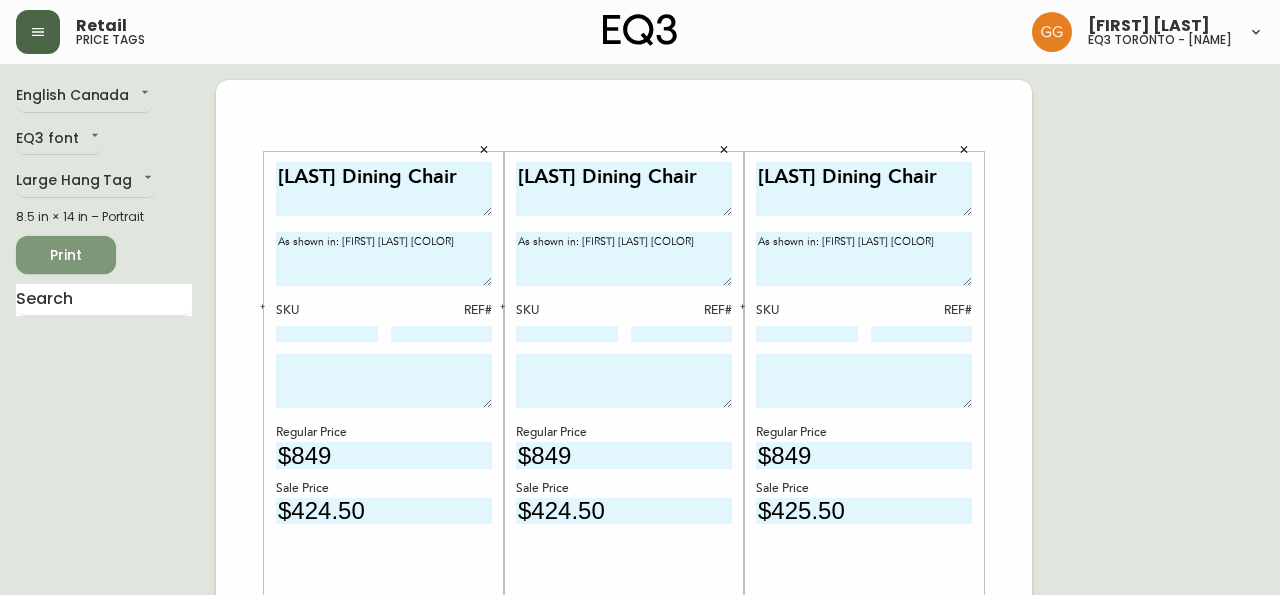 scroll, scrollTop: 0, scrollLeft: 0, axis: both 